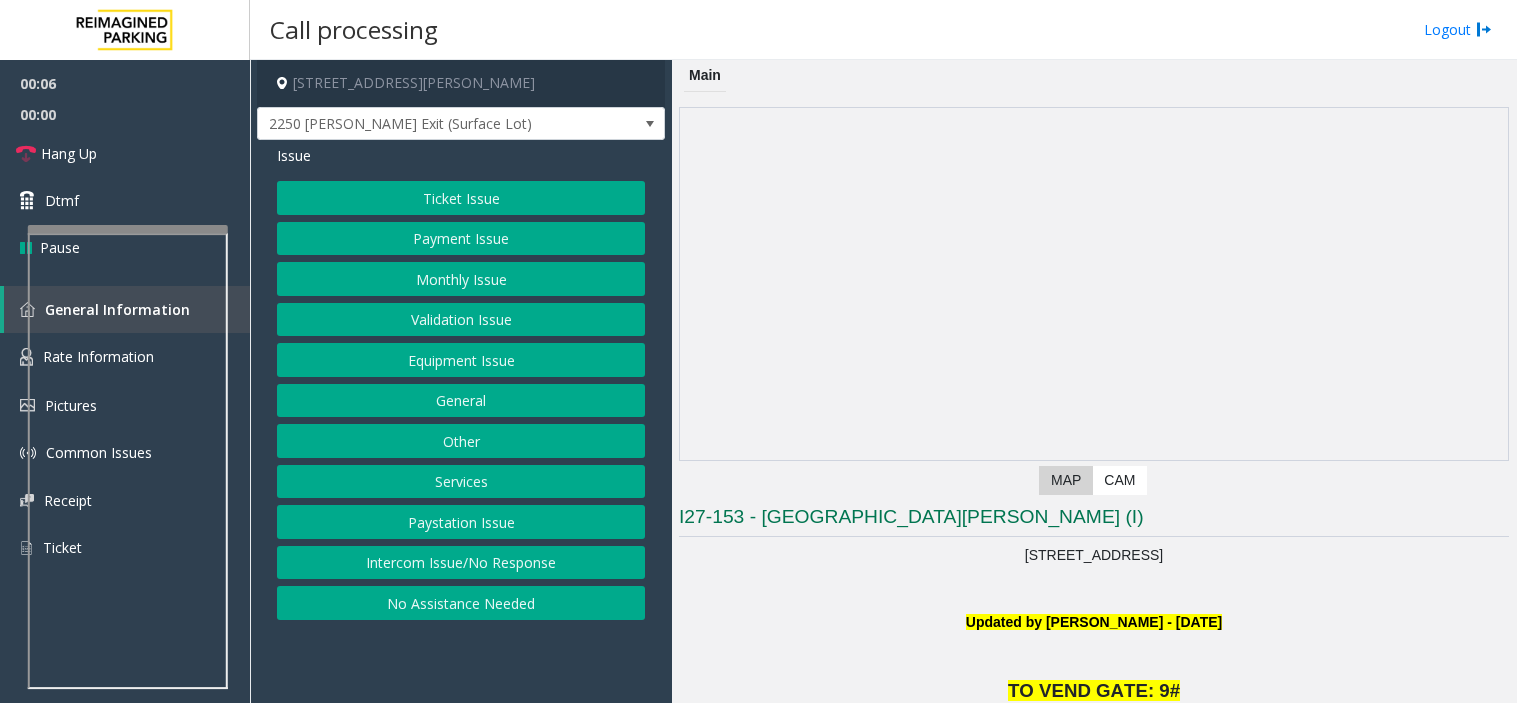 scroll, scrollTop: 0, scrollLeft: 0, axis: both 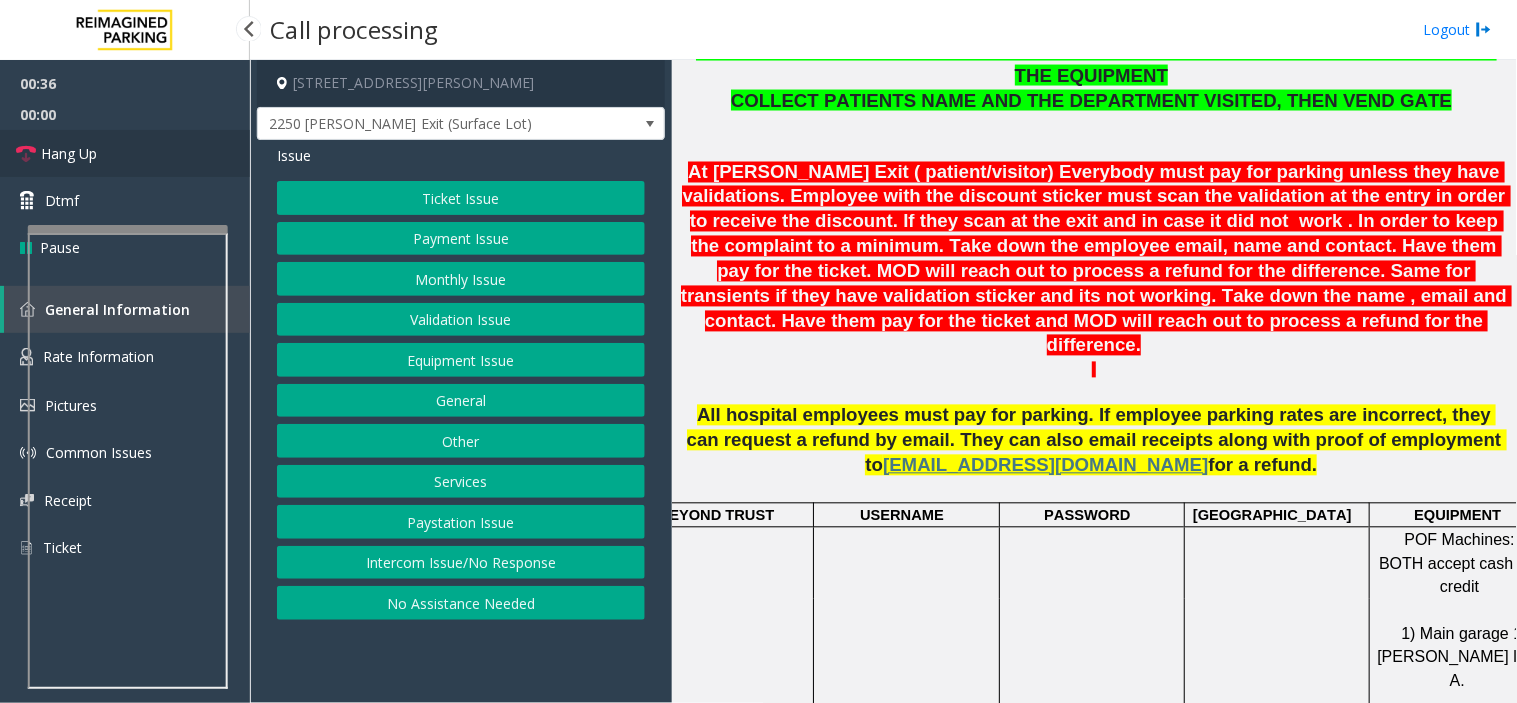 click on "Hang Up" at bounding box center (125, 153) 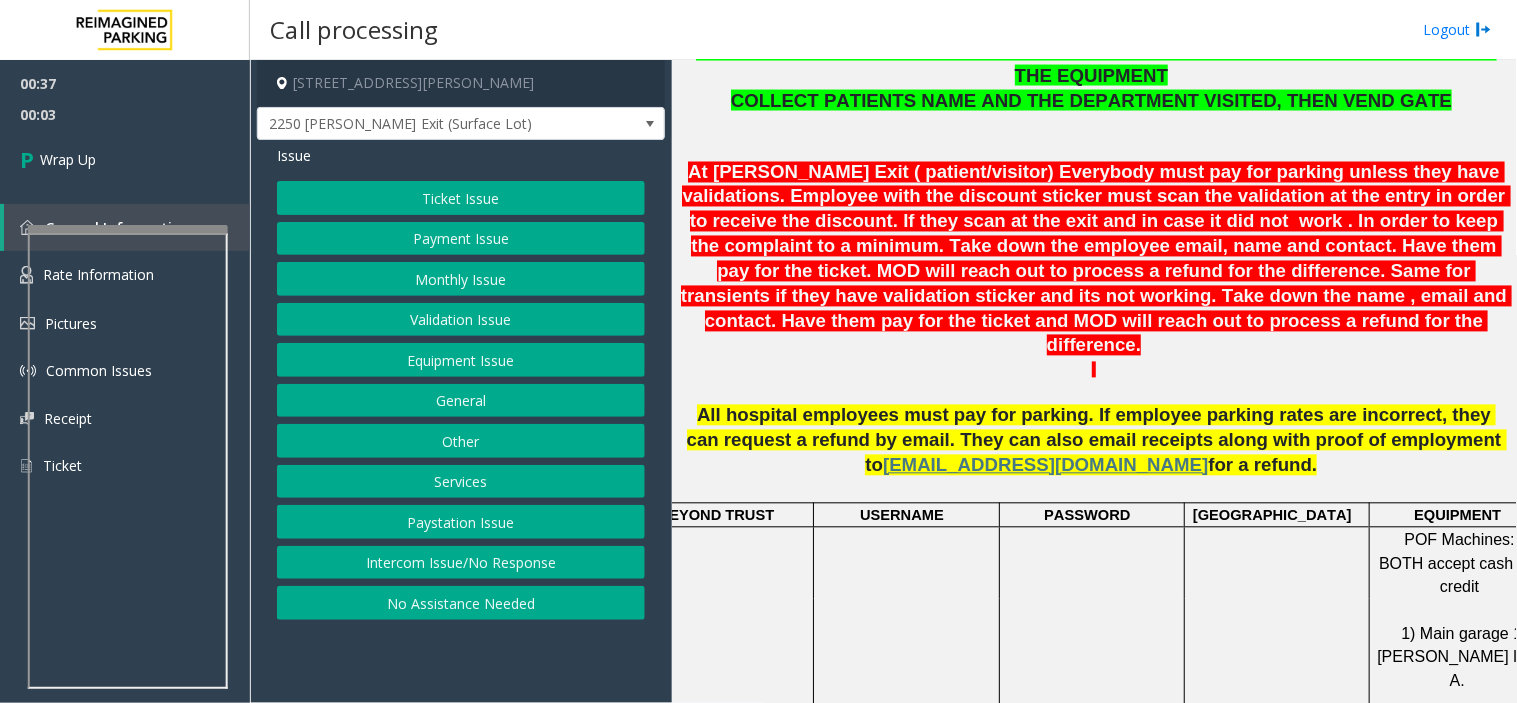 click on "Equipment Issue" 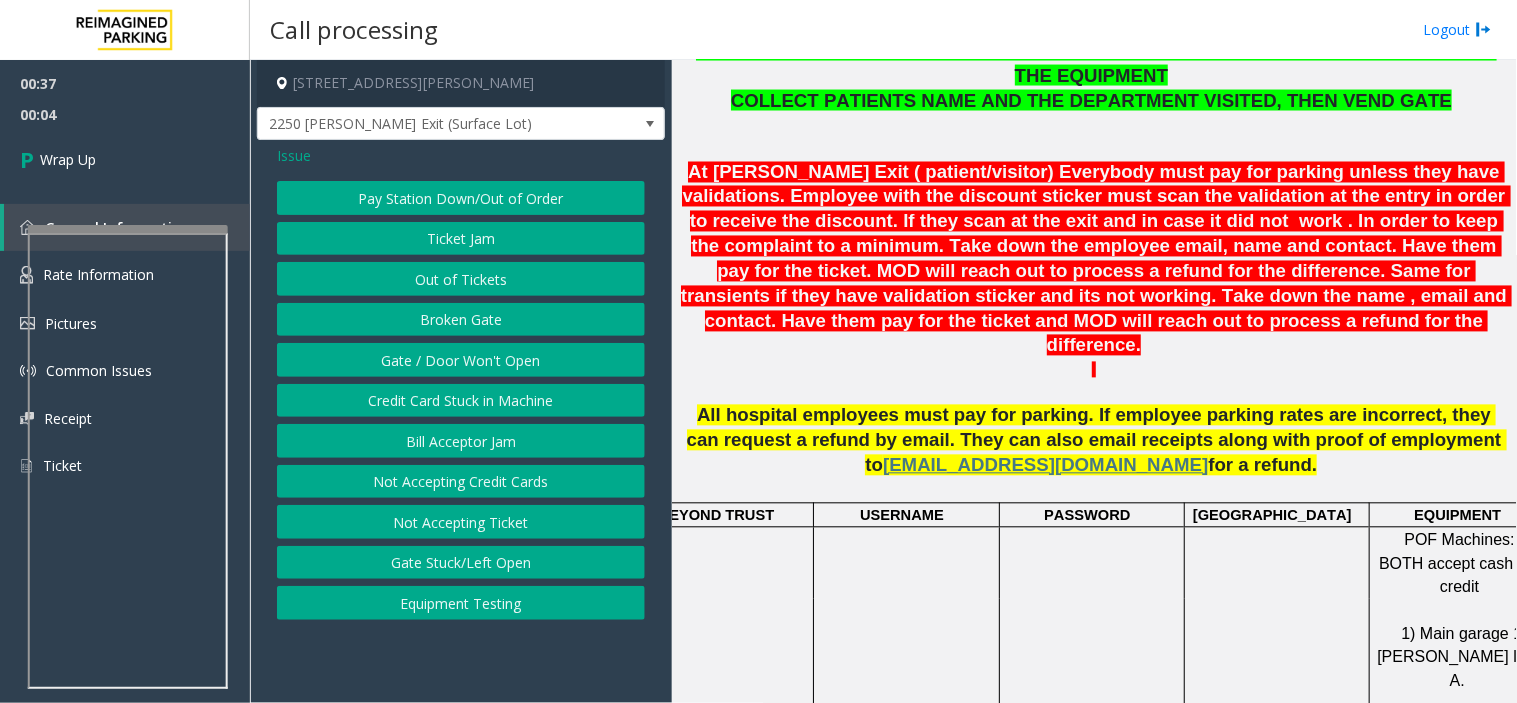 click on "Gate / Door Won't Open" 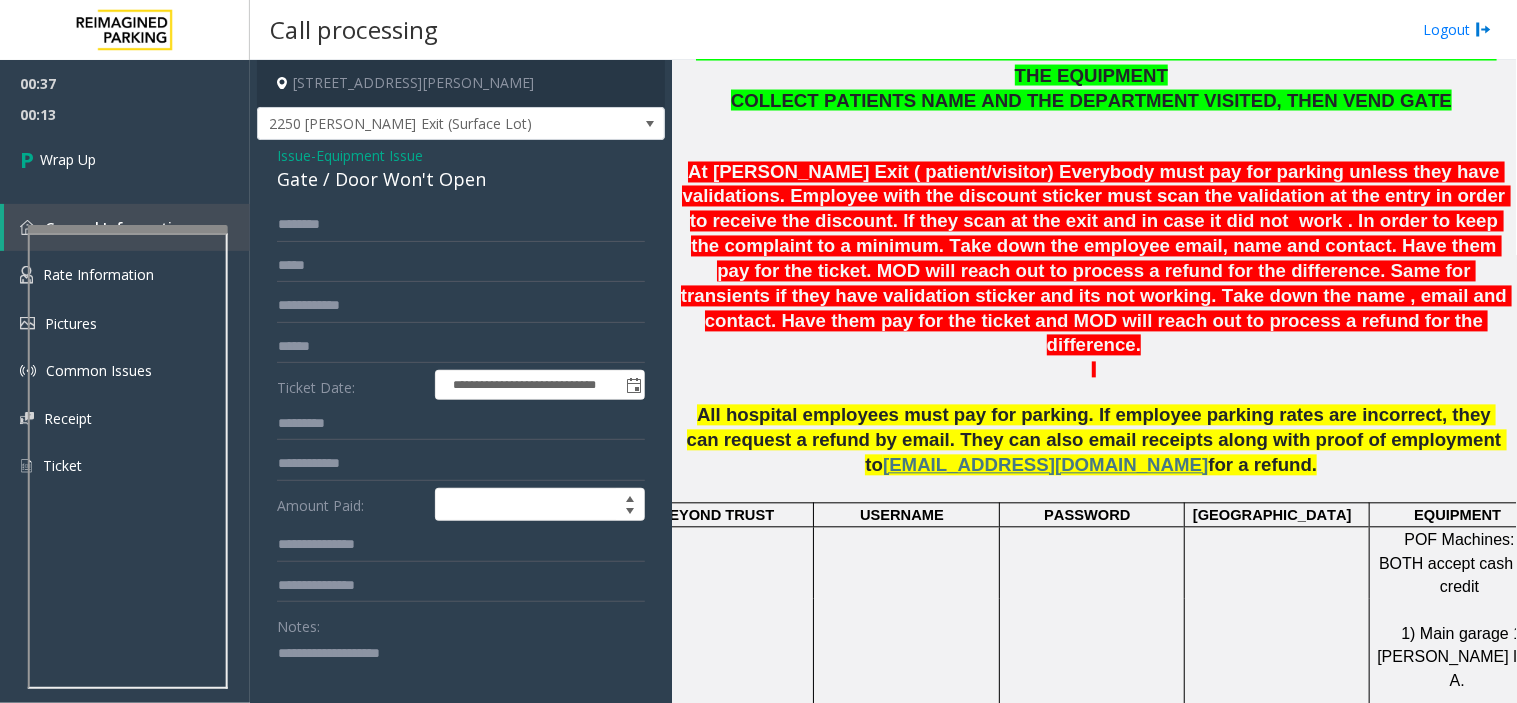 click 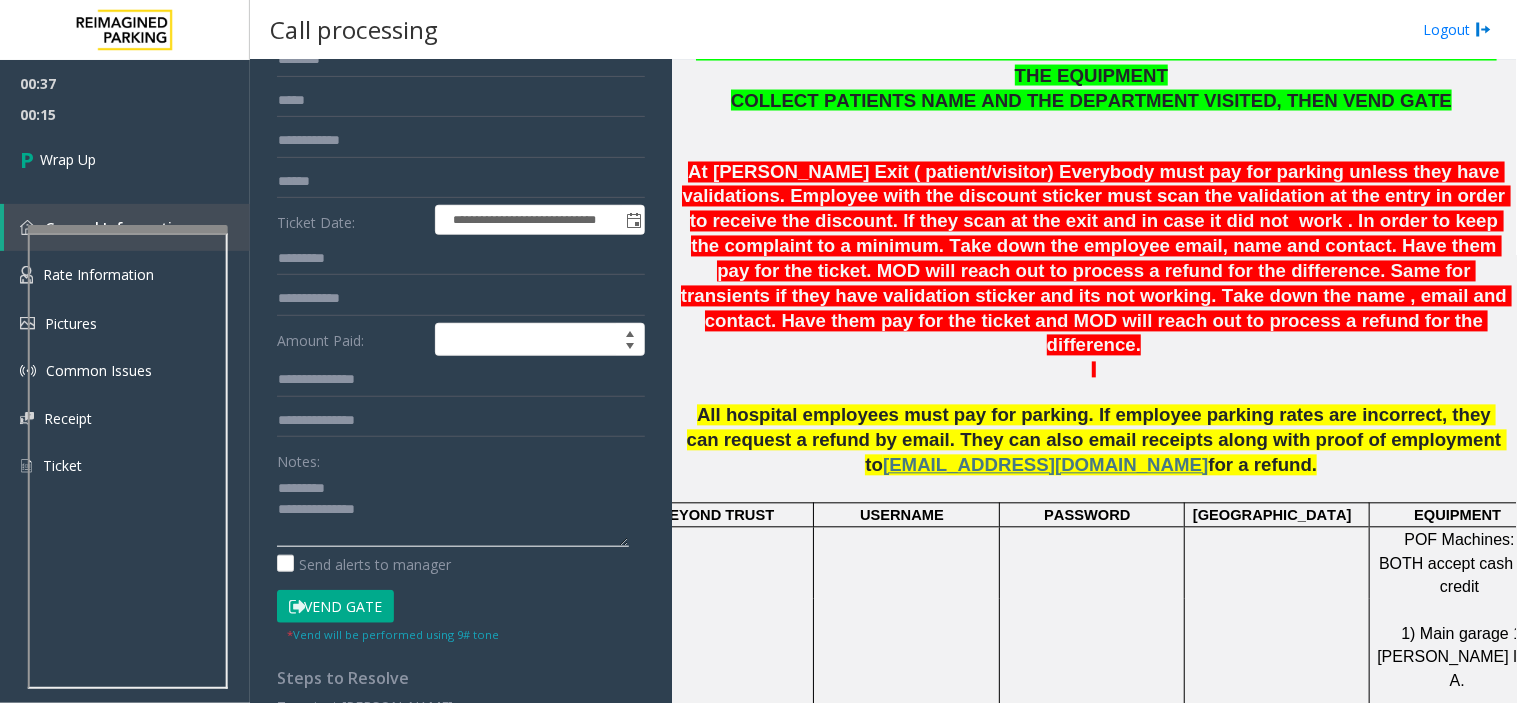 scroll, scrollTop: 111, scrollLeft: 0, axis: vertical 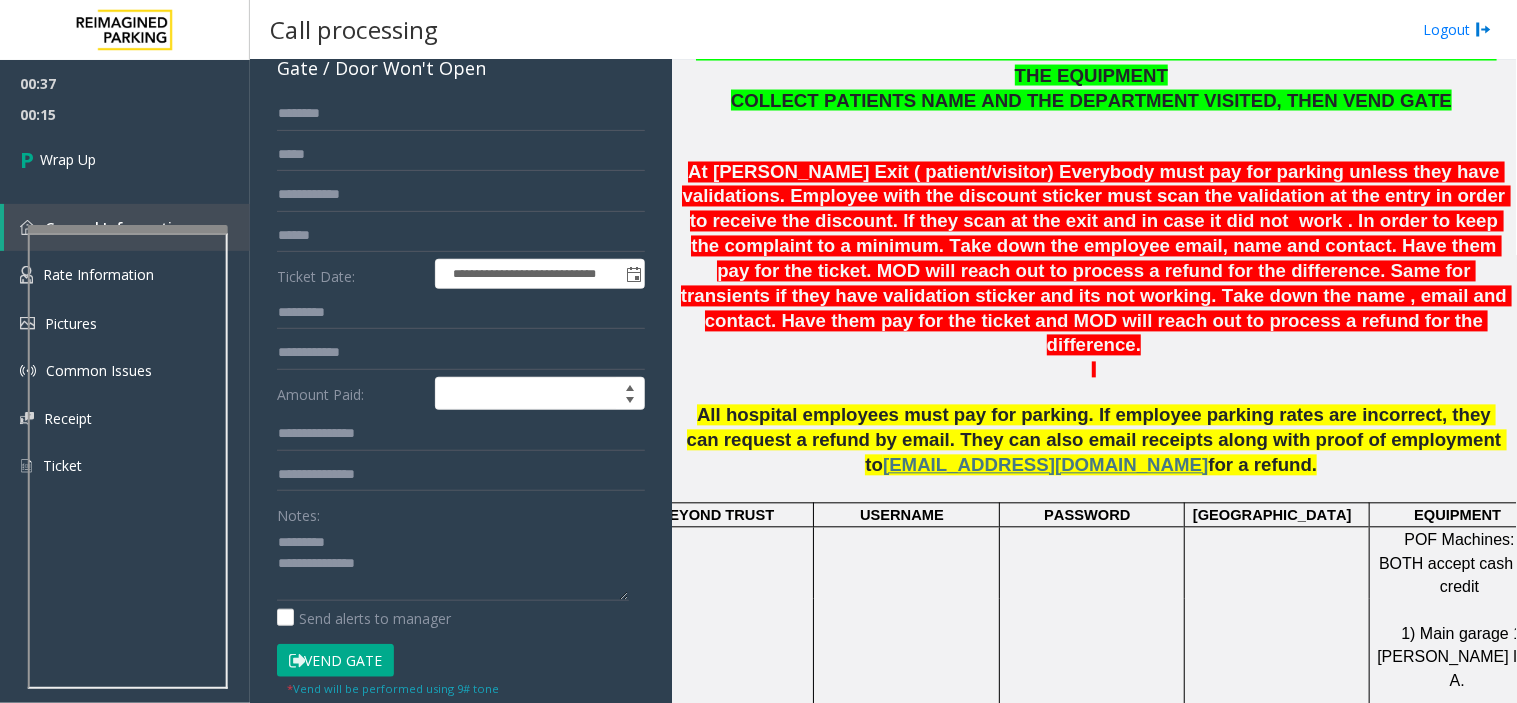 click on "**********" 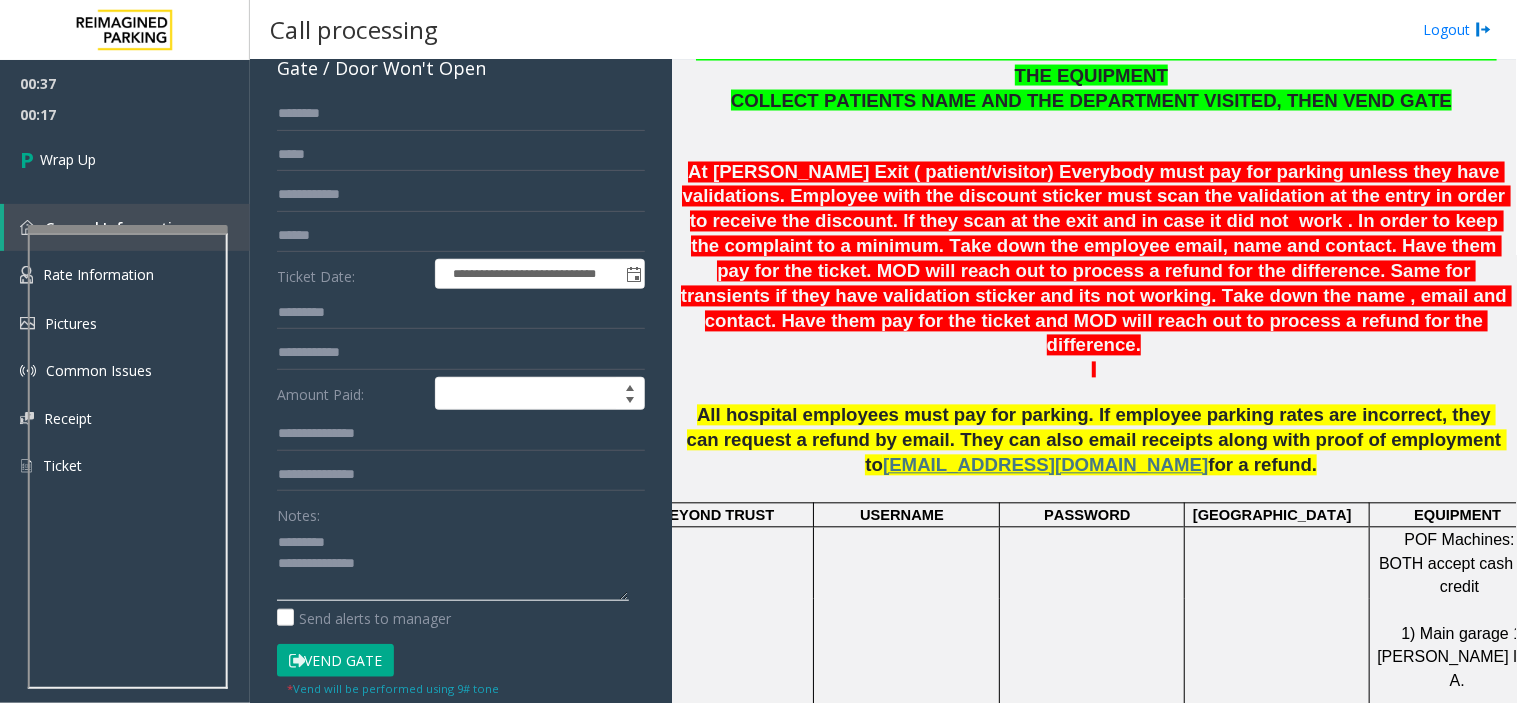click 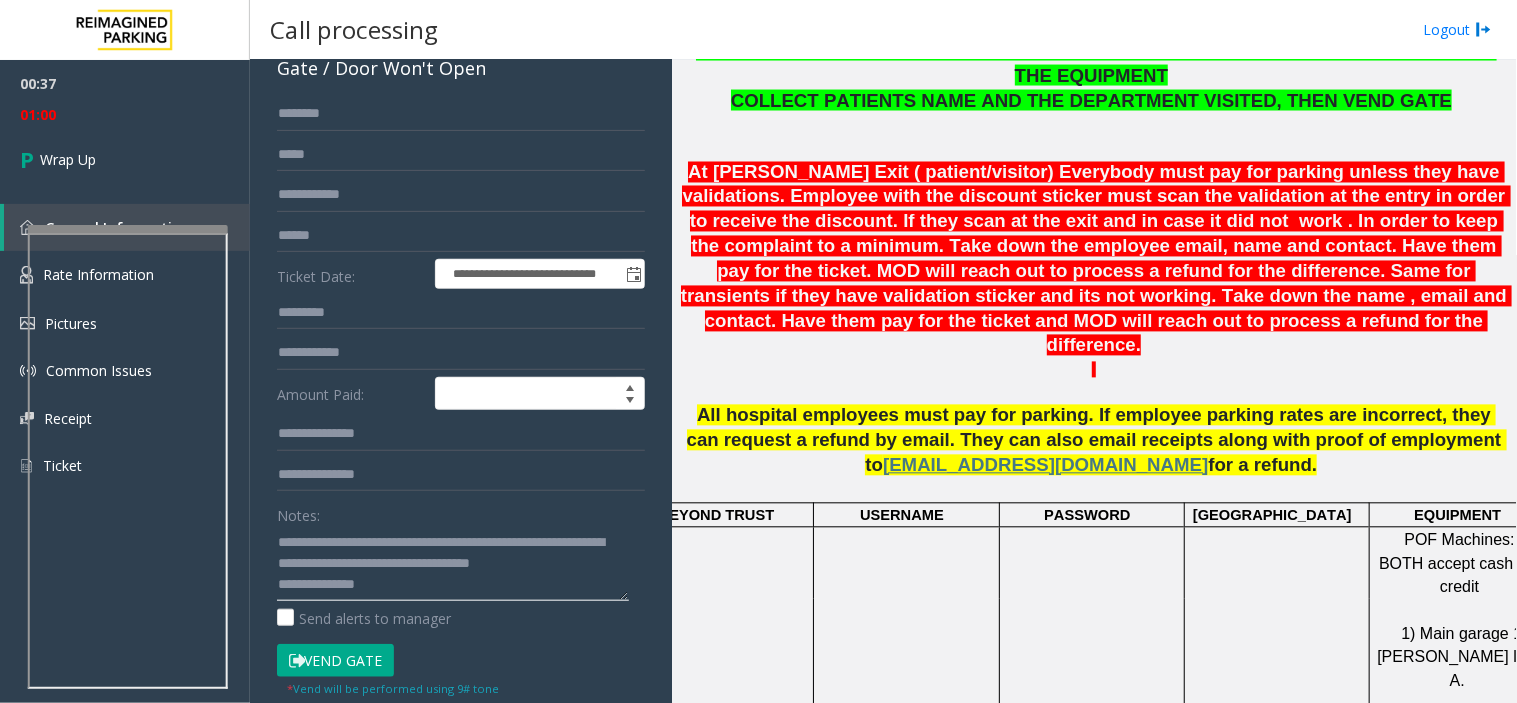 drag, startPoint x: 385, startPoint y: 563, endPoint x: 313, endPoint y: 564, distance: 72.00694 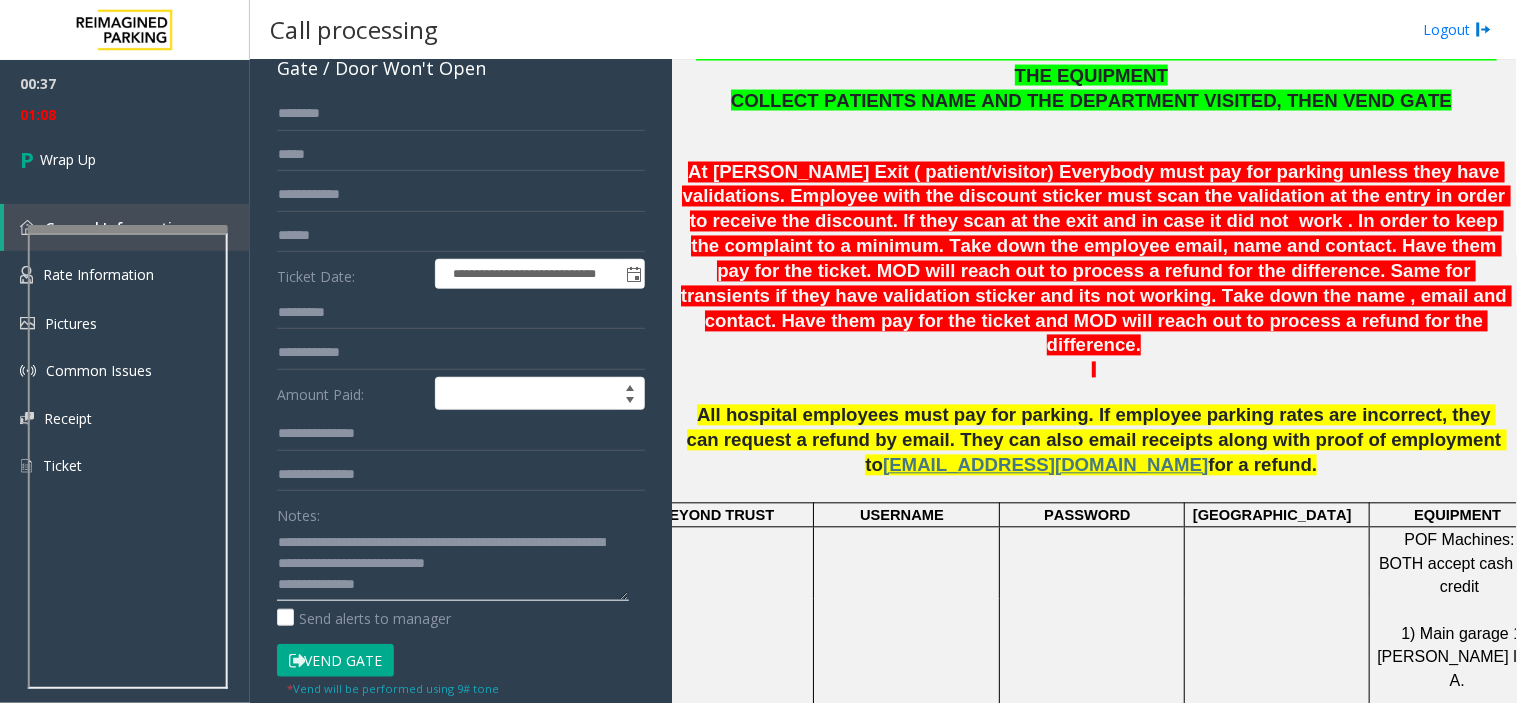 drag, startPoint x: 478, startPoint y: 555, endPoint x: 494, endPoint y: 562, distance: 17.464249 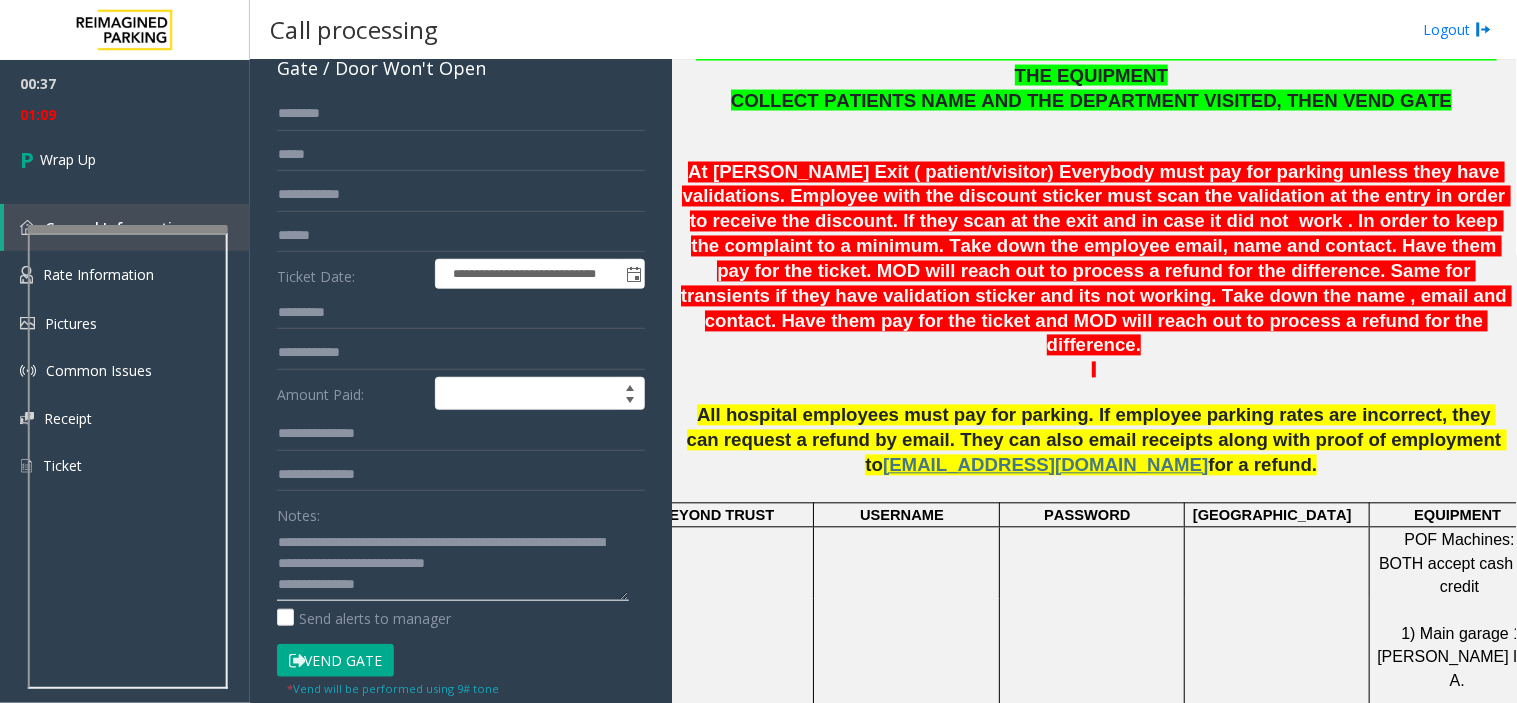 click 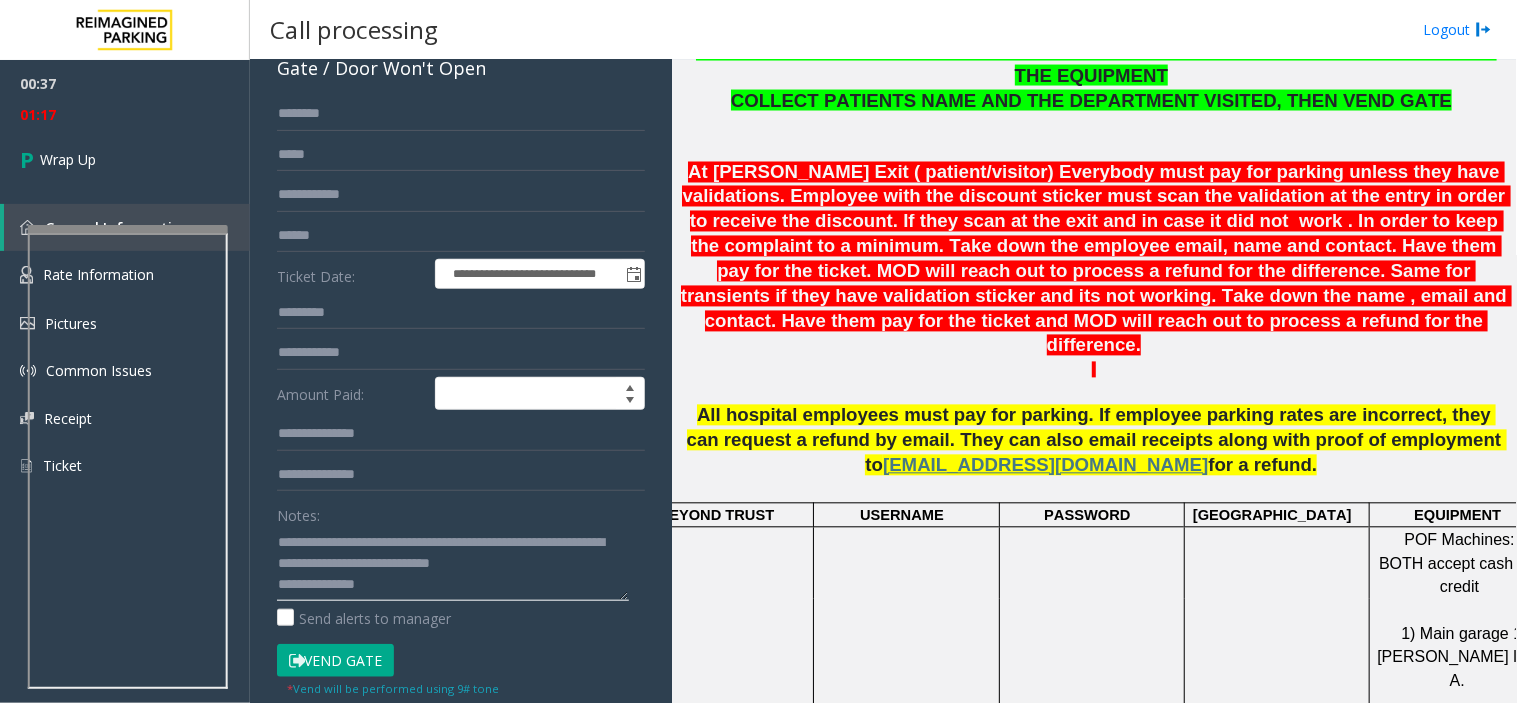 click 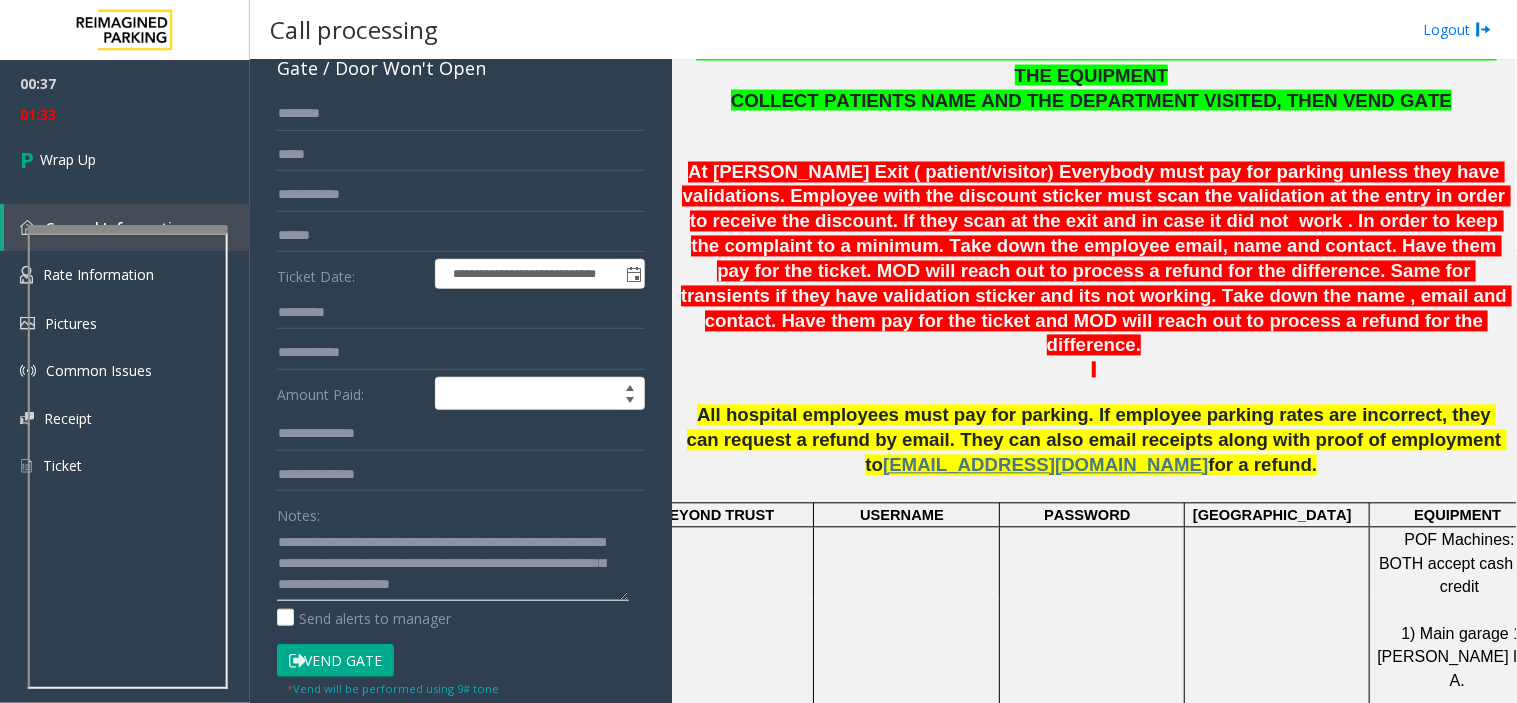 scroll, scrollTop: 14, scrollLeft: 0, axis: vertical 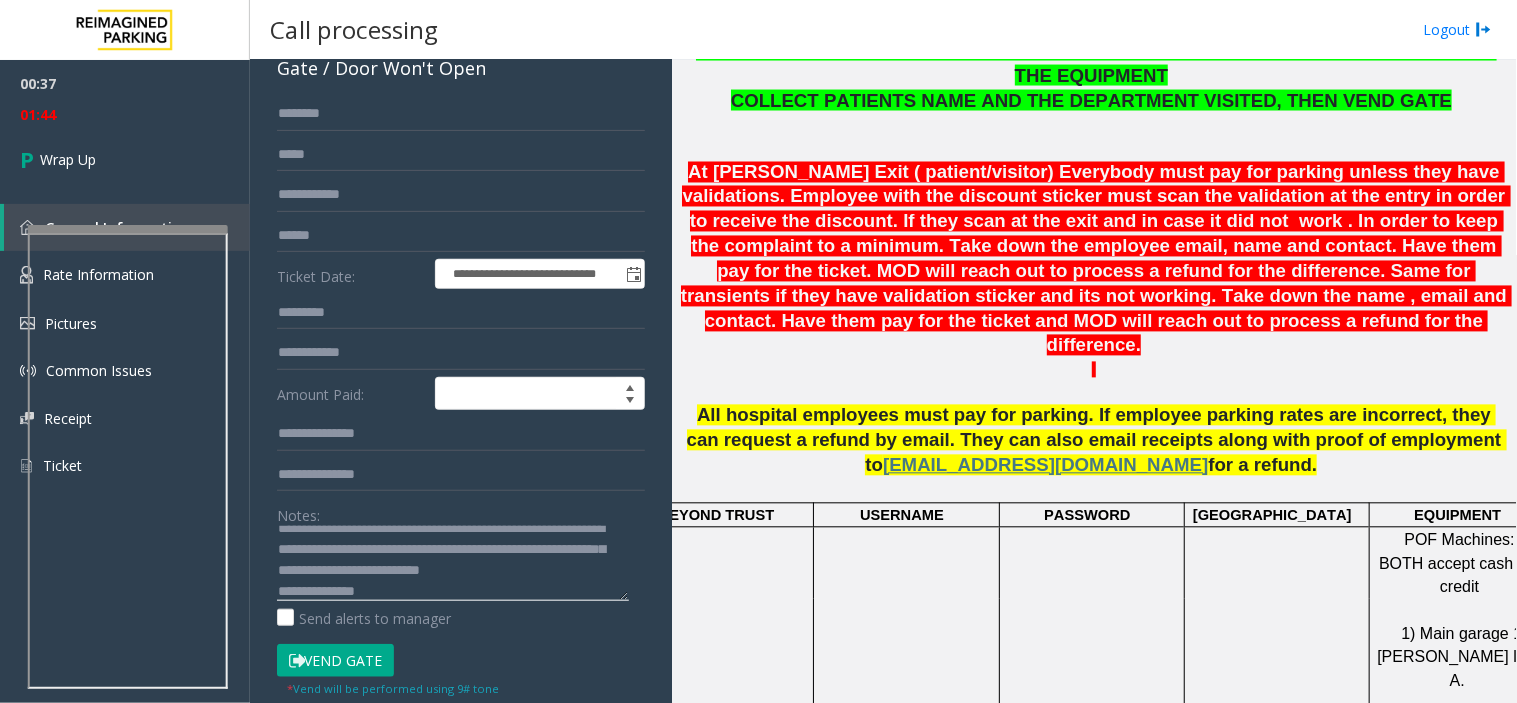 drag, startPoint x: 308, startPoint y: 572, endPoint x: 318, endPoint y: 587, distance: 18.027756 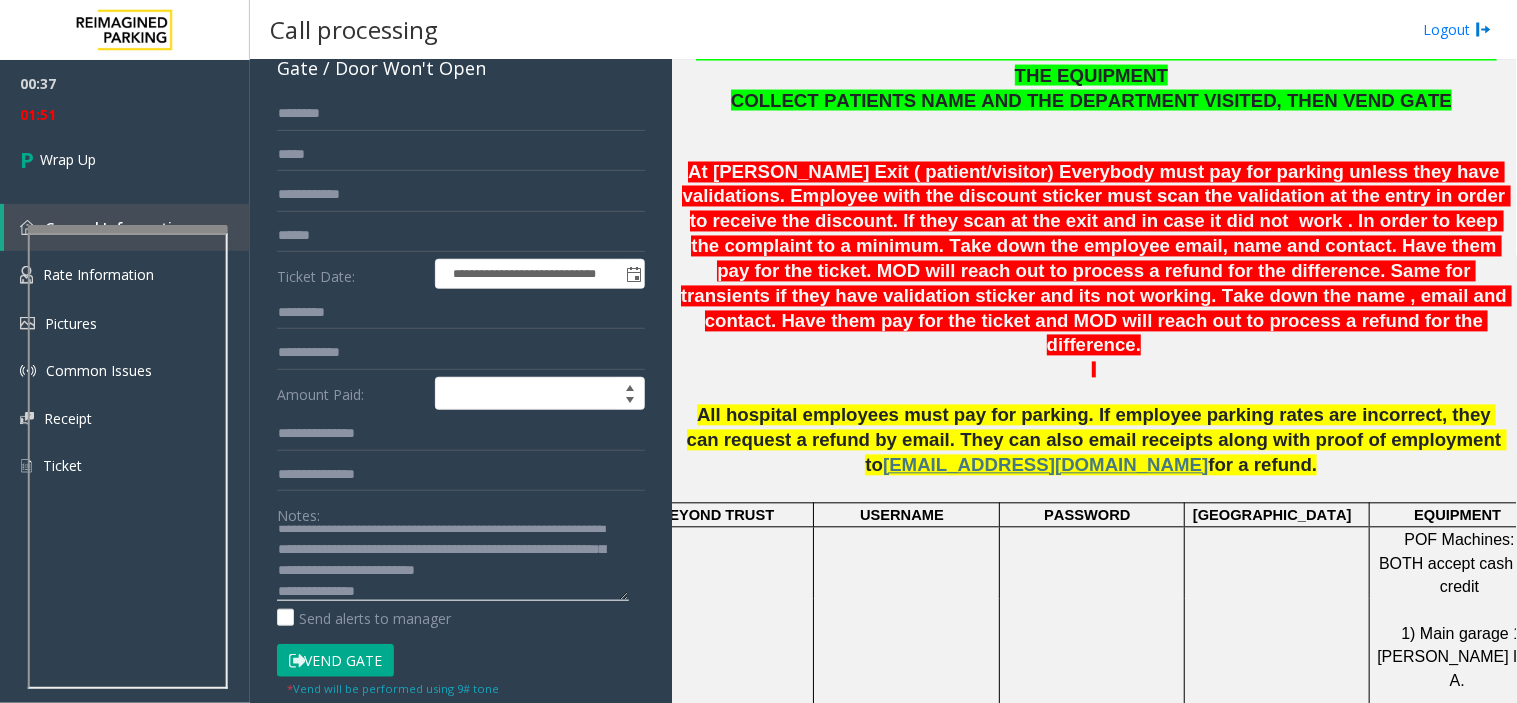 scroll, scrollTop: 0, scrollLeft: 0, axis: both 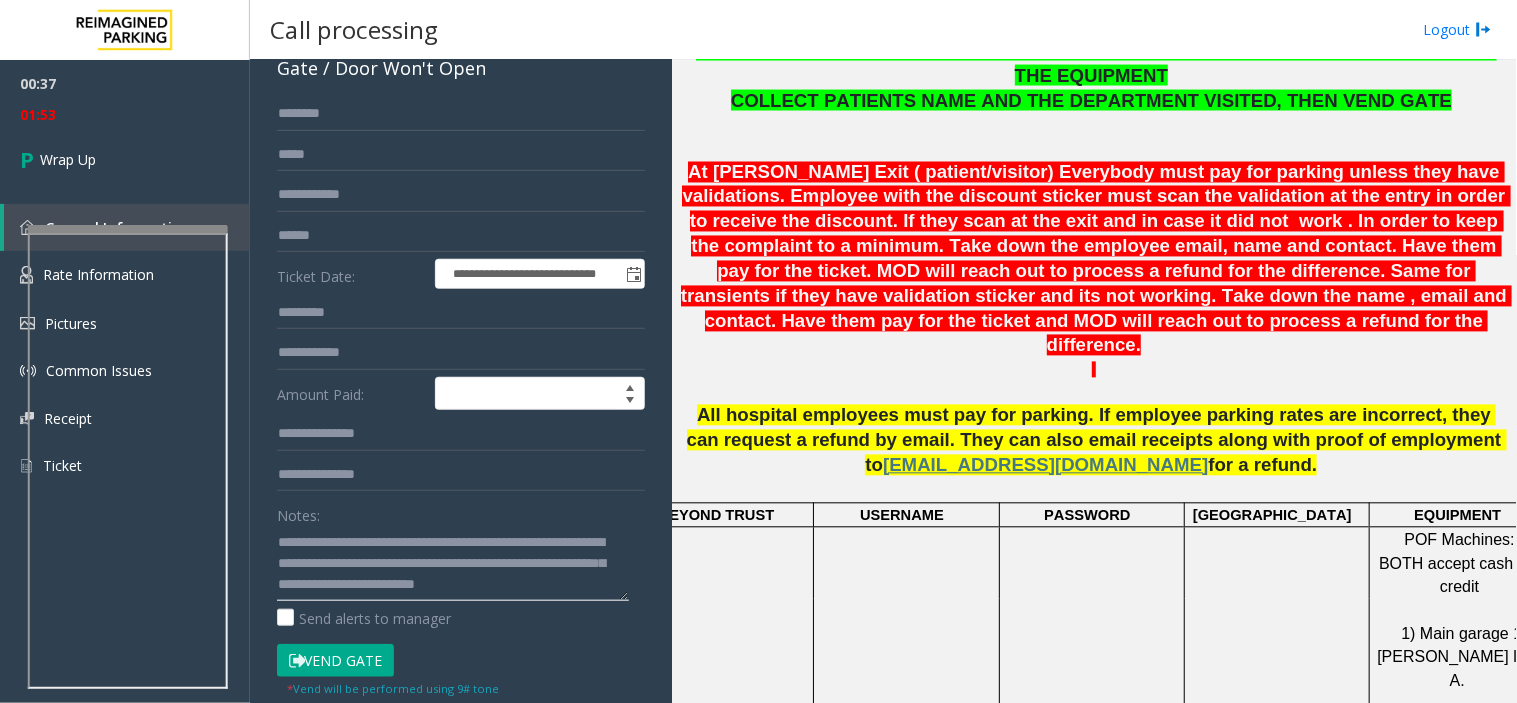 click 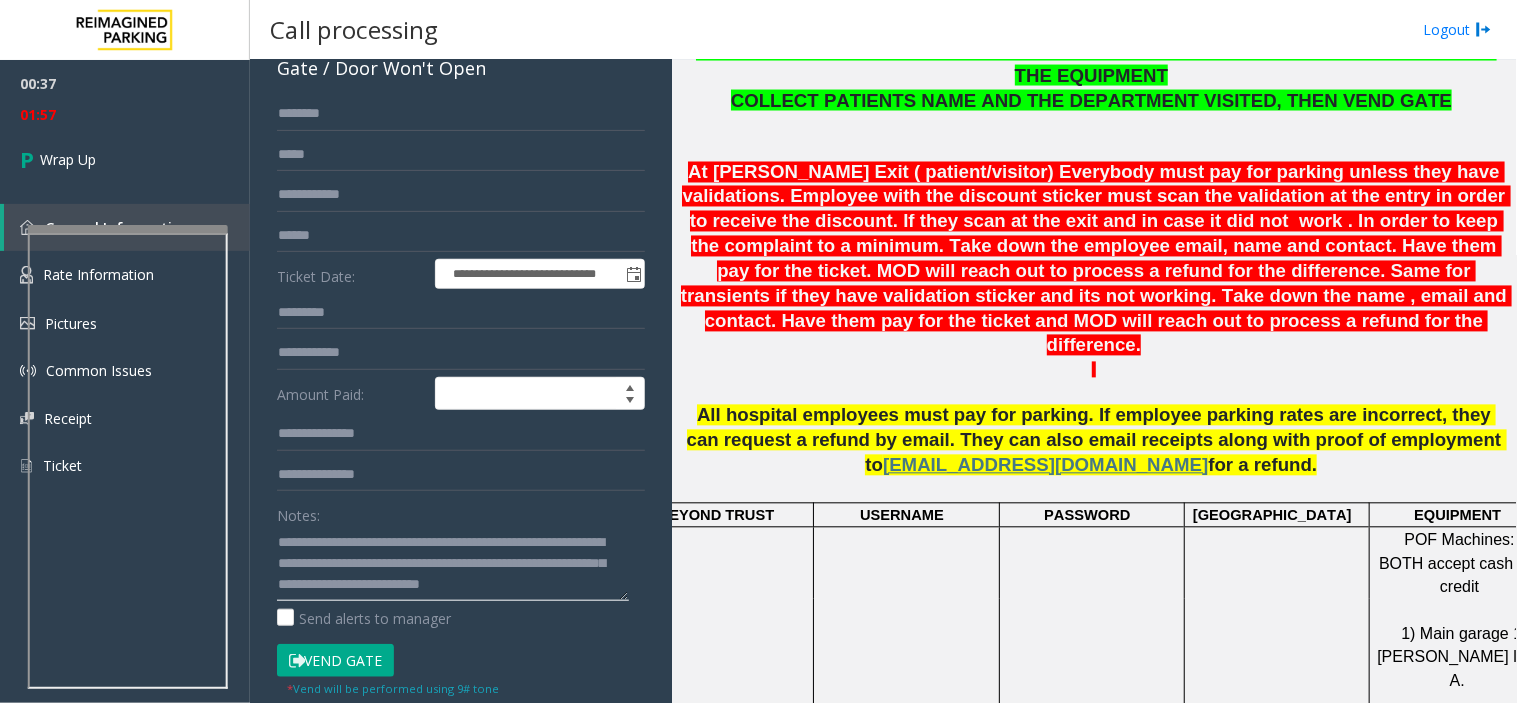 click 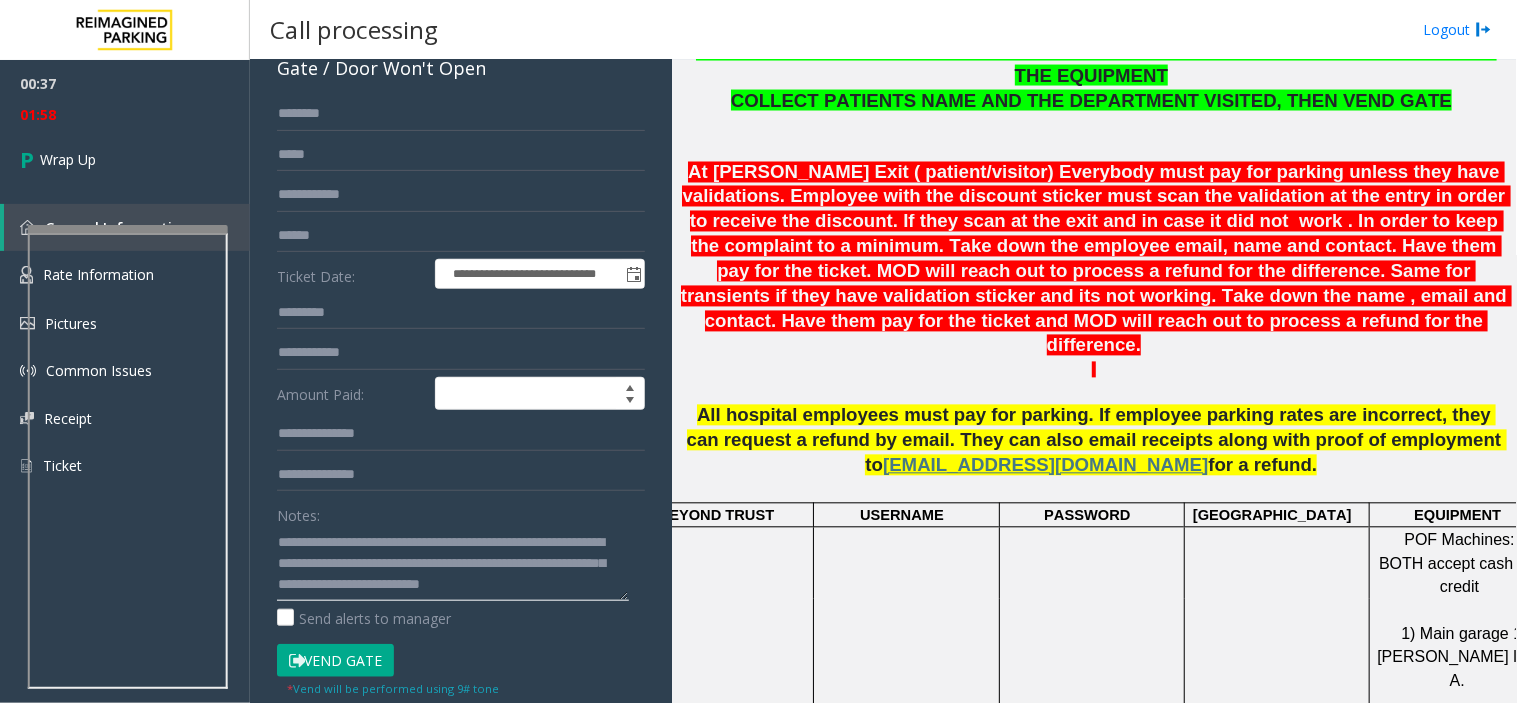 click 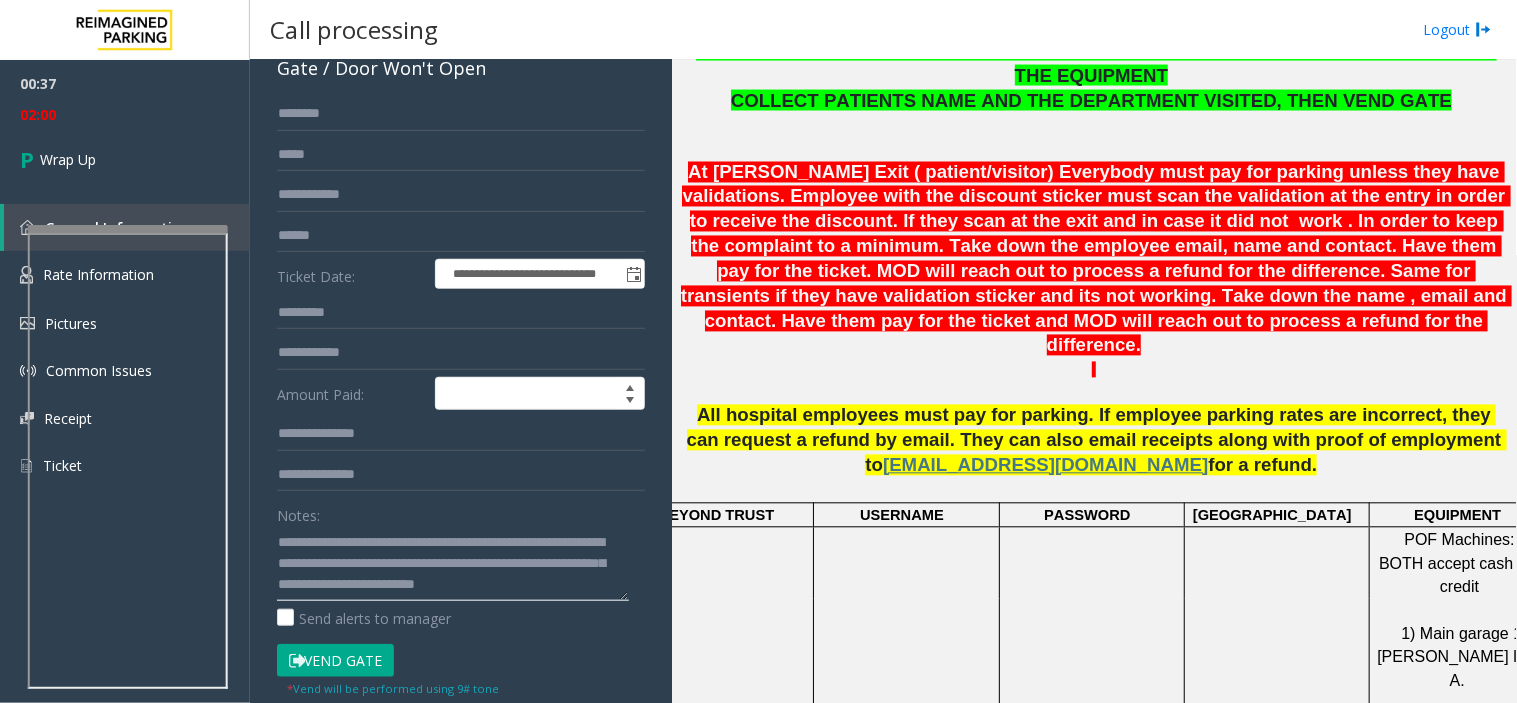 click 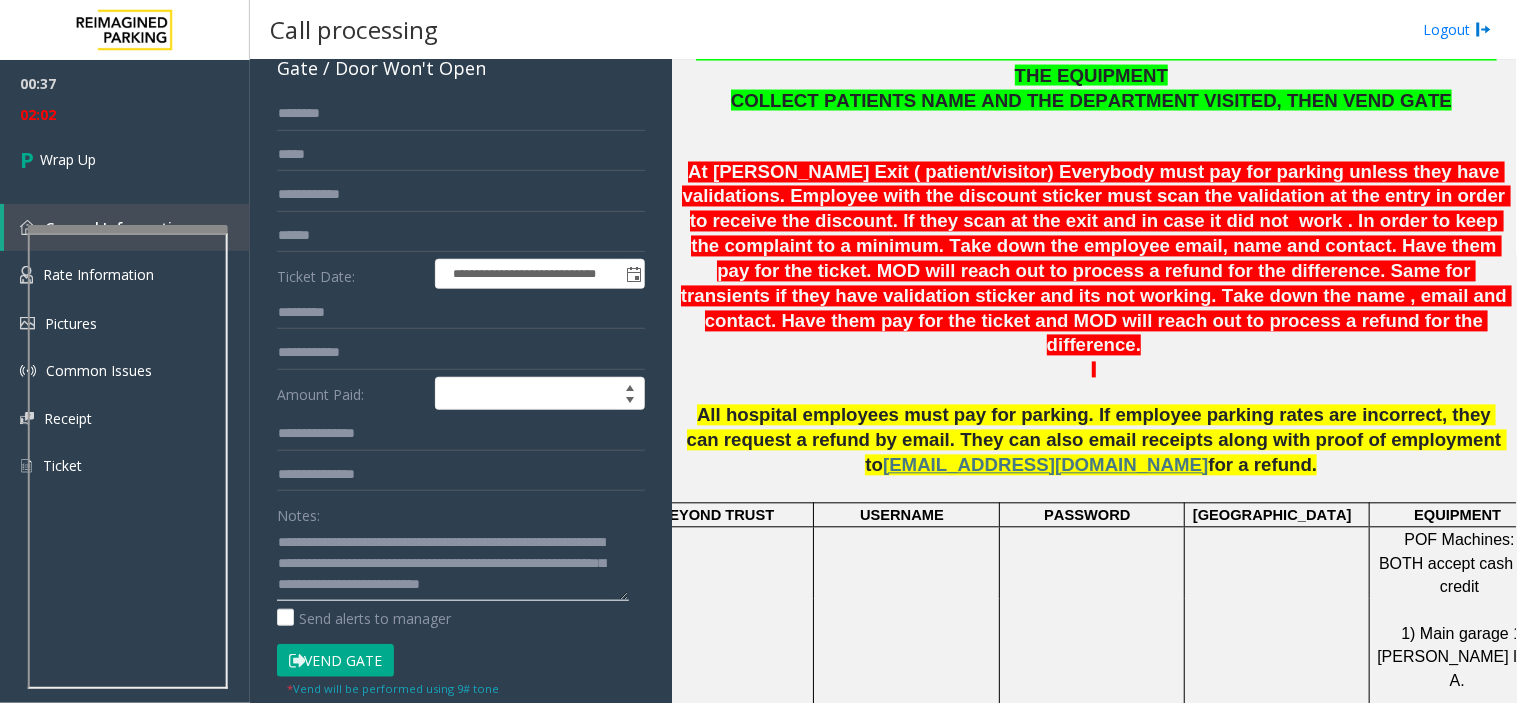 scroll, scrollTop: 42, scrollLeft: 0, axis: vertical 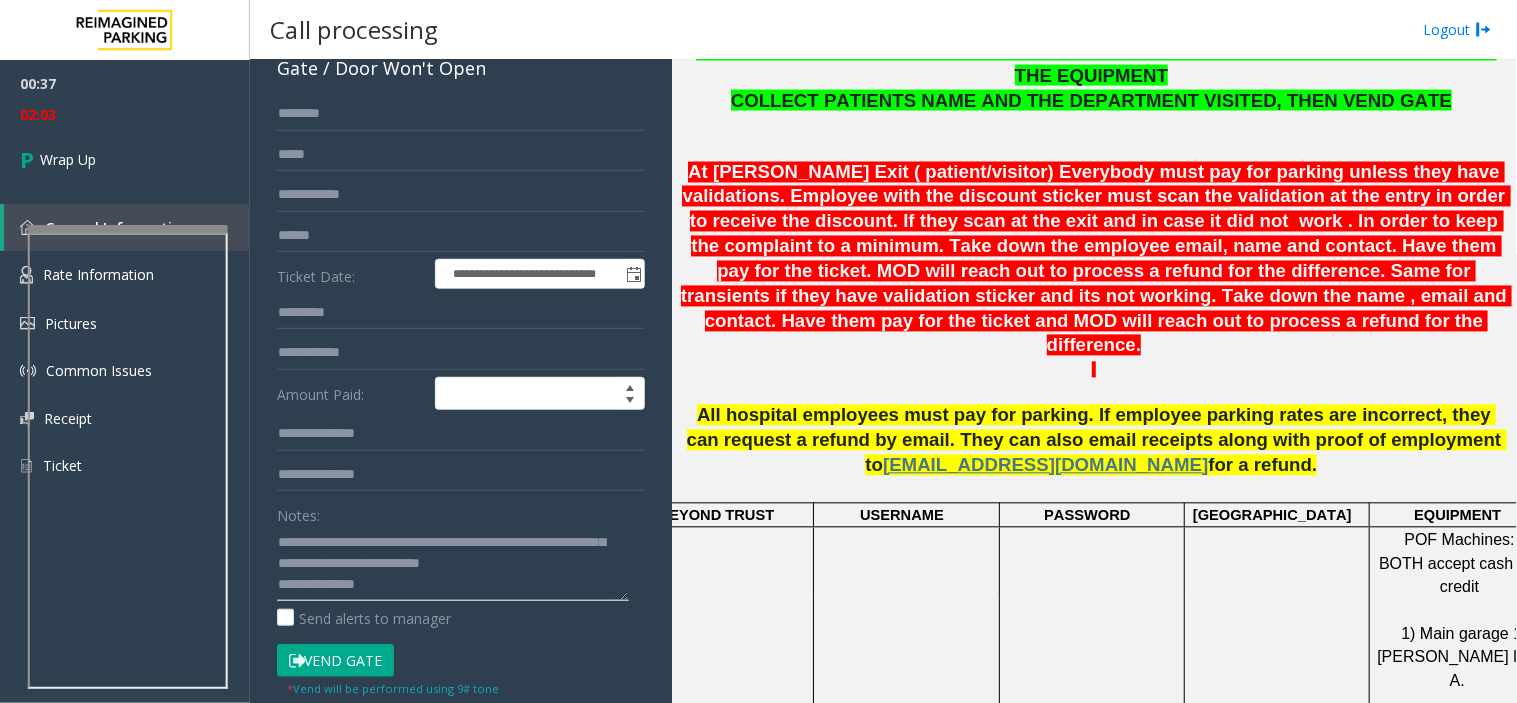 drag, startPoint x: 463, startPoint y: 545, endPoint x: 511, endPoint y: 595, distance: 69.31089 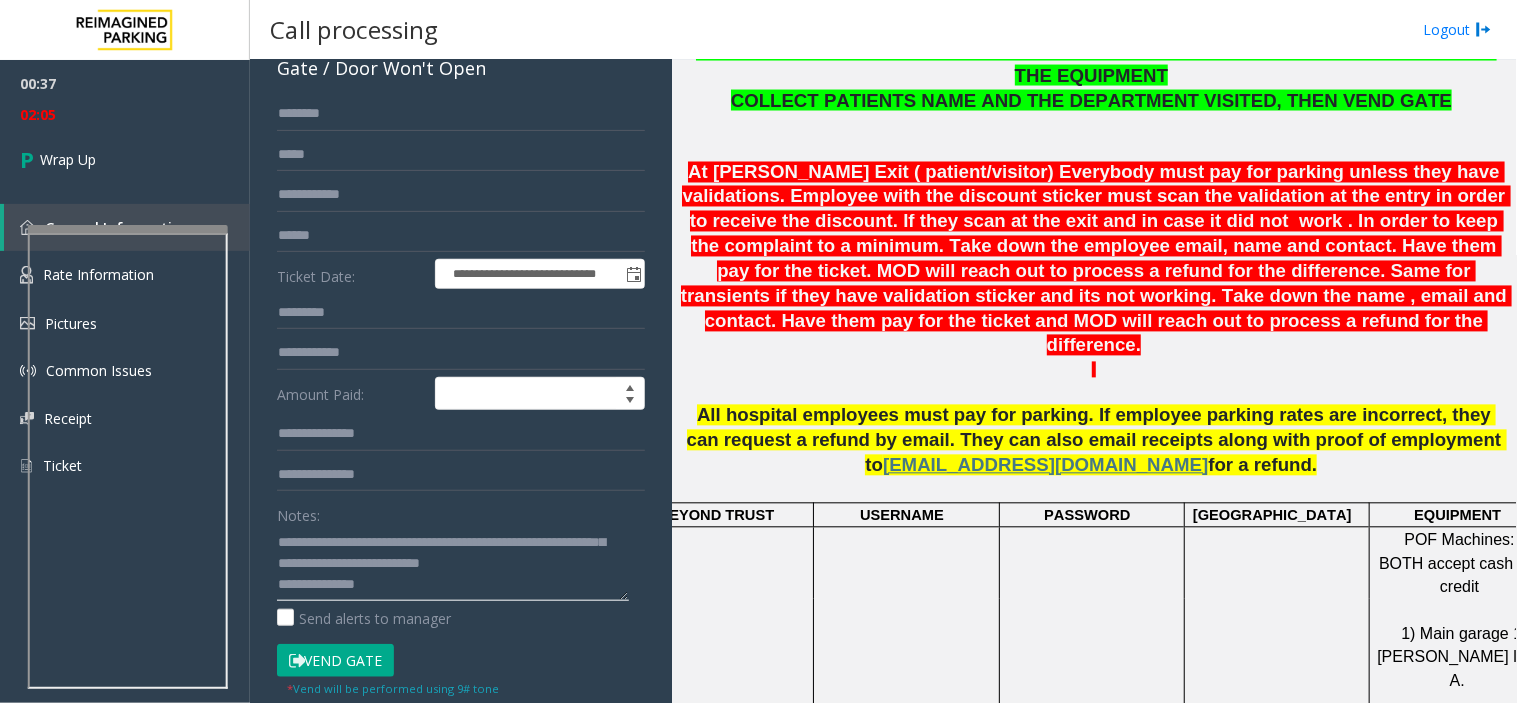 scroll, scrollTop: 0, scrollLeft: 0, axis: both 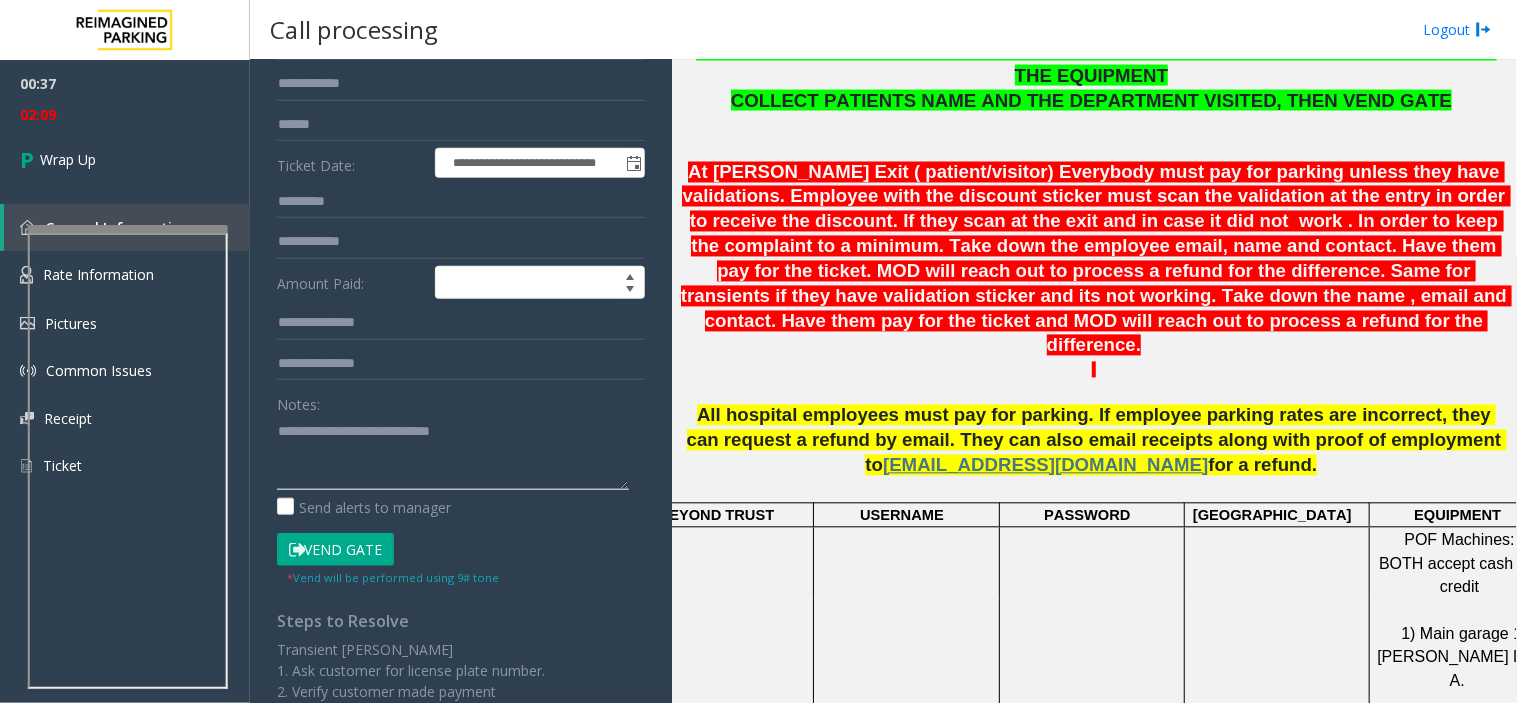 paste on "**********" 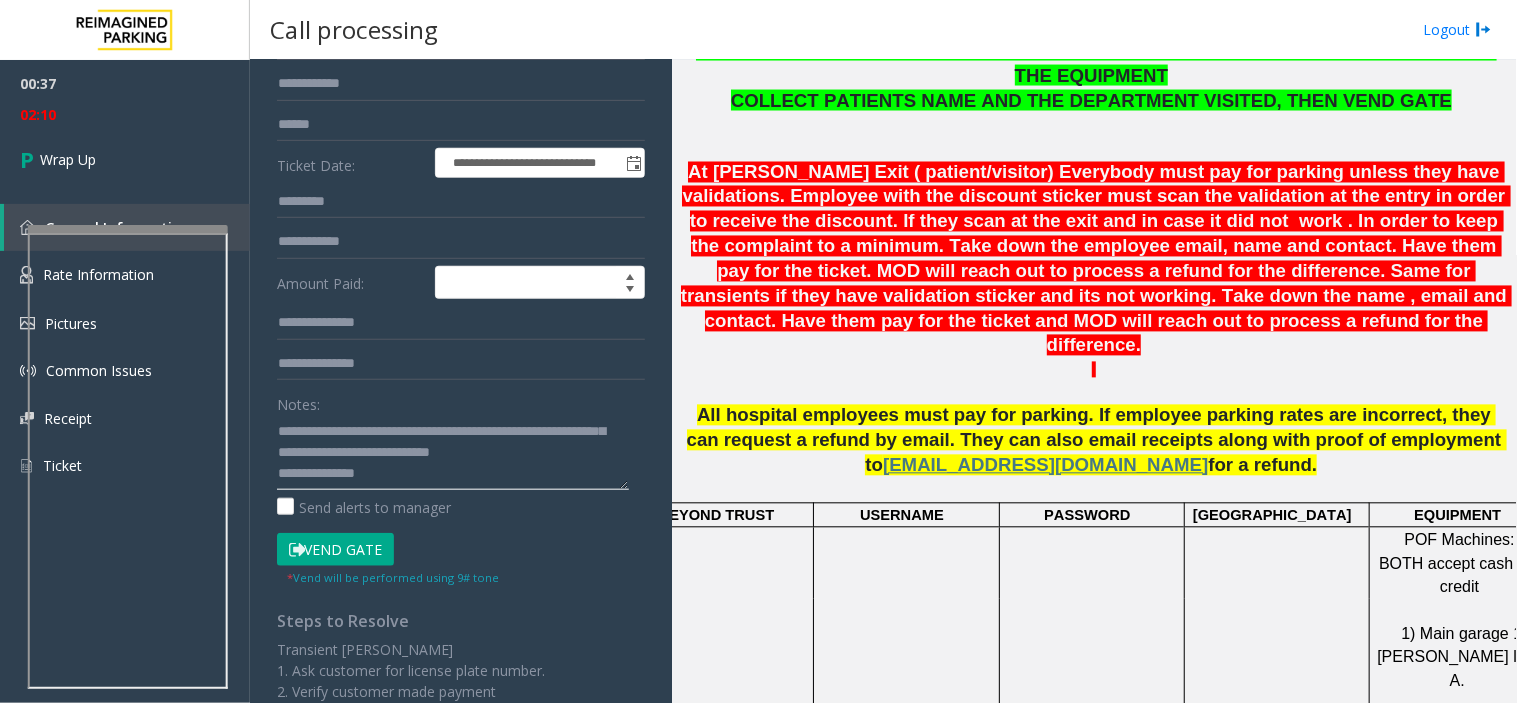 scroll, scrollTop: 0, scrollLeft: 0, axis: both 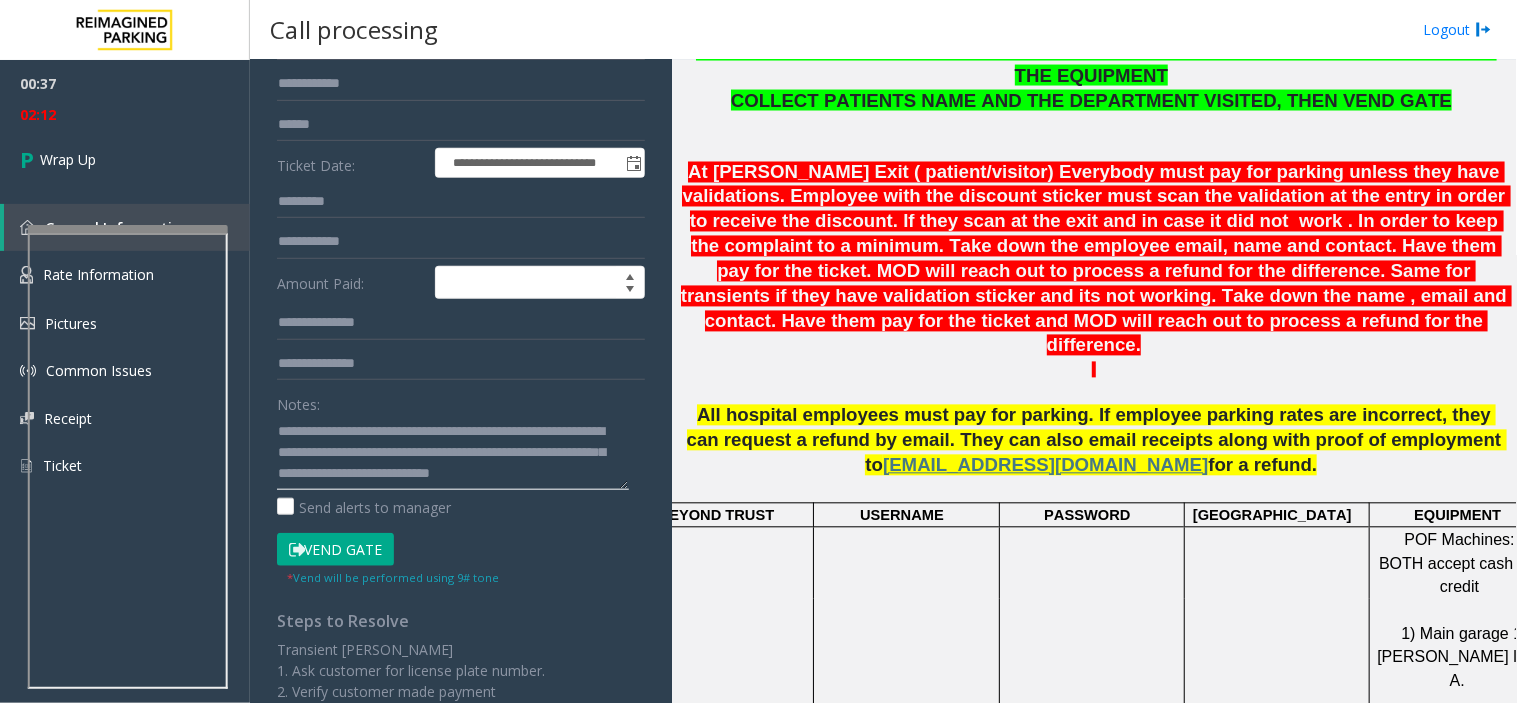 click 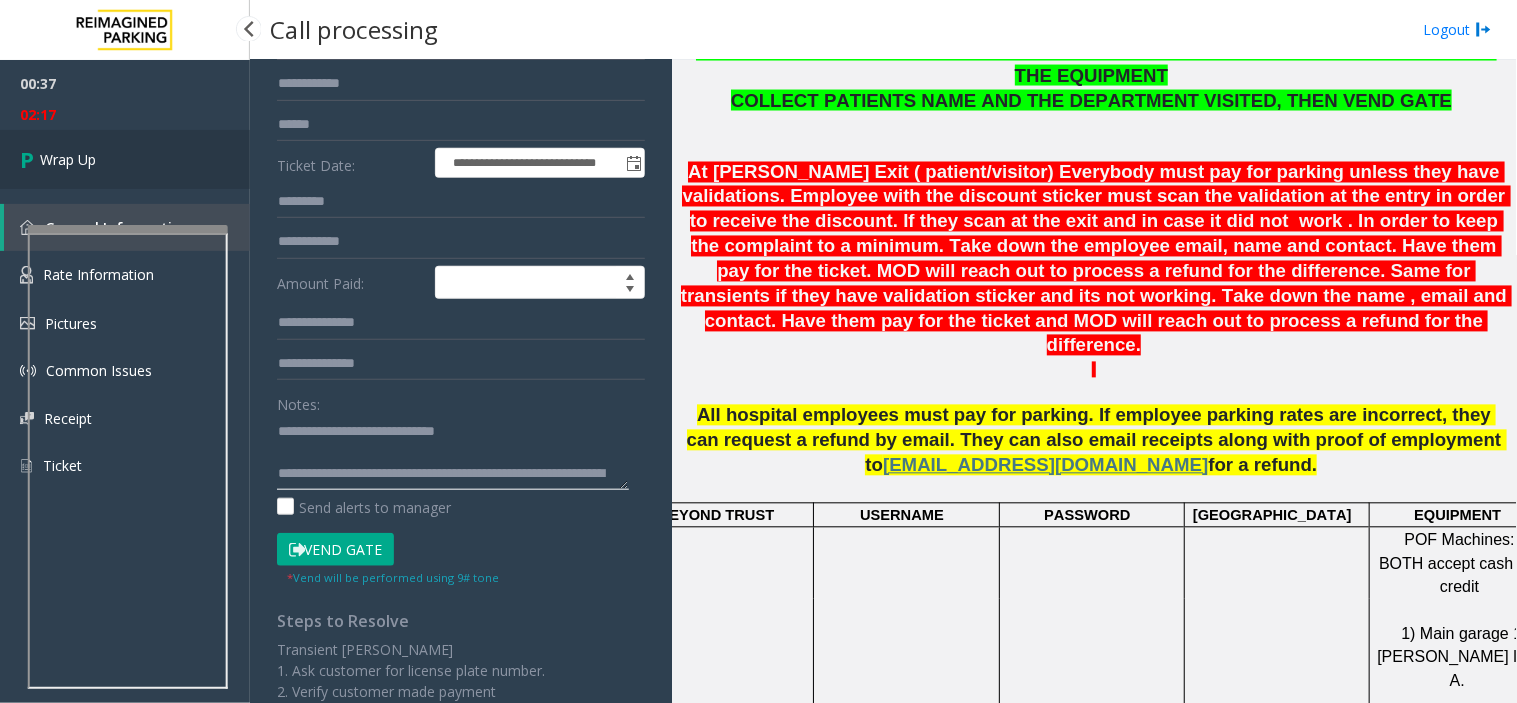type on "**********" 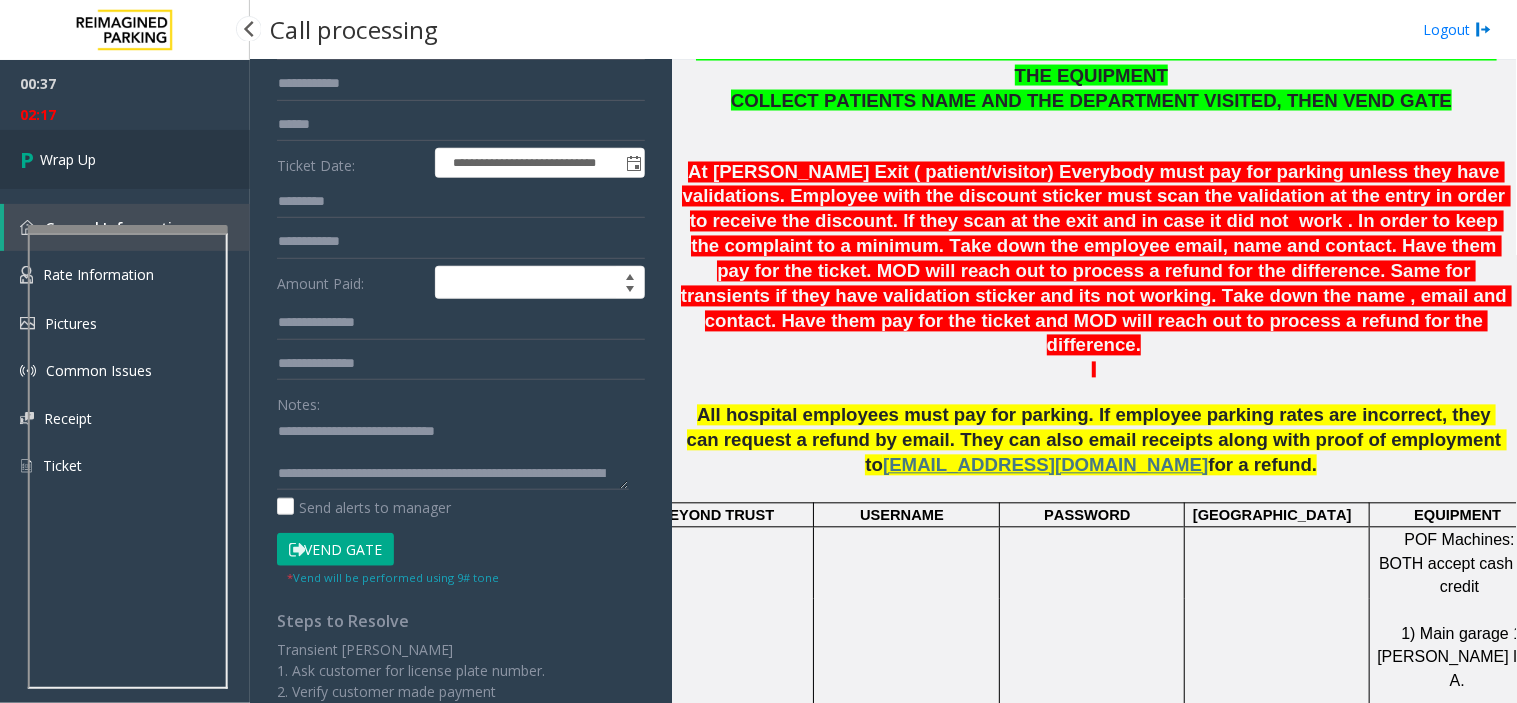 click on "Wrap Up" at bounding box center (125, 159) 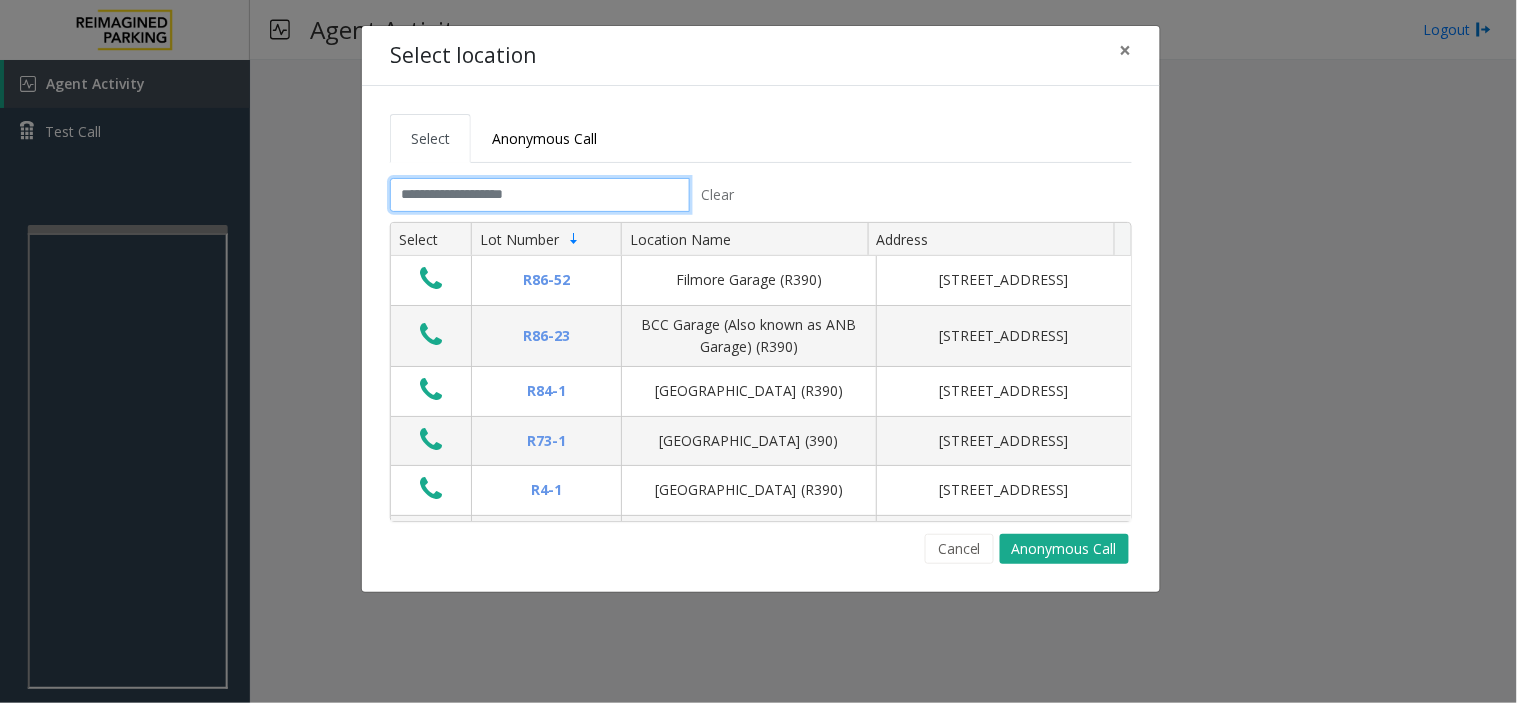 click 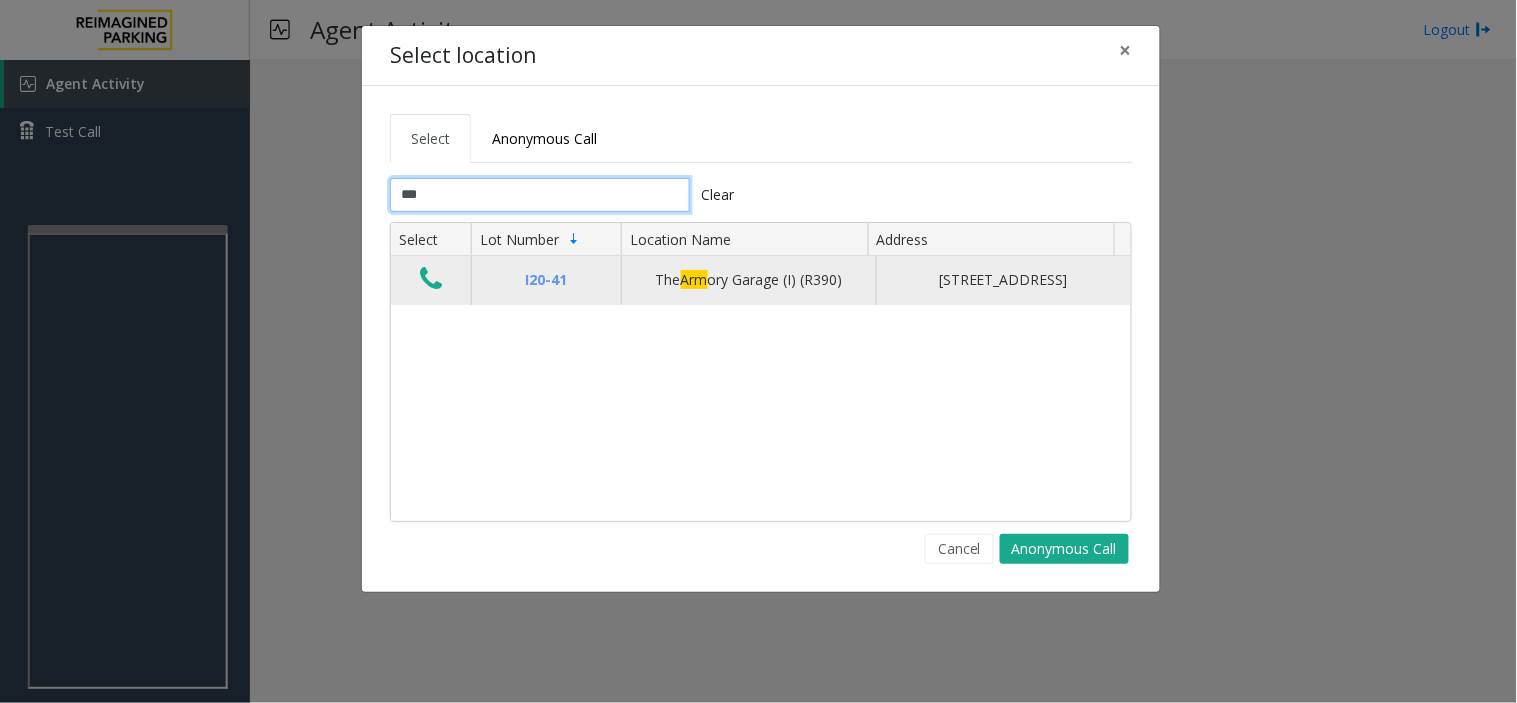 type on "***" 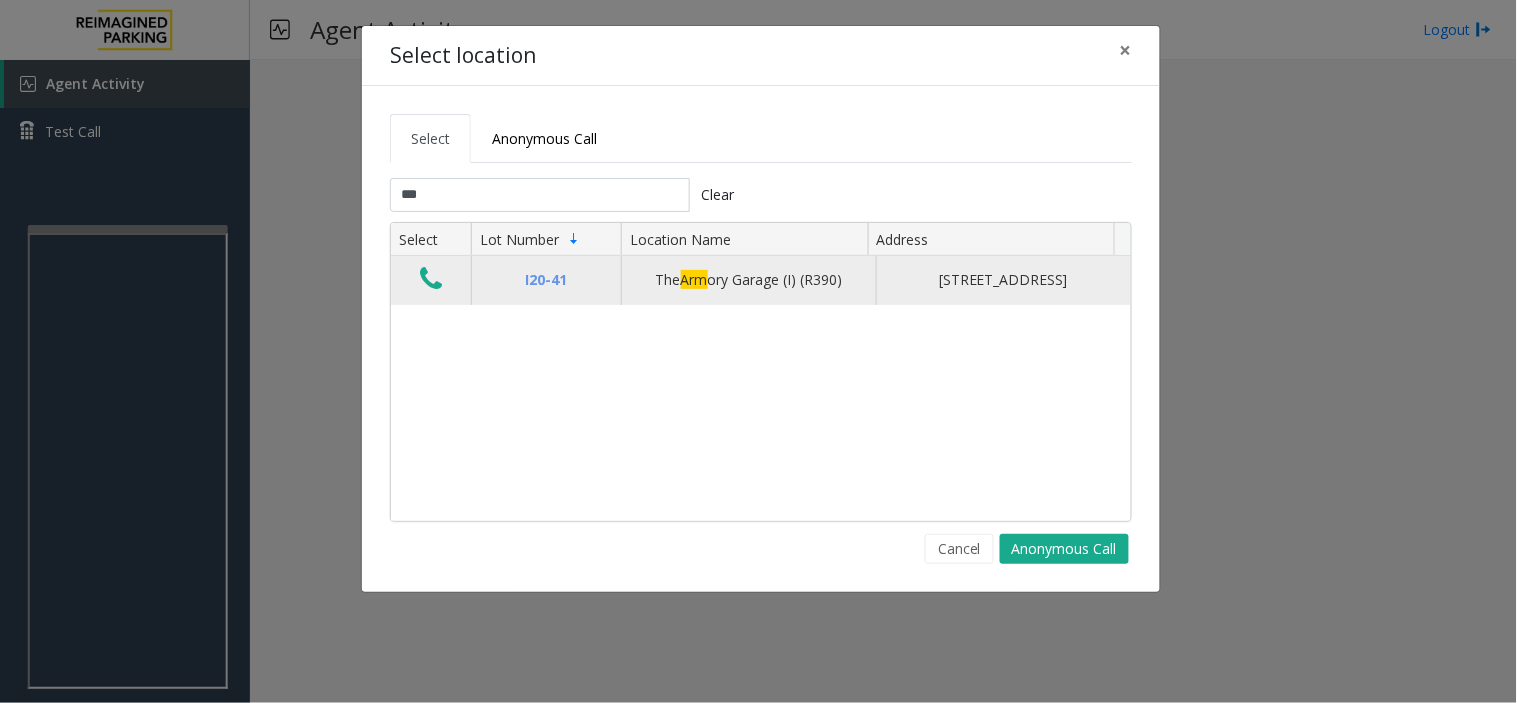 click 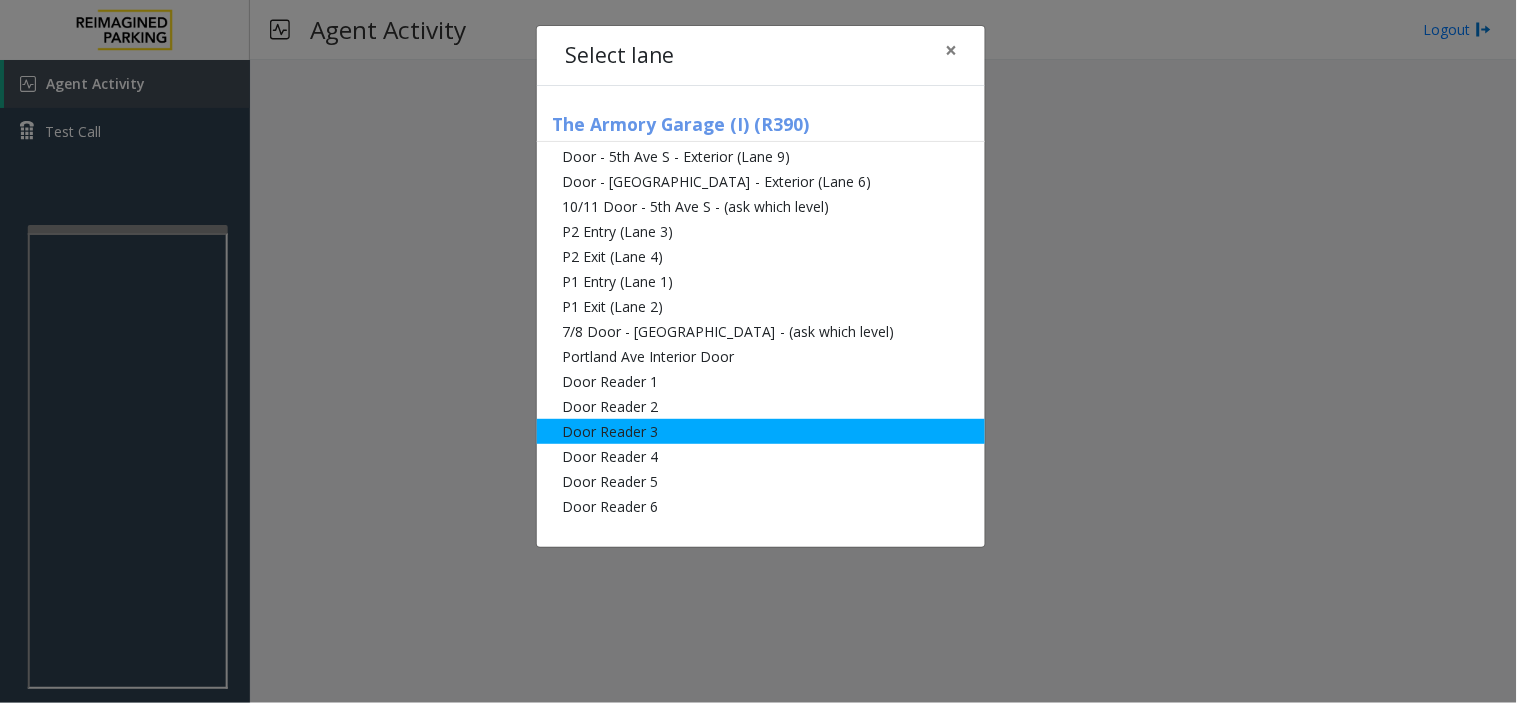 click on "Door Reader 3" 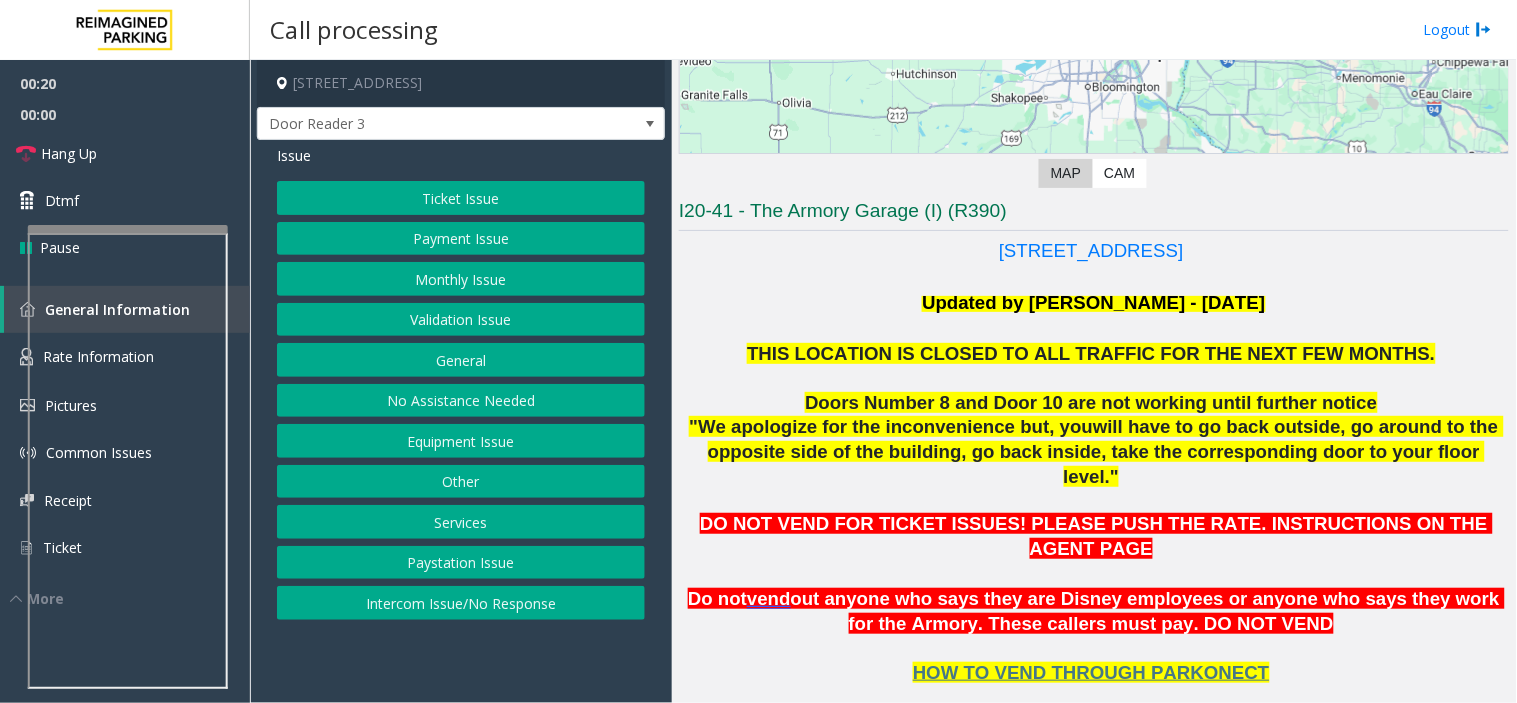 scroll, scrollTop: 444, scrollLeft: 0, axis: vertical 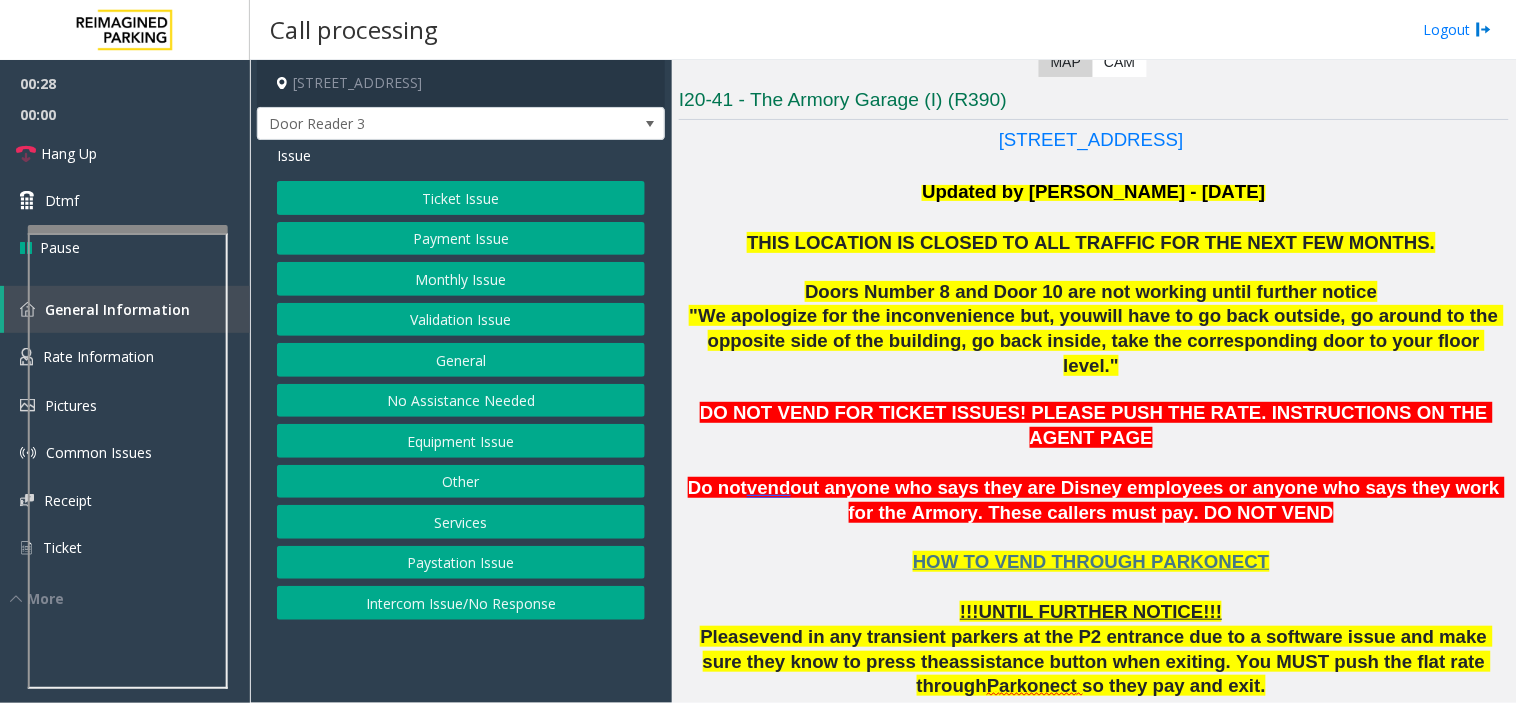 click on "Ticket Issue" 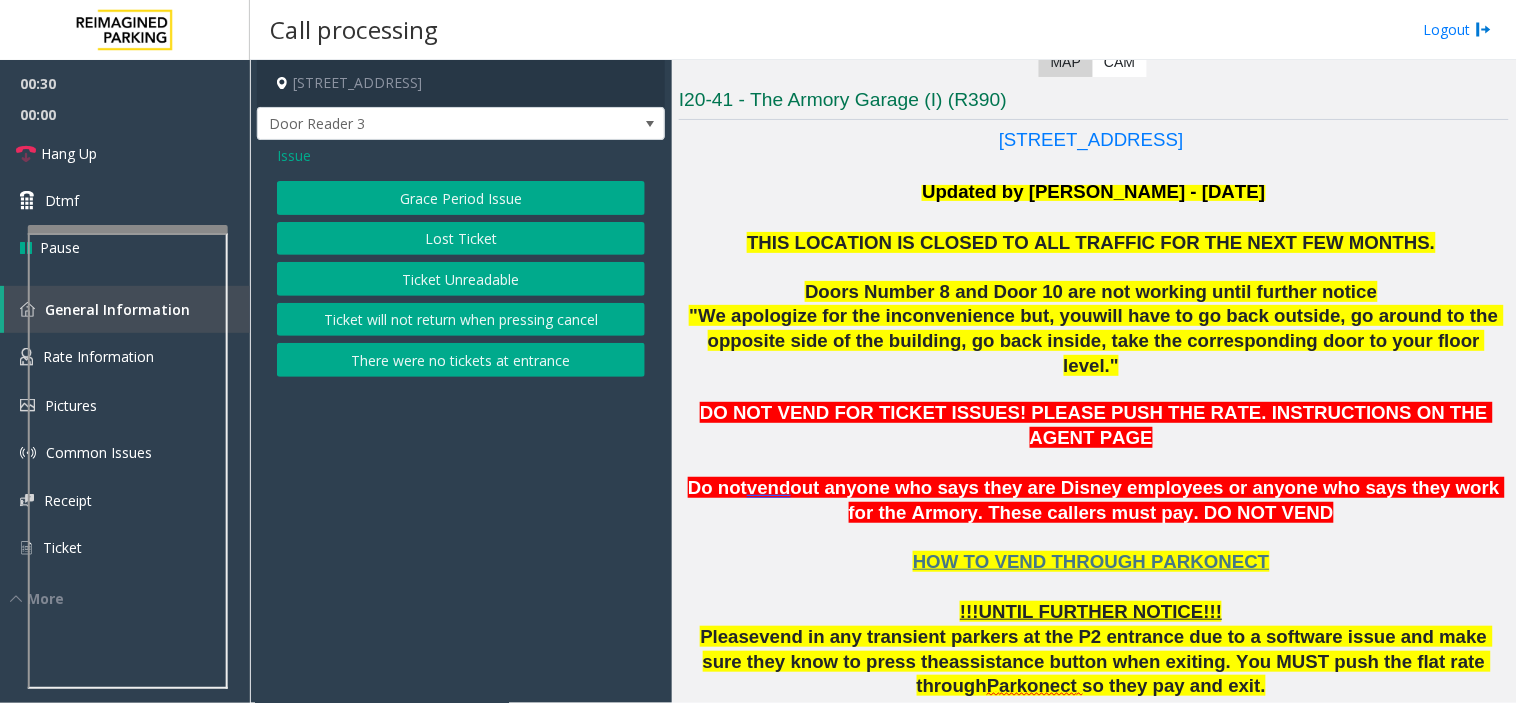 click on "Grace Period Issue   Lost Ticket   Ticket Unreadable   Ticket will not return when pressing cancel   There were no tickets at entrance" 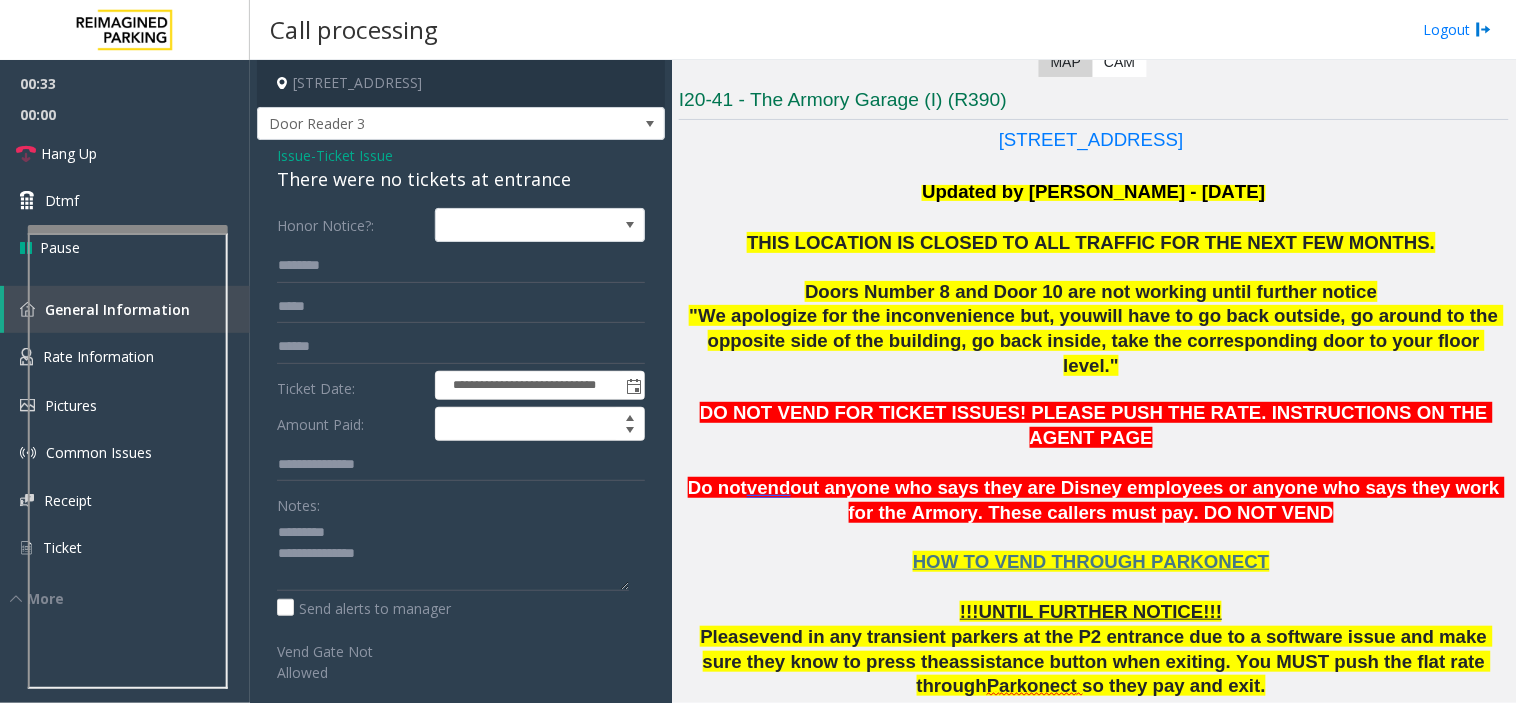 click on "There were no tickets at entrance" 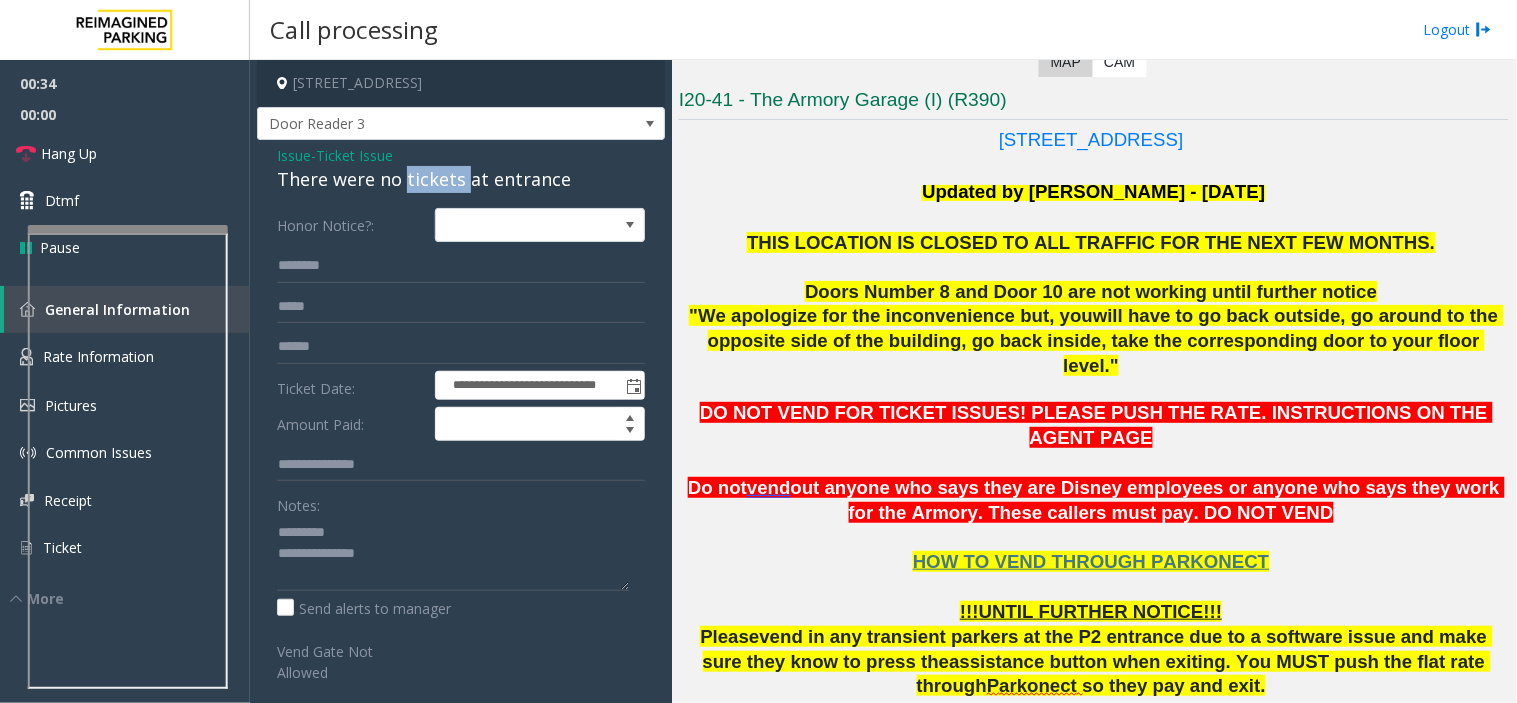 click on "There were no tickets at entrance" 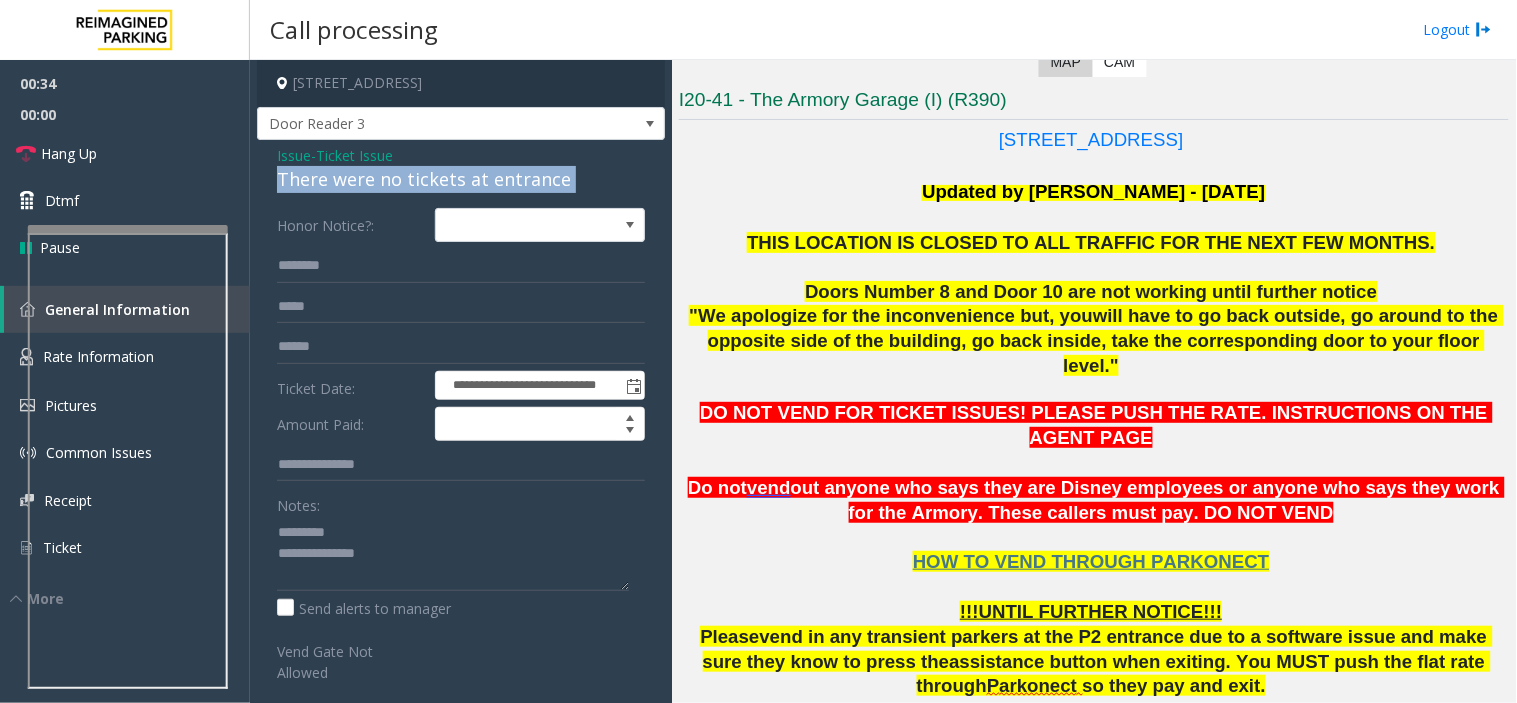 click on "There were no tickets at entrance" 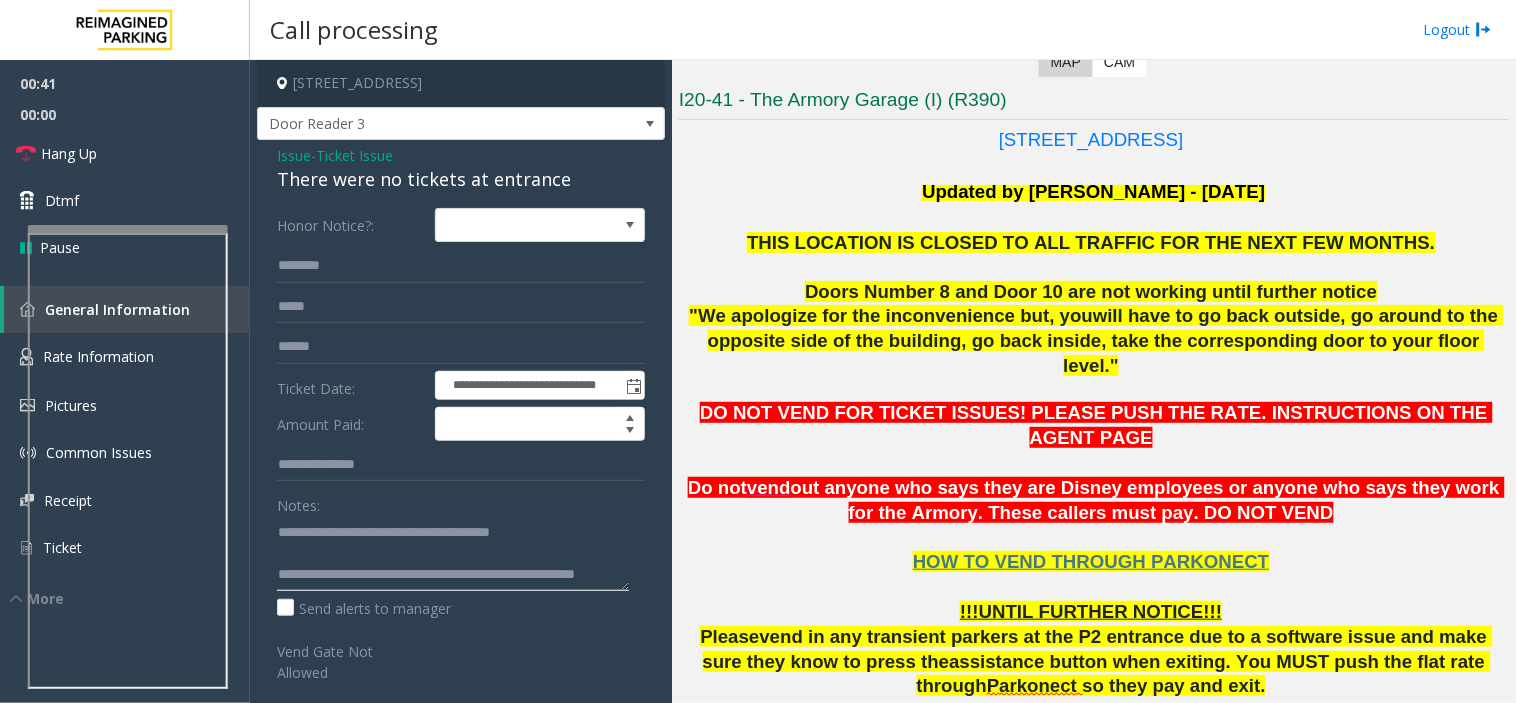 type on "**********" 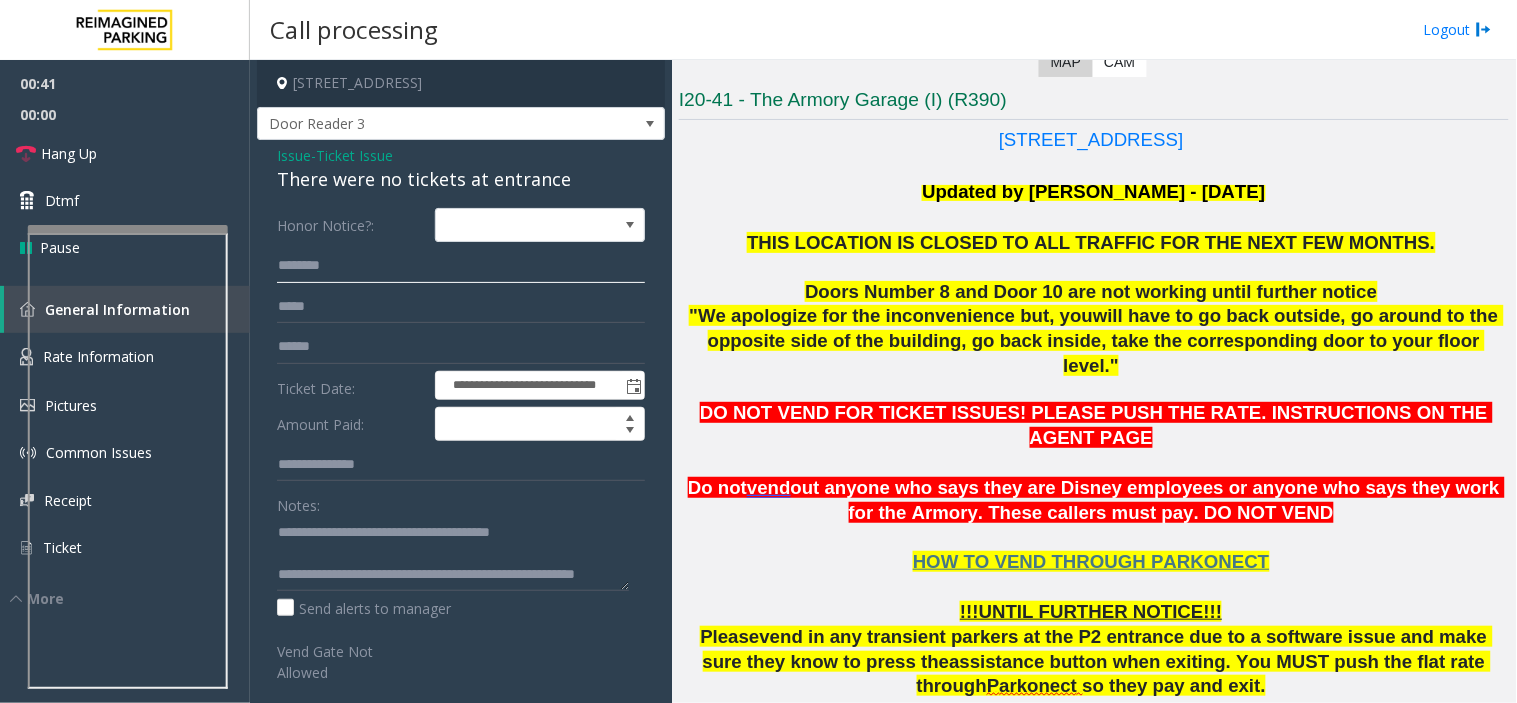 click 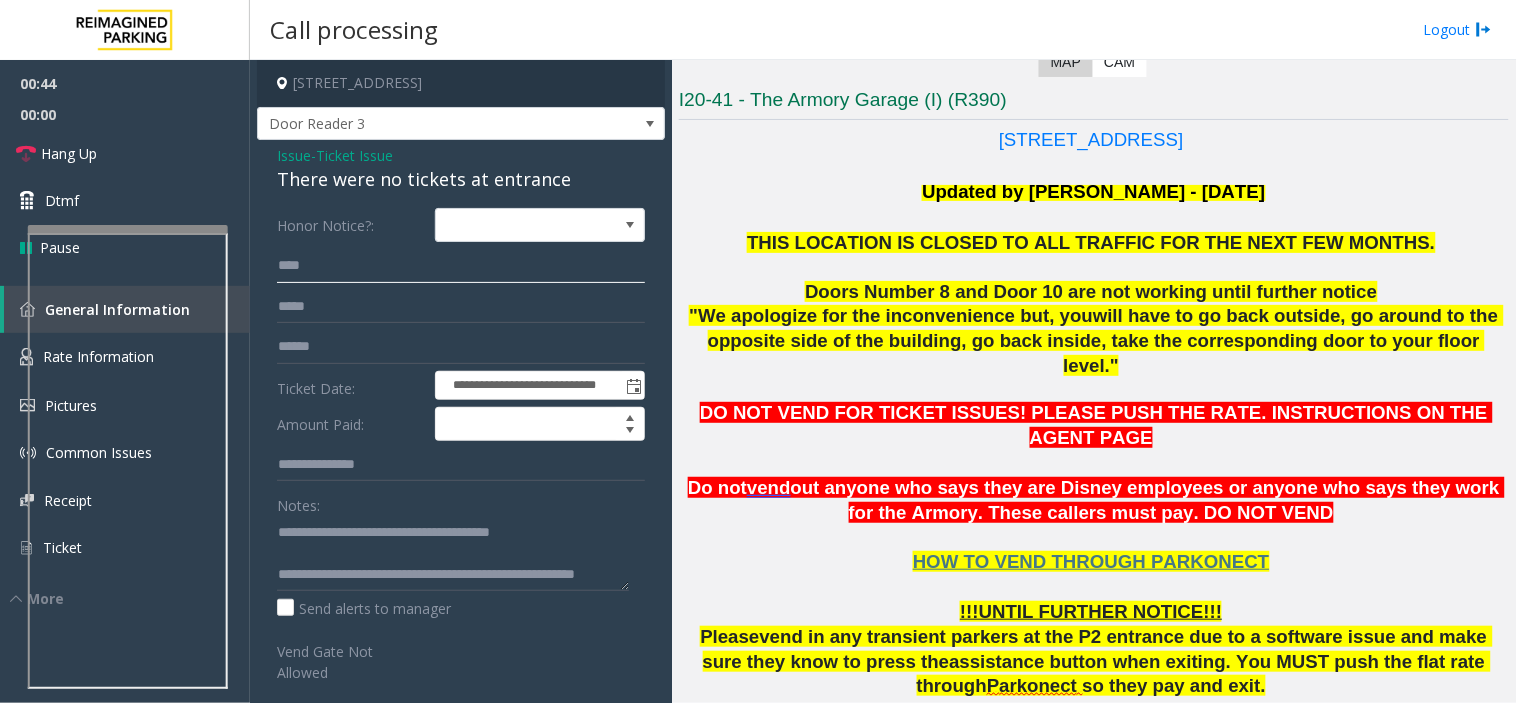 type on "****" 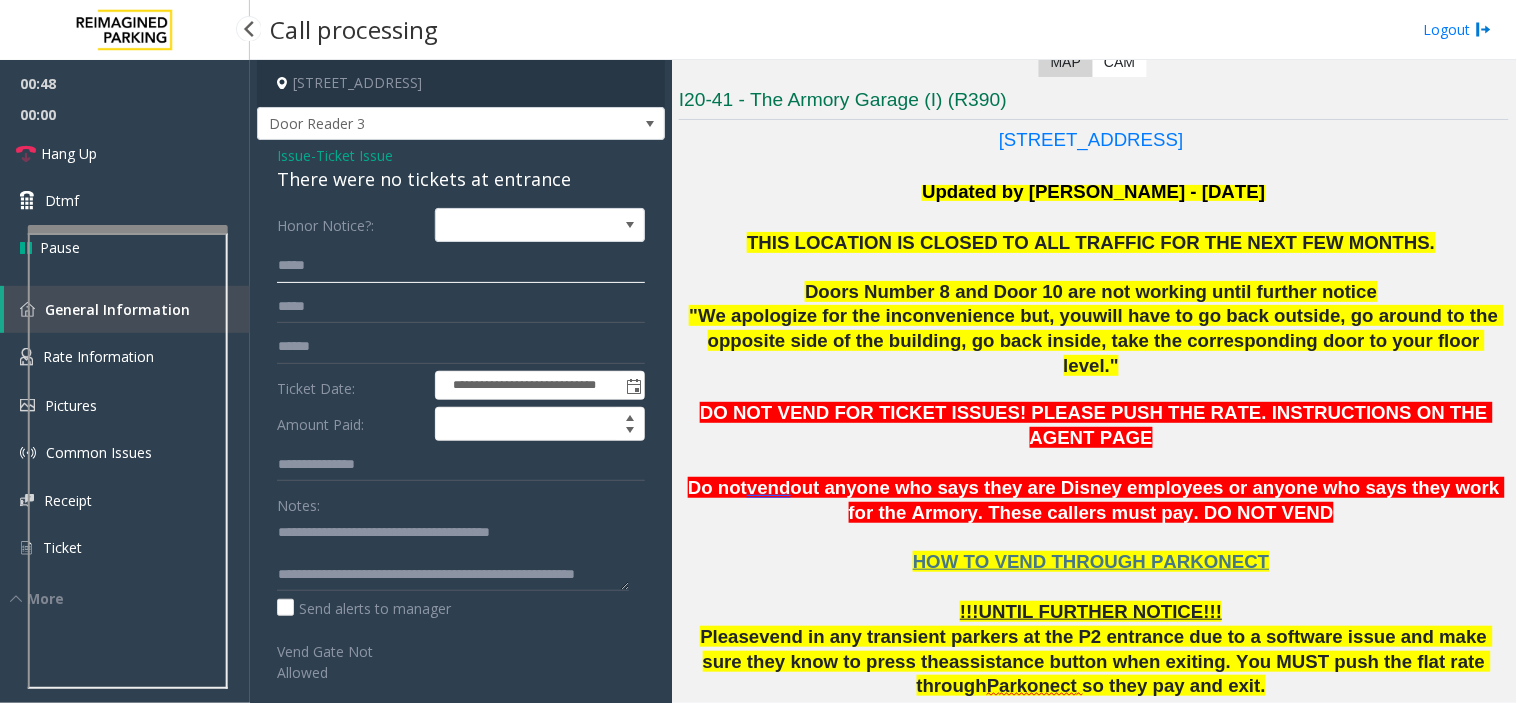 drag, startPoint x: 328, startPoint y: 278, endPoint x: 241, endPoint y: 272, distance: 87.20665 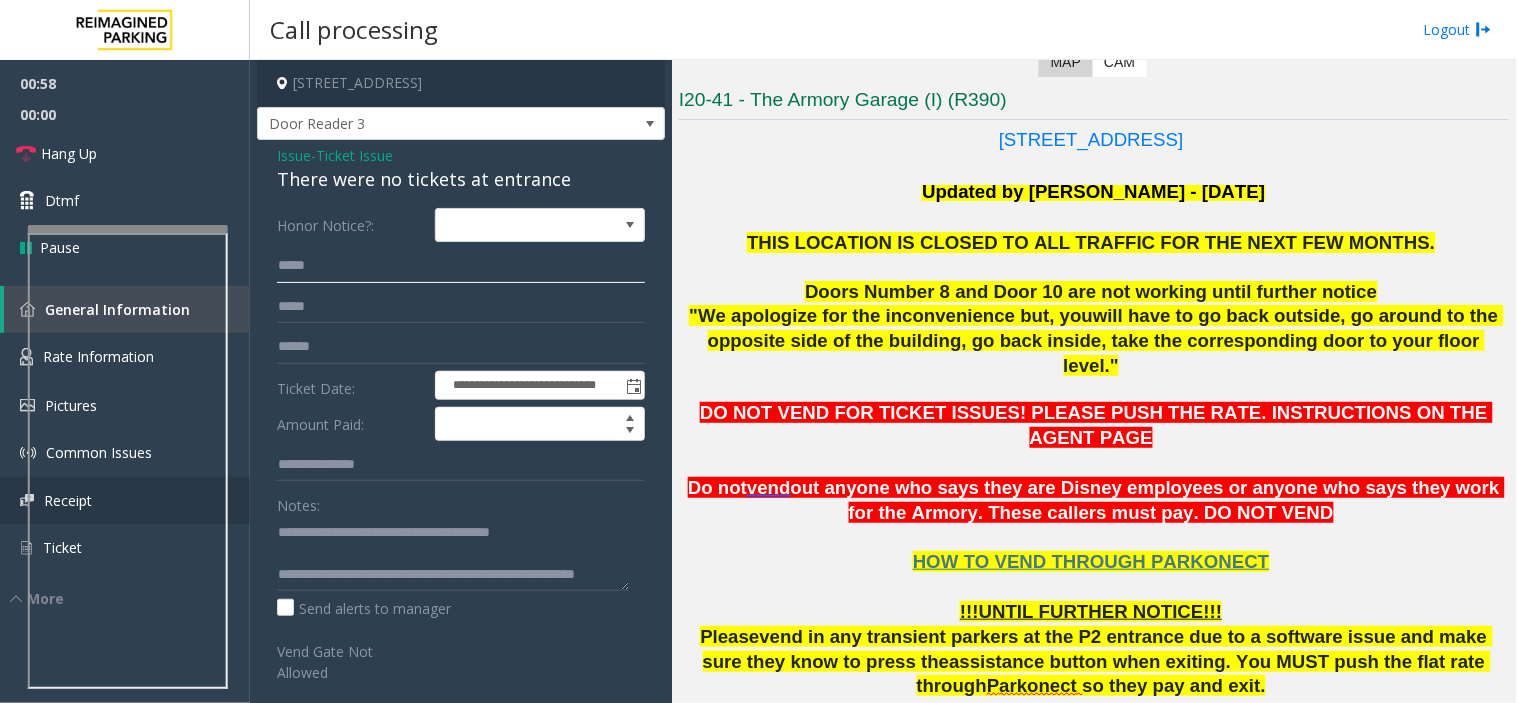type on "****" 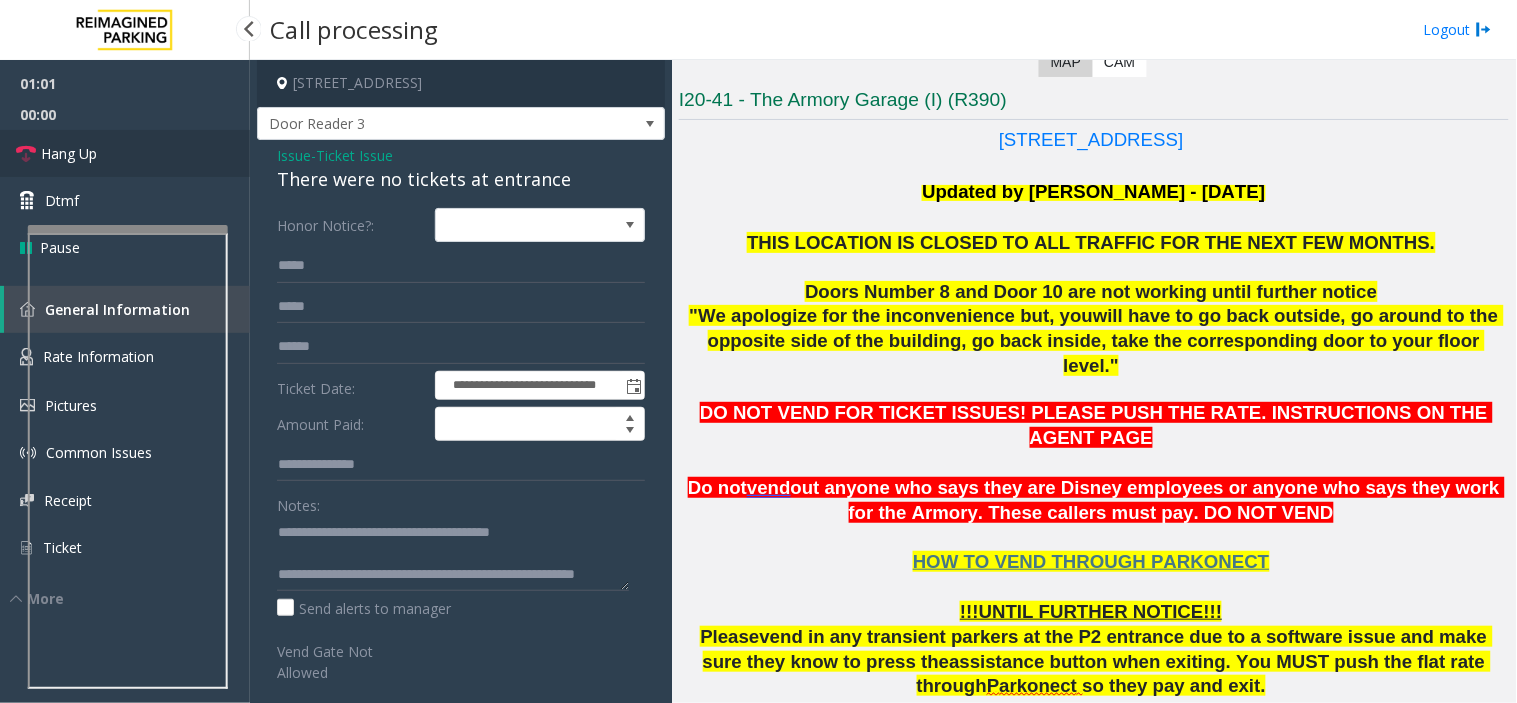 click on "Hang Up" at bounding box center [125, 153] 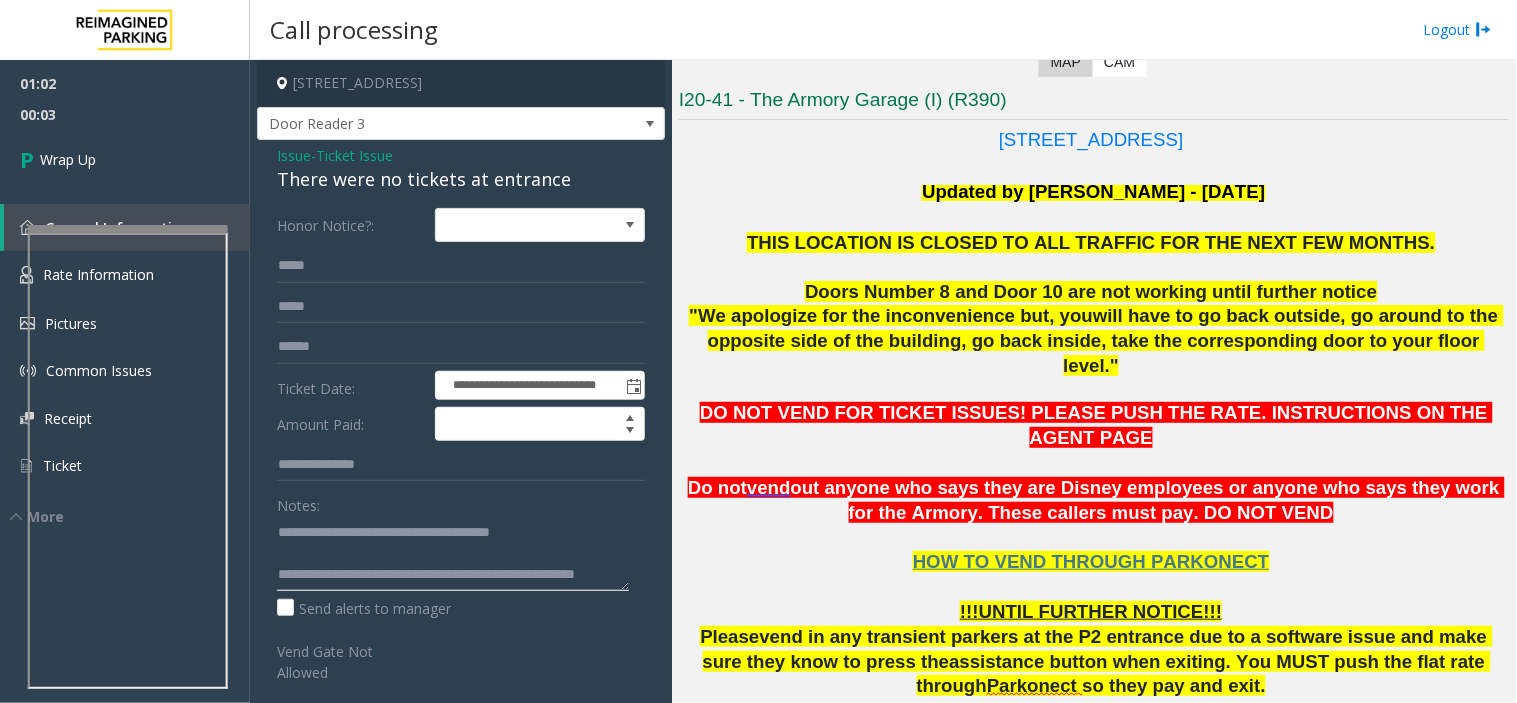 scroll, scrollTop: 21, scrollLeft: 0, axis: vertical 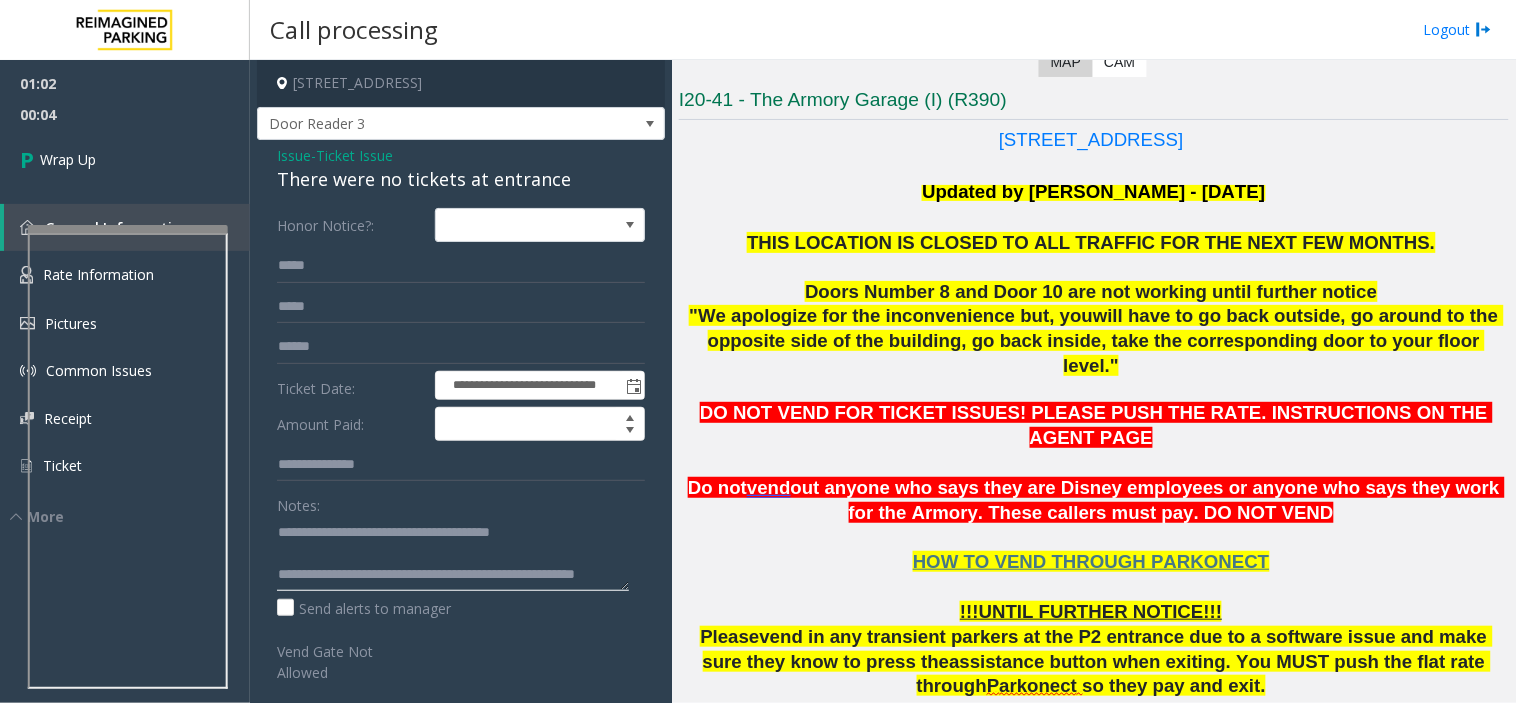 drag, startPoint x: 364, startPoint y: 548, endPoint x: 378, endPoint y: 548, distance: 14 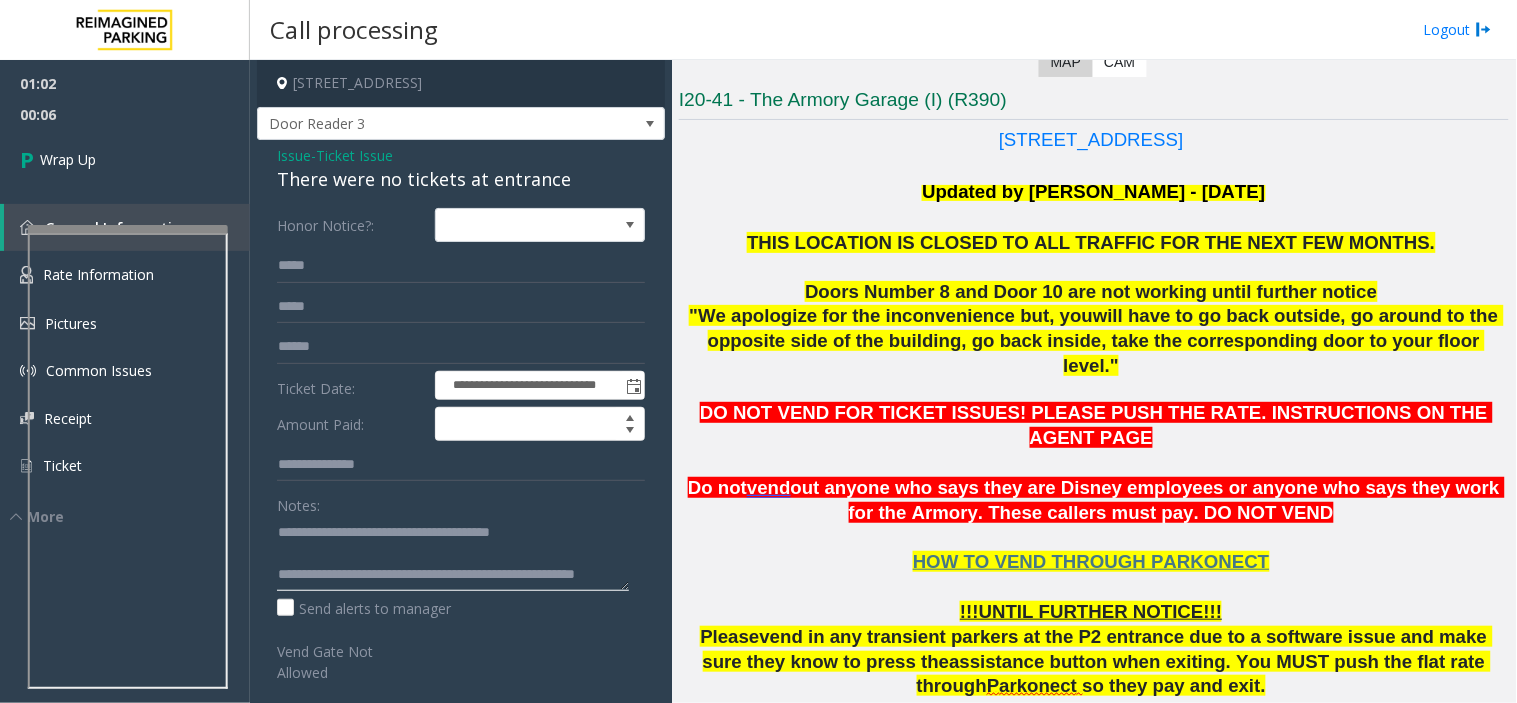 paste on "**********" 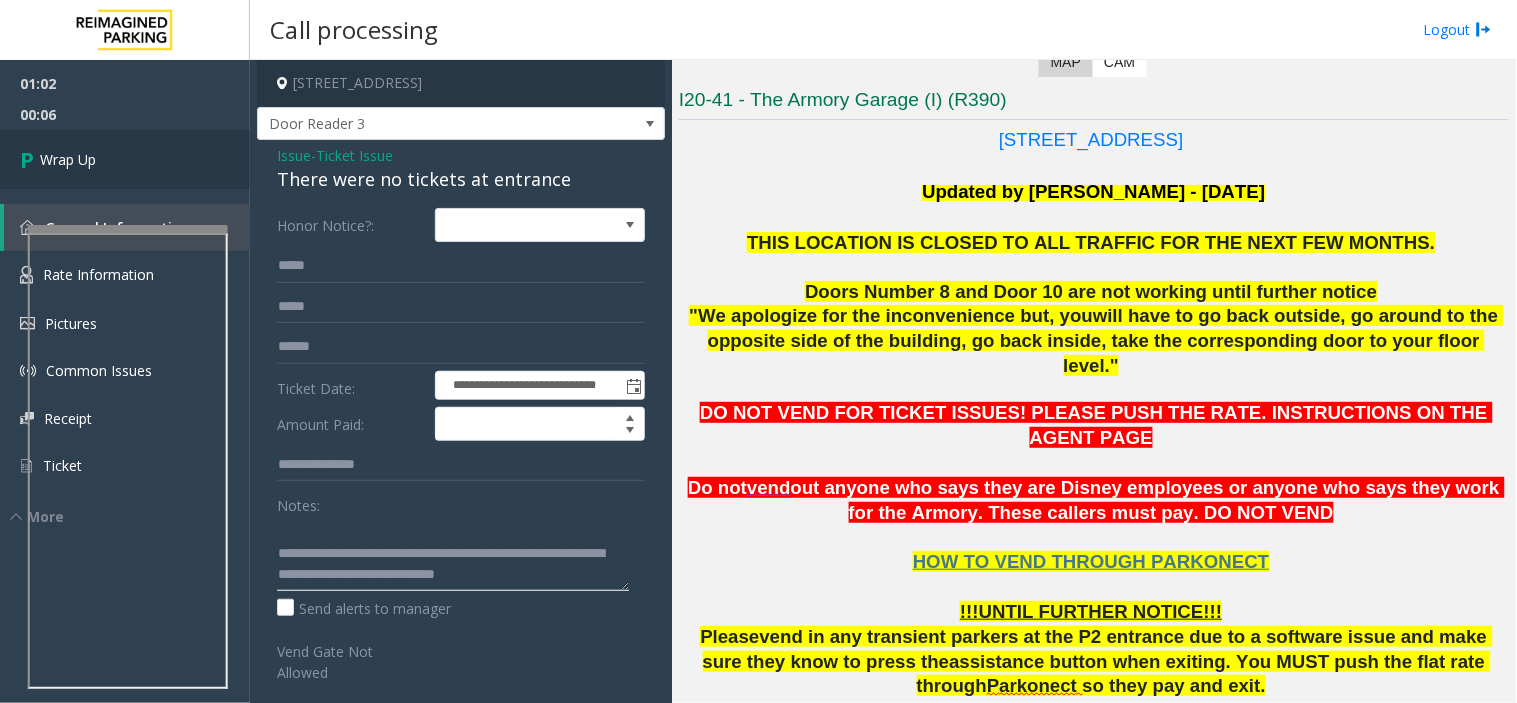 scroll, scrollTop: 35, scrollLeft: 0, axis: vertical 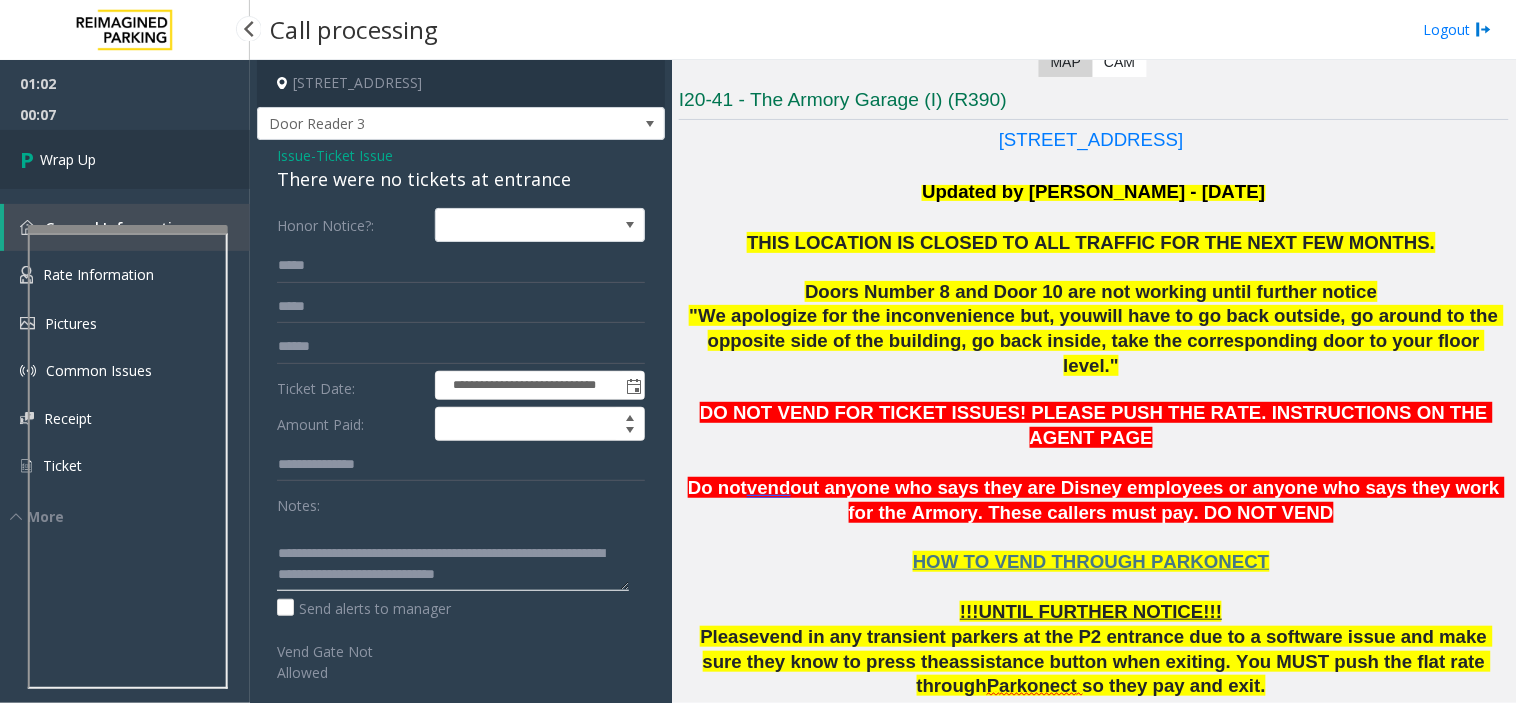 type on "**********" 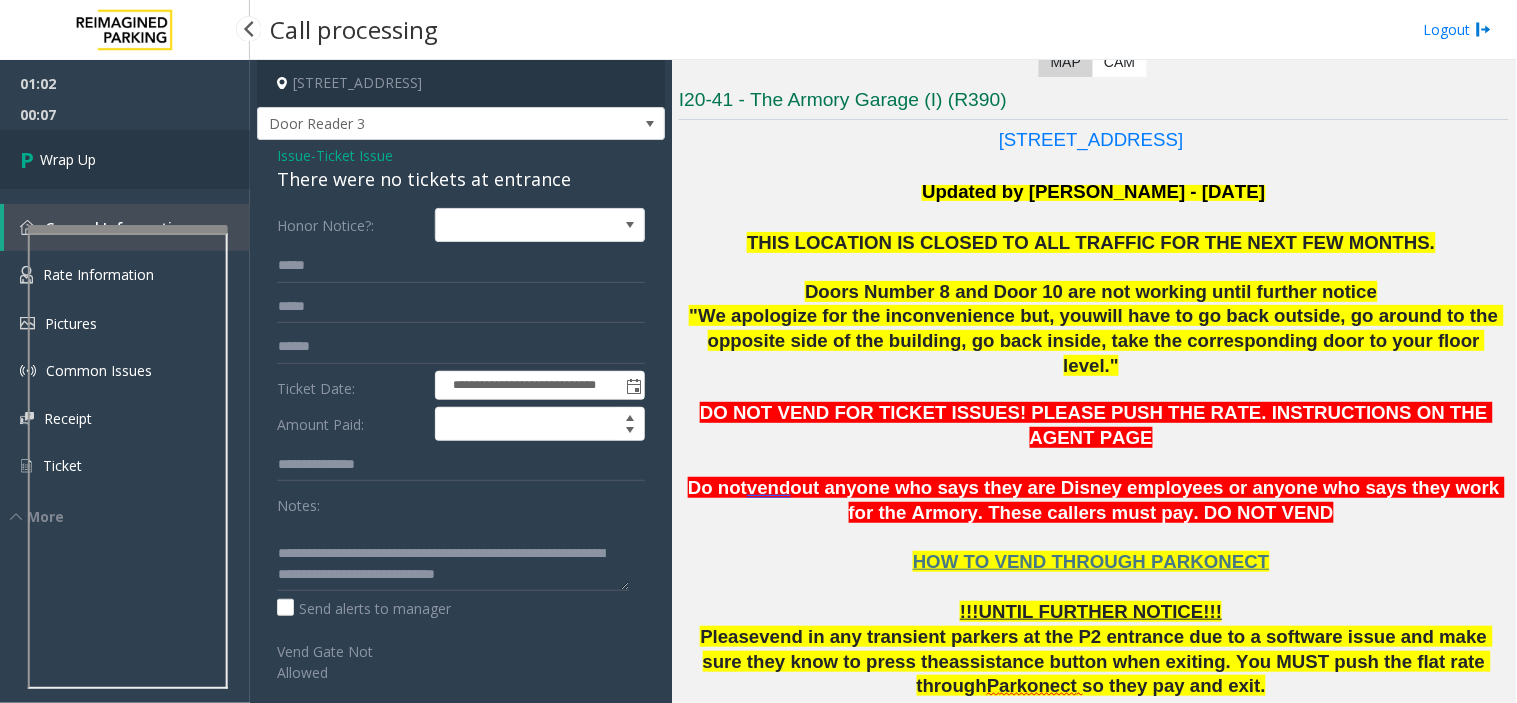 click on "Wrap Up" at bounding box center (125, 159) 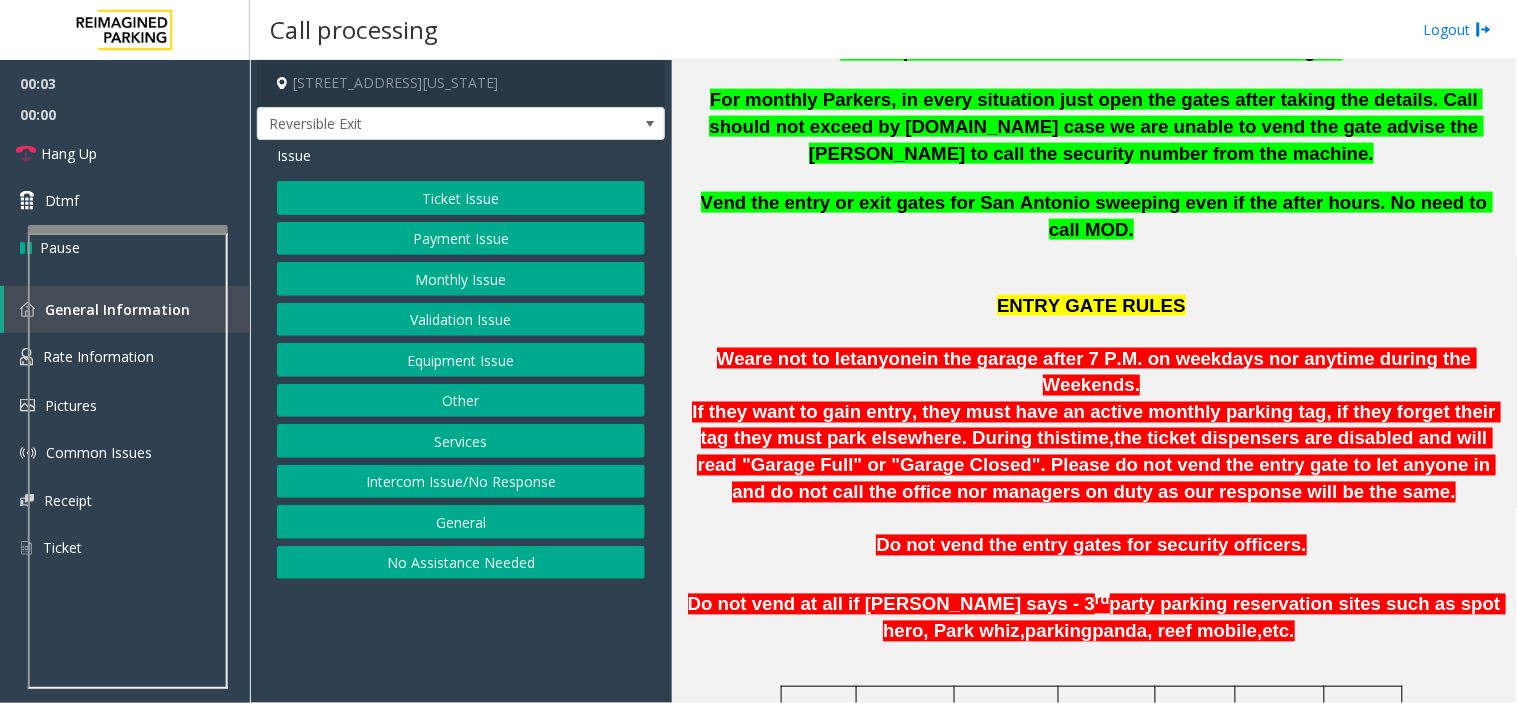 scroll, scrollTop: 666, scrollLeft: 0, axis: vertical 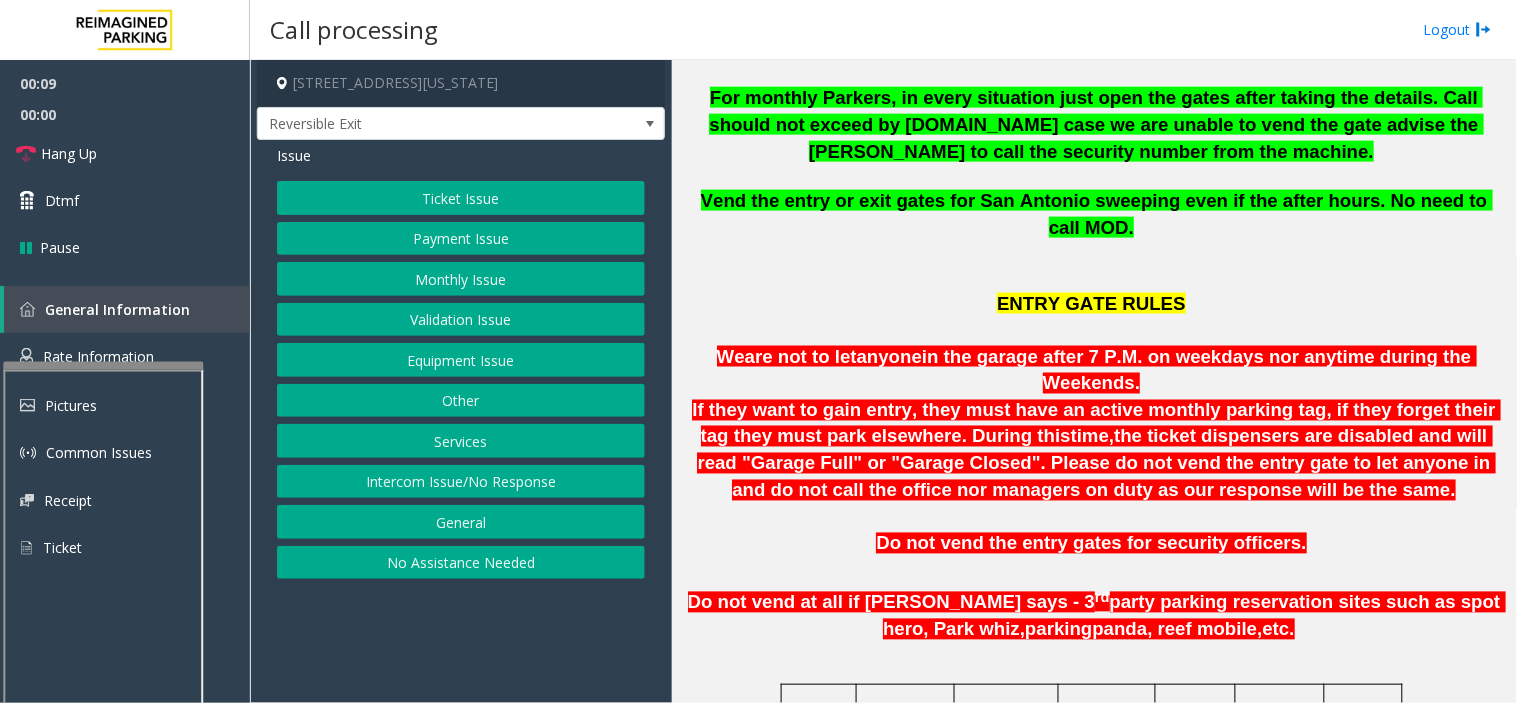 click at bounding box center [103, 366] 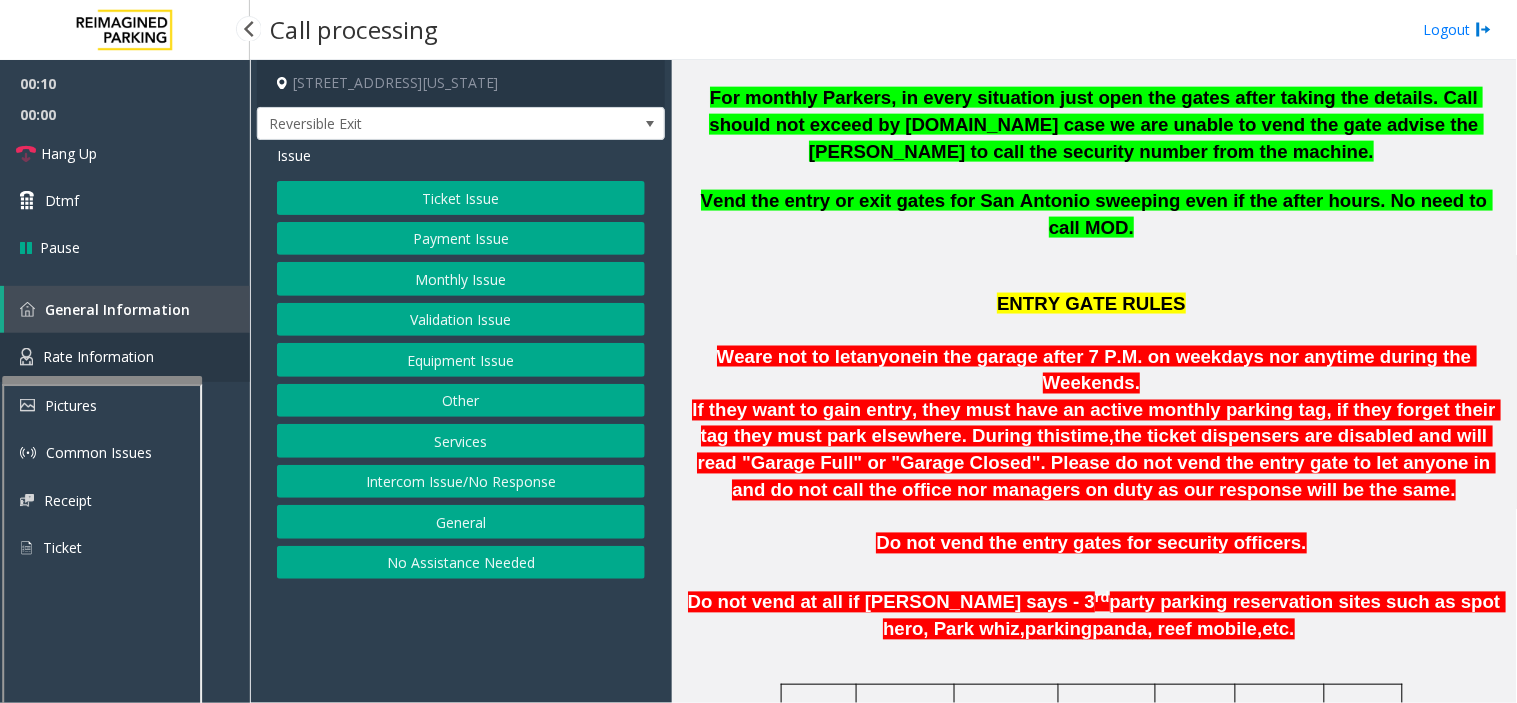 click on "Rate Information" at bounding box center [98, 356] 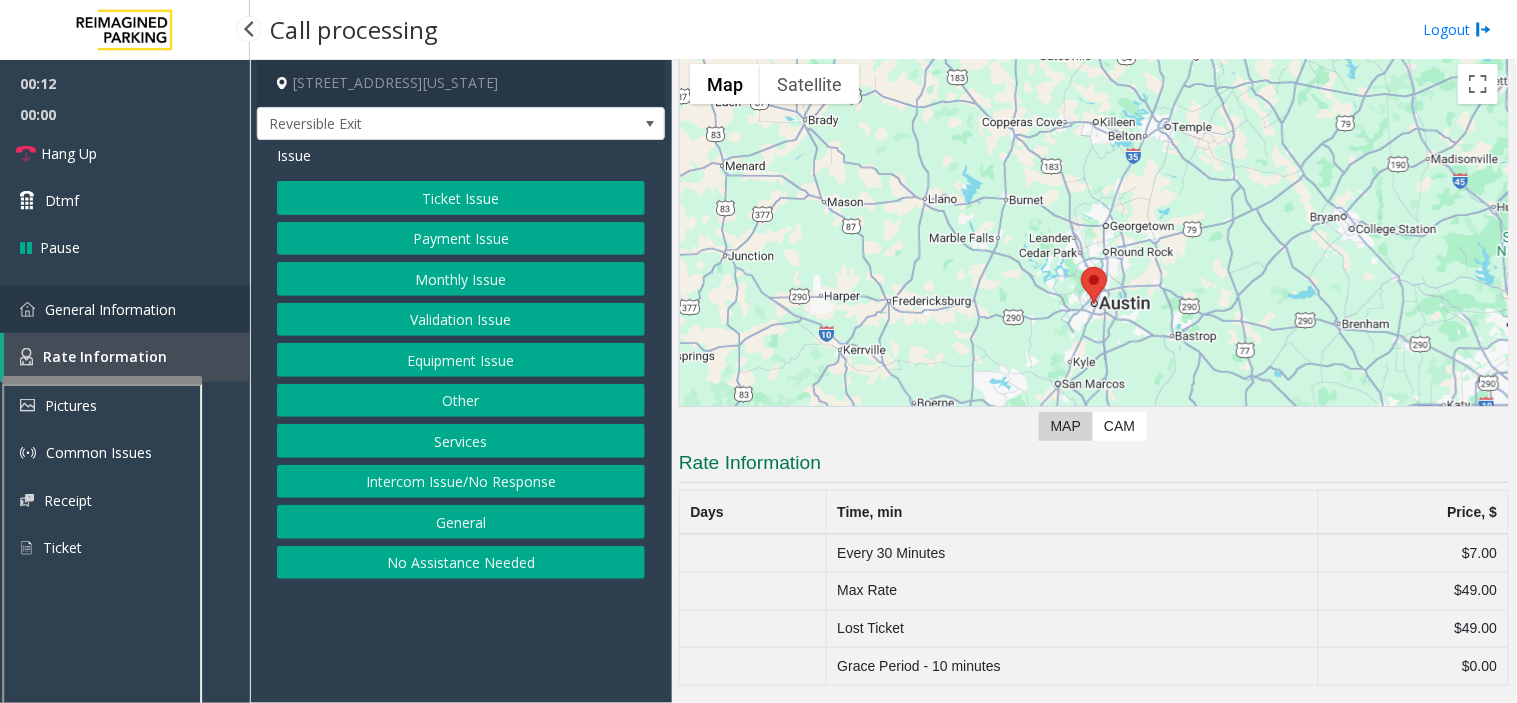 click on "General Information" at bounding box center (110, 309) 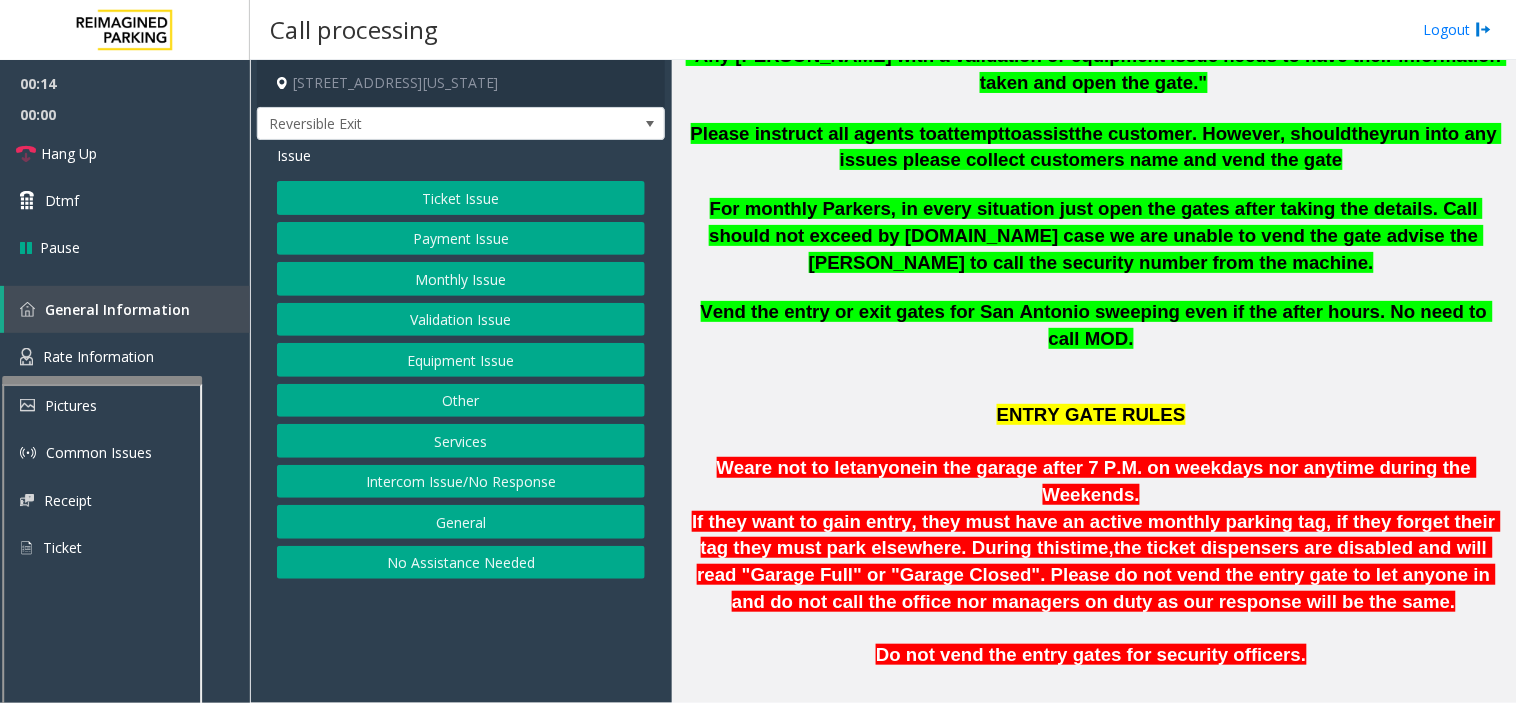 scroll, scrollTop: 444, scrollLeft: 0, axis: vertical 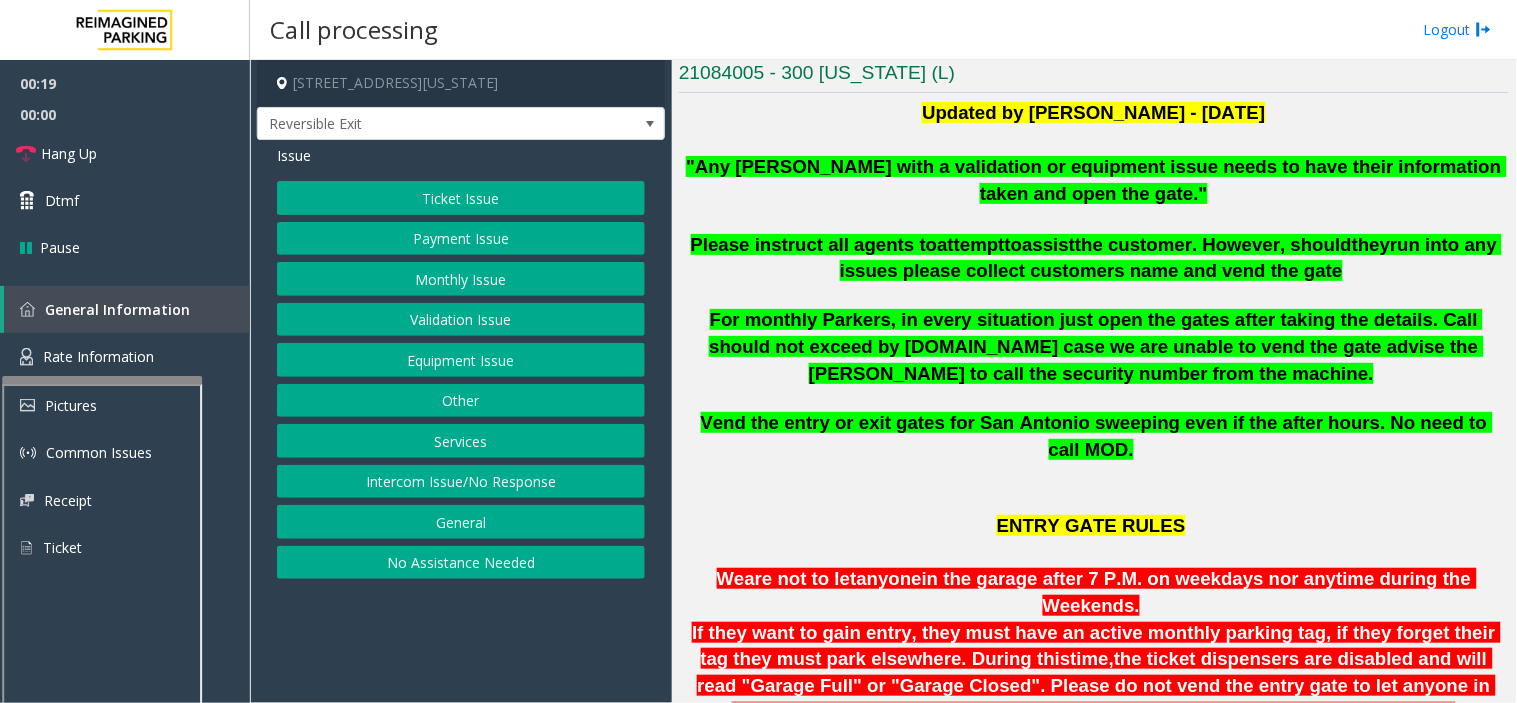 click on "Equipment Issue" 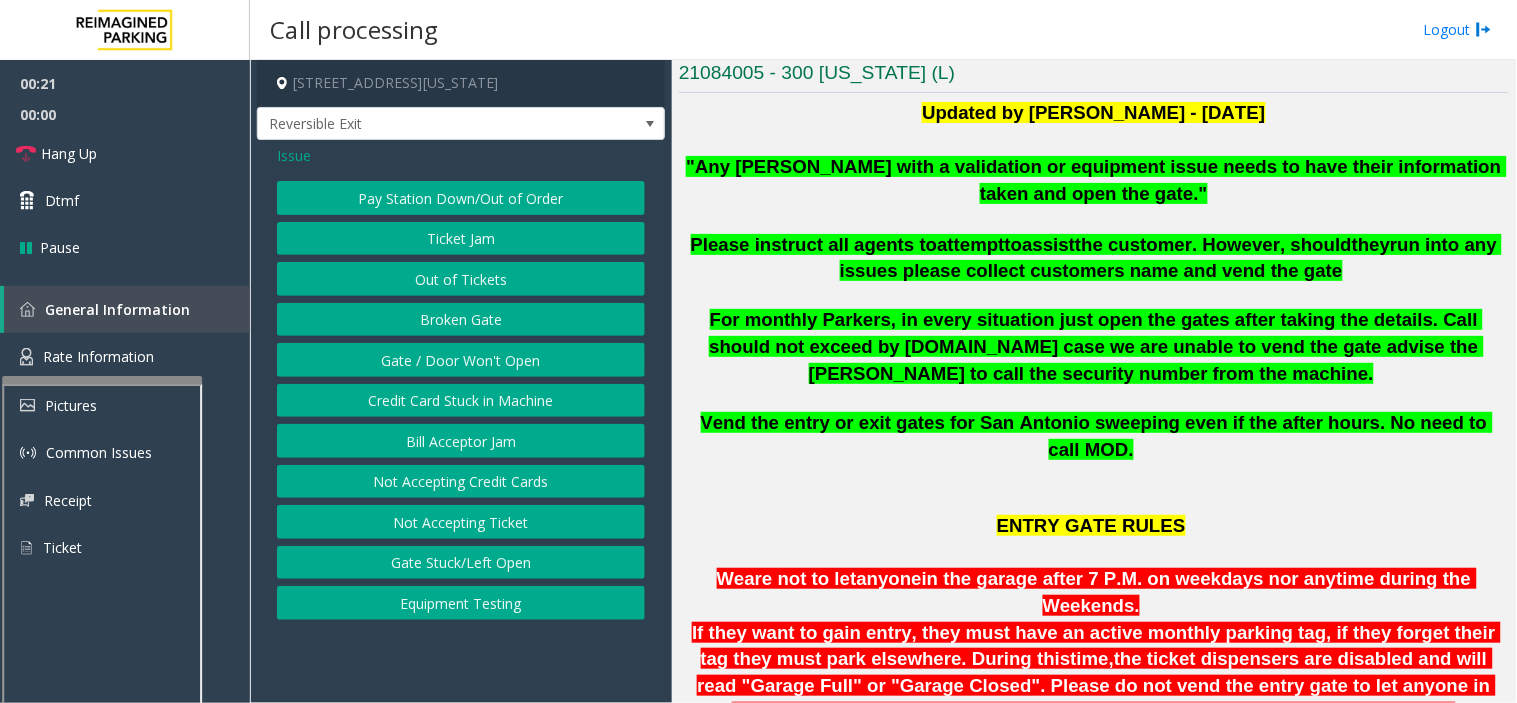 click on "Issue" 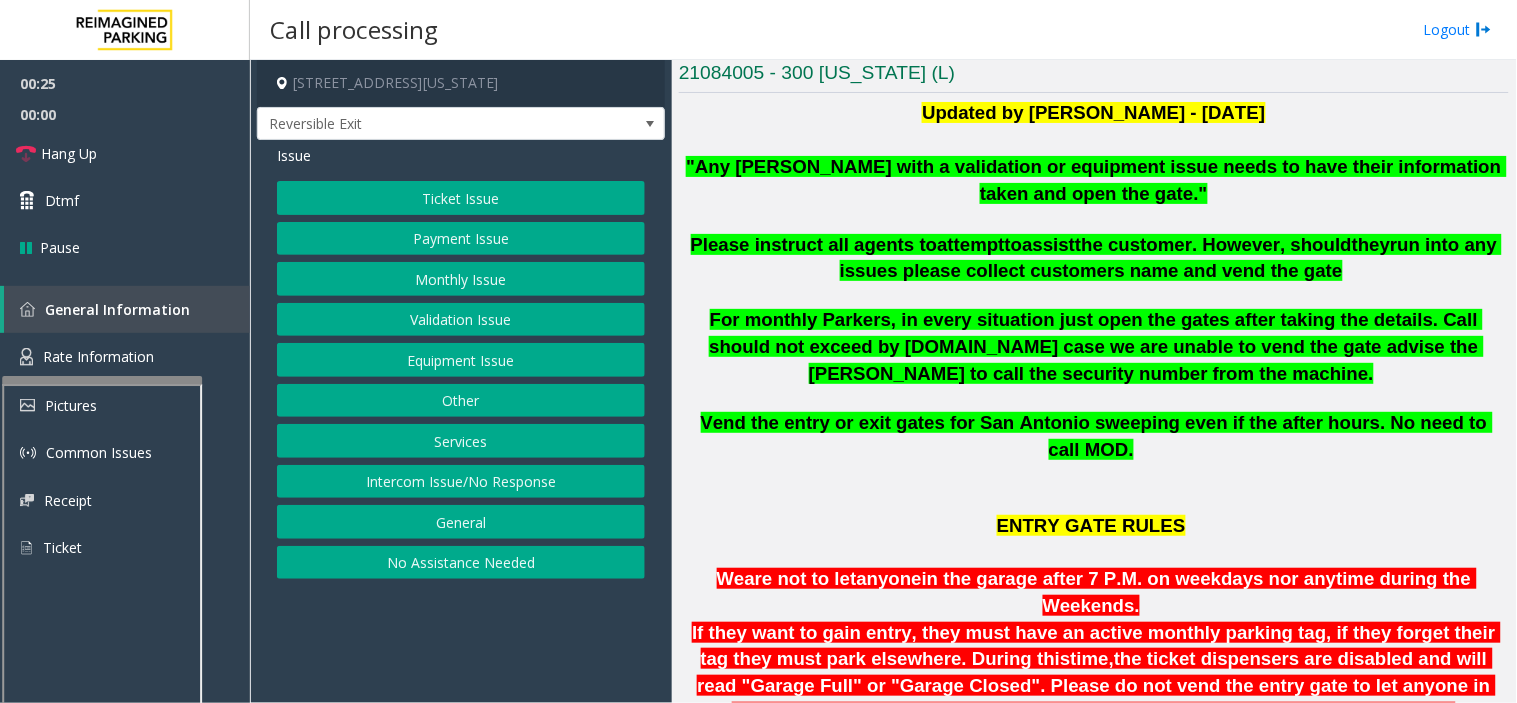 click on "Other" 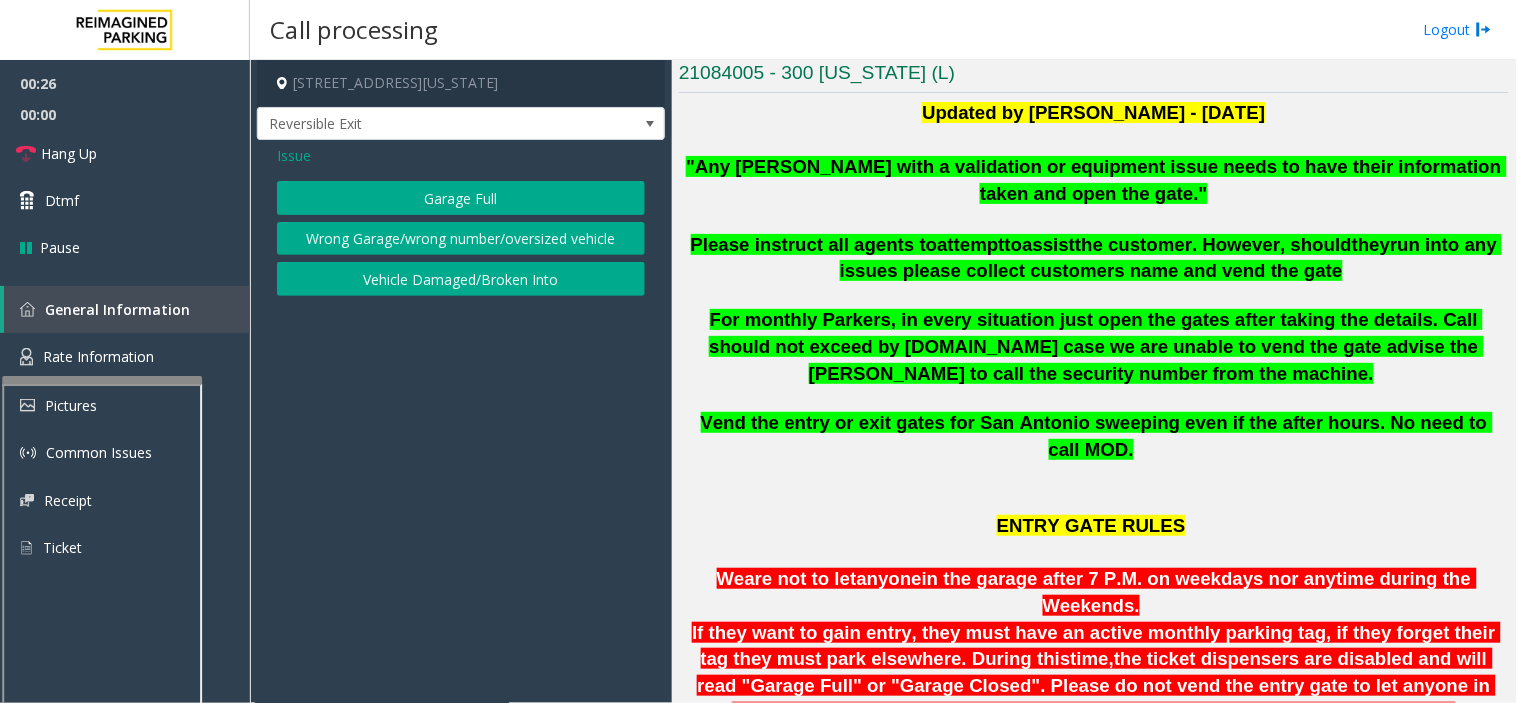 click on "Wrong Garage/wrong number/oversized vehicle" 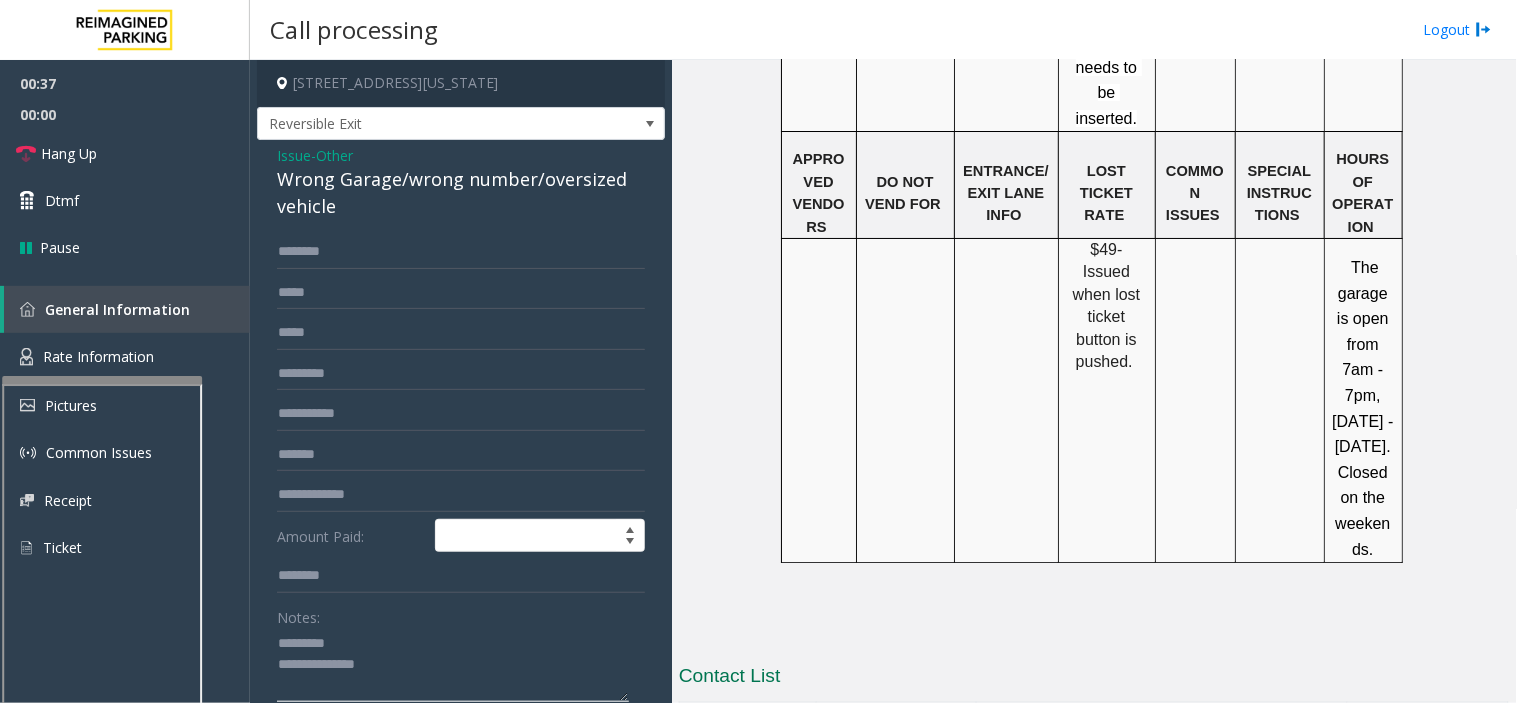 scroll, scrollTop: 2111, scrollLeft: 0, axis: vertical 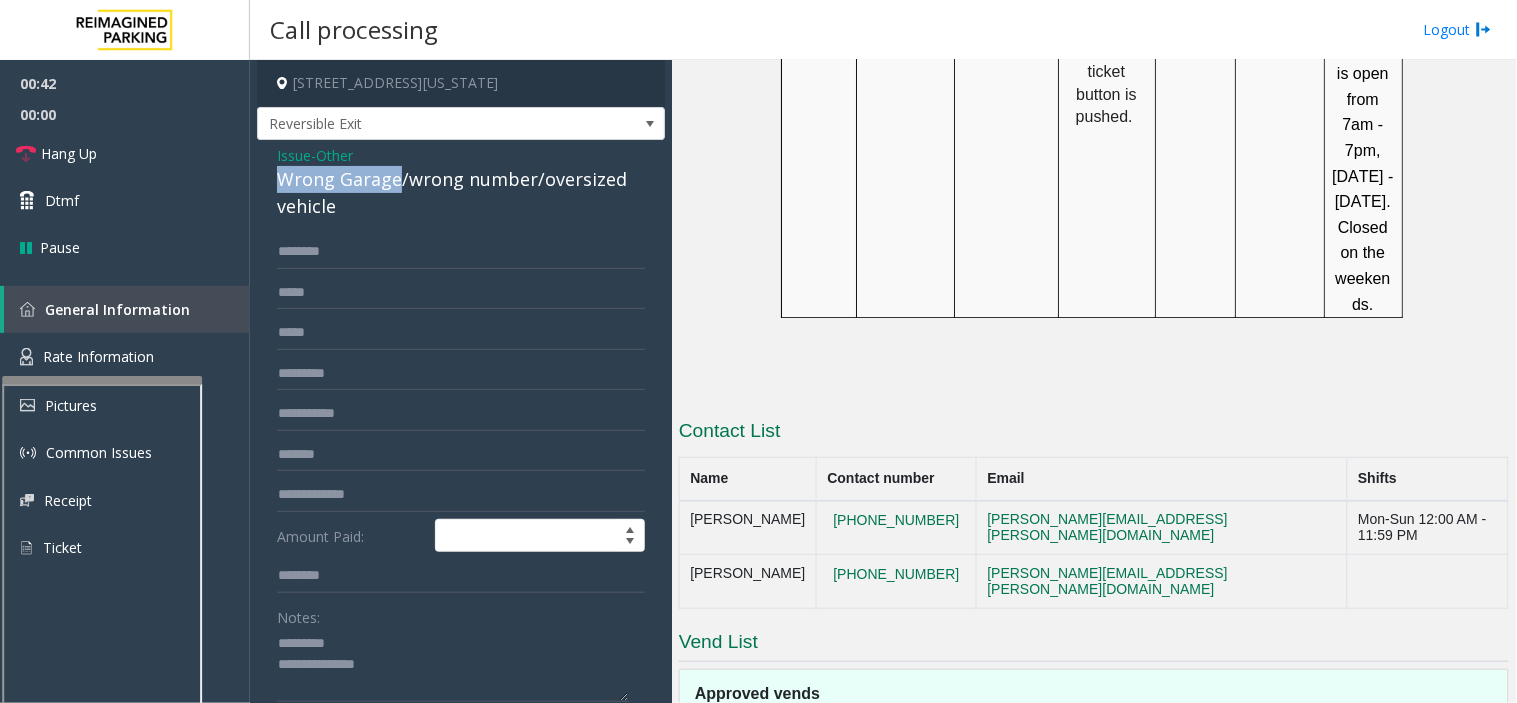drag, startPoint x: 273, startPoint y: 180, endPoint x: 395, endPoint y: 181, distance: 122.0041 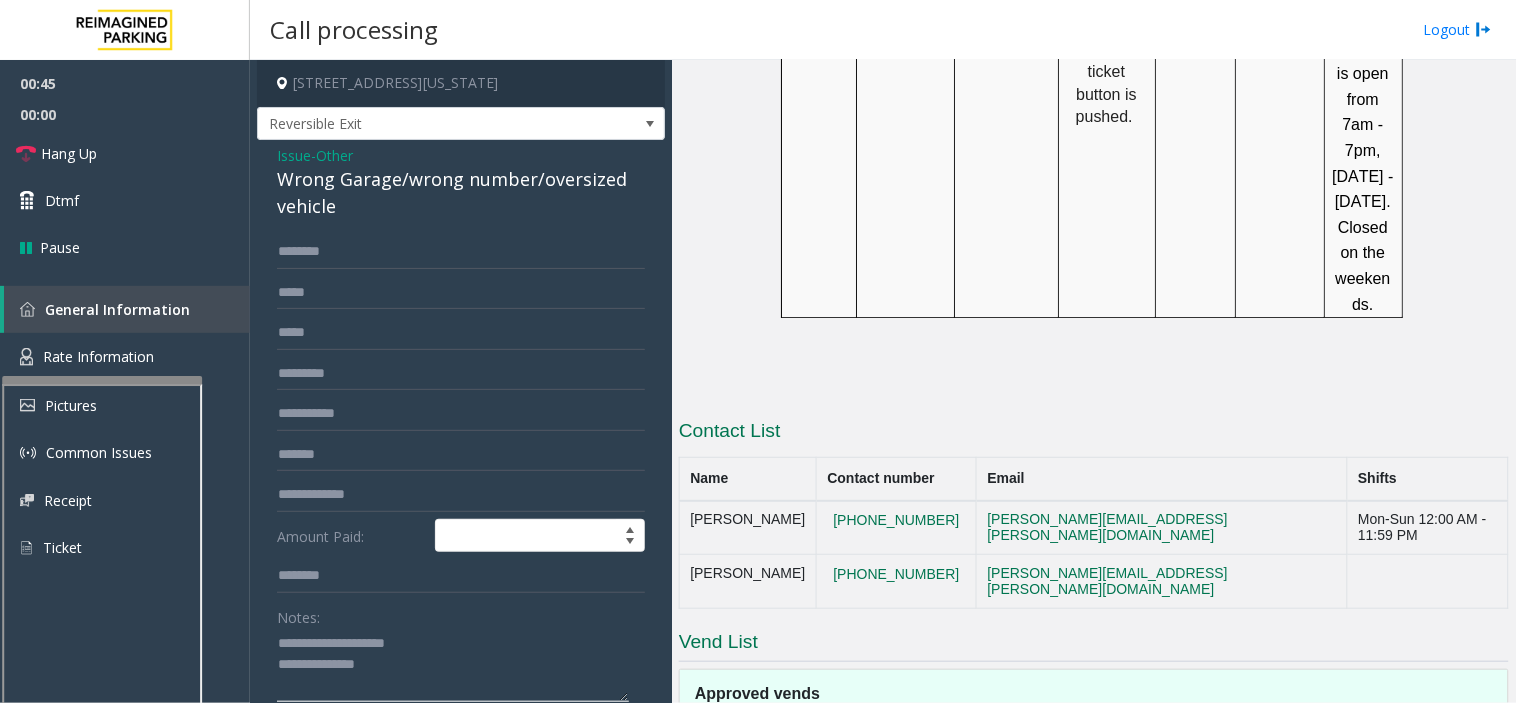 click 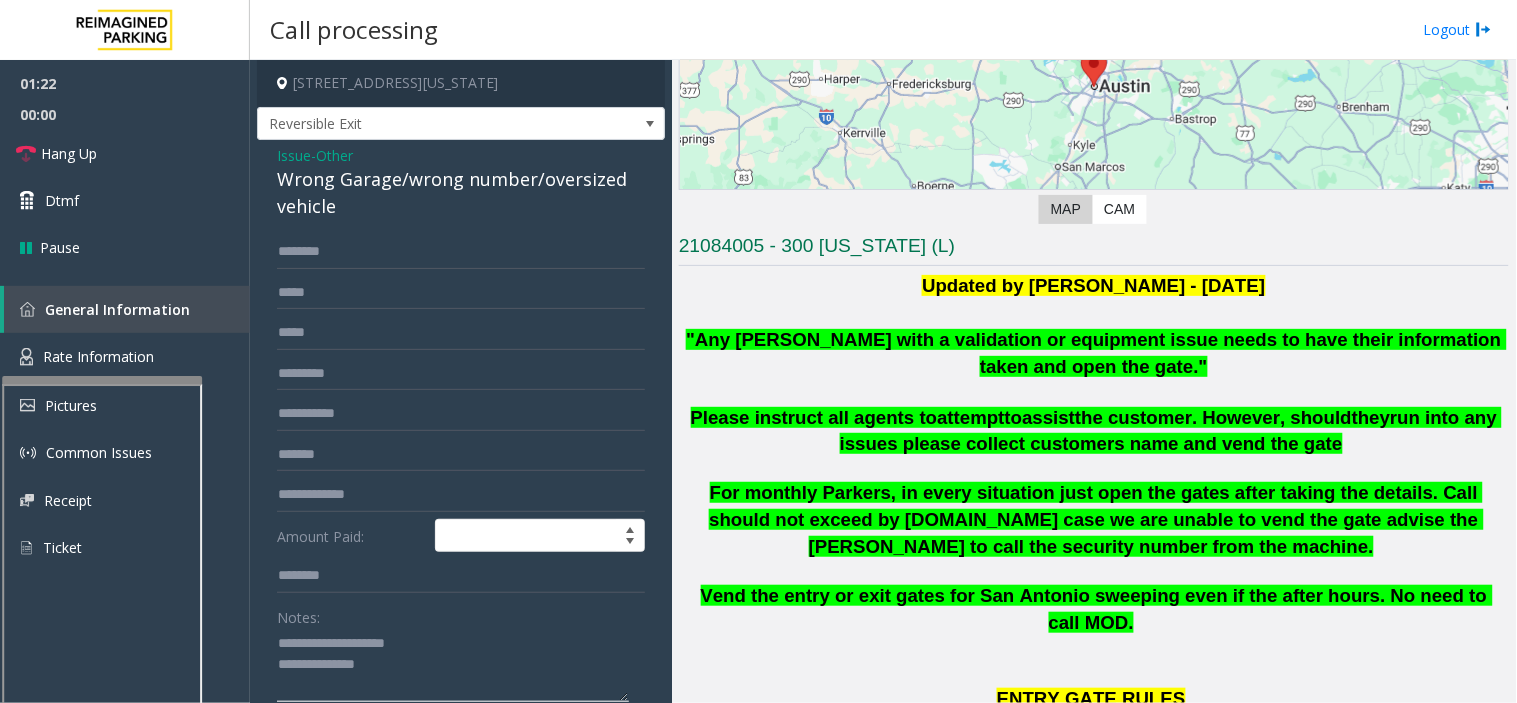 scroll, scrollTop: 222, scrollLeft: 0, axis: vertical 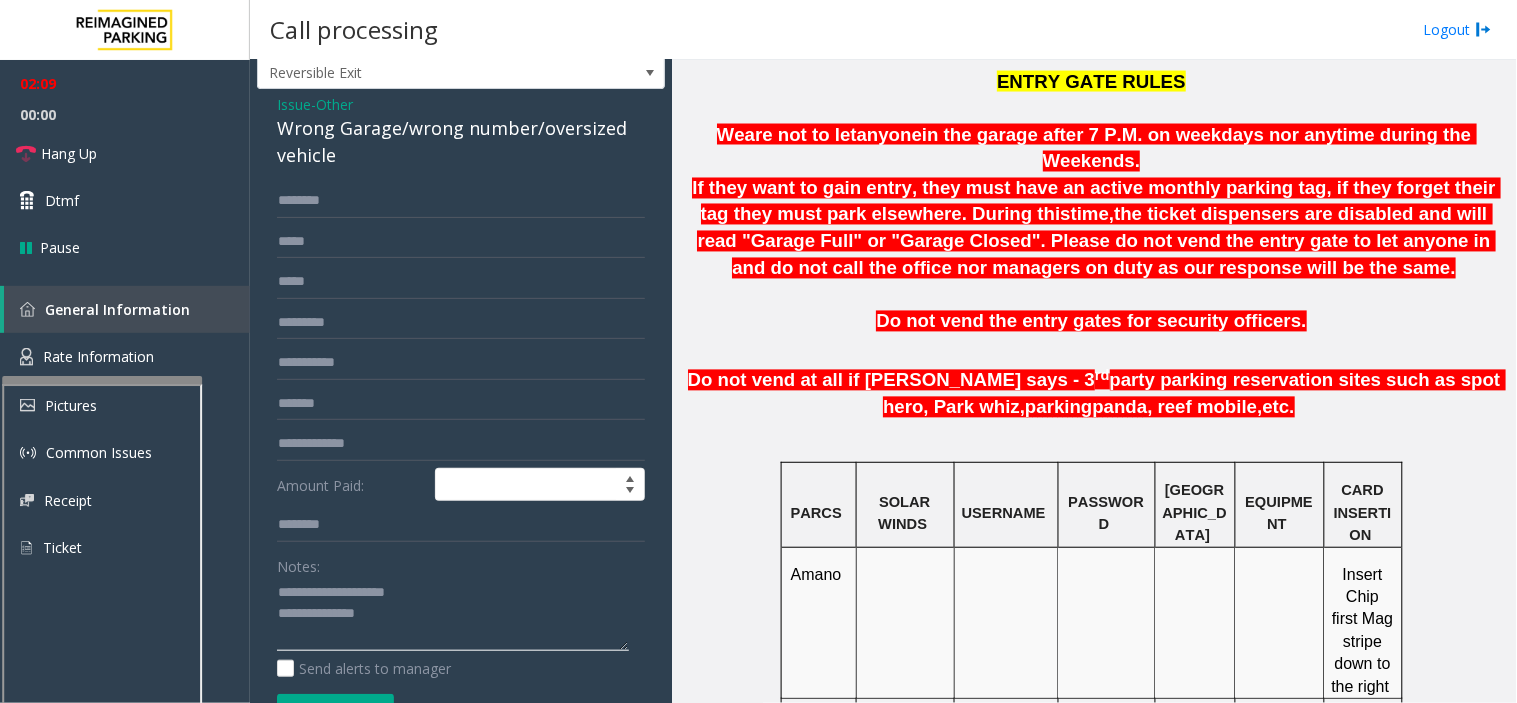 click 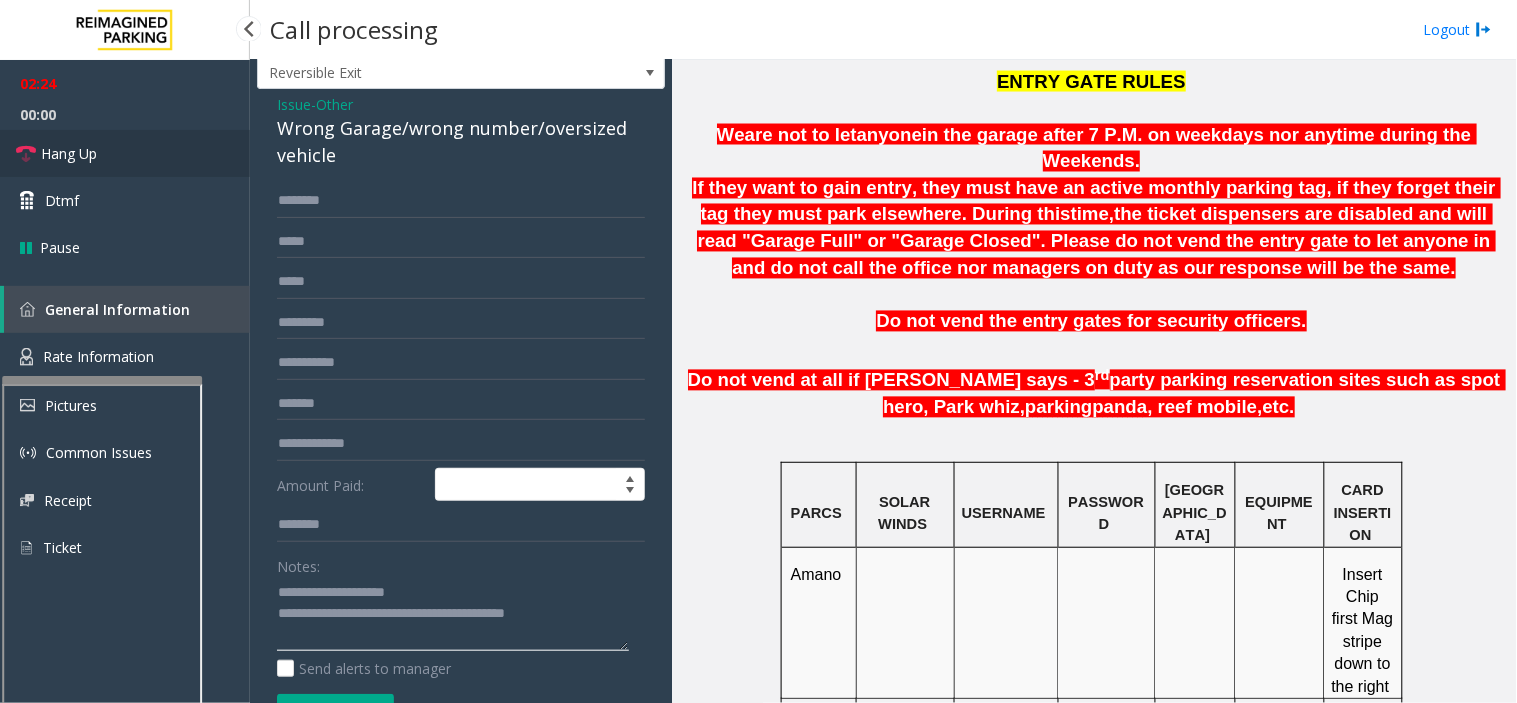 type on "**********" 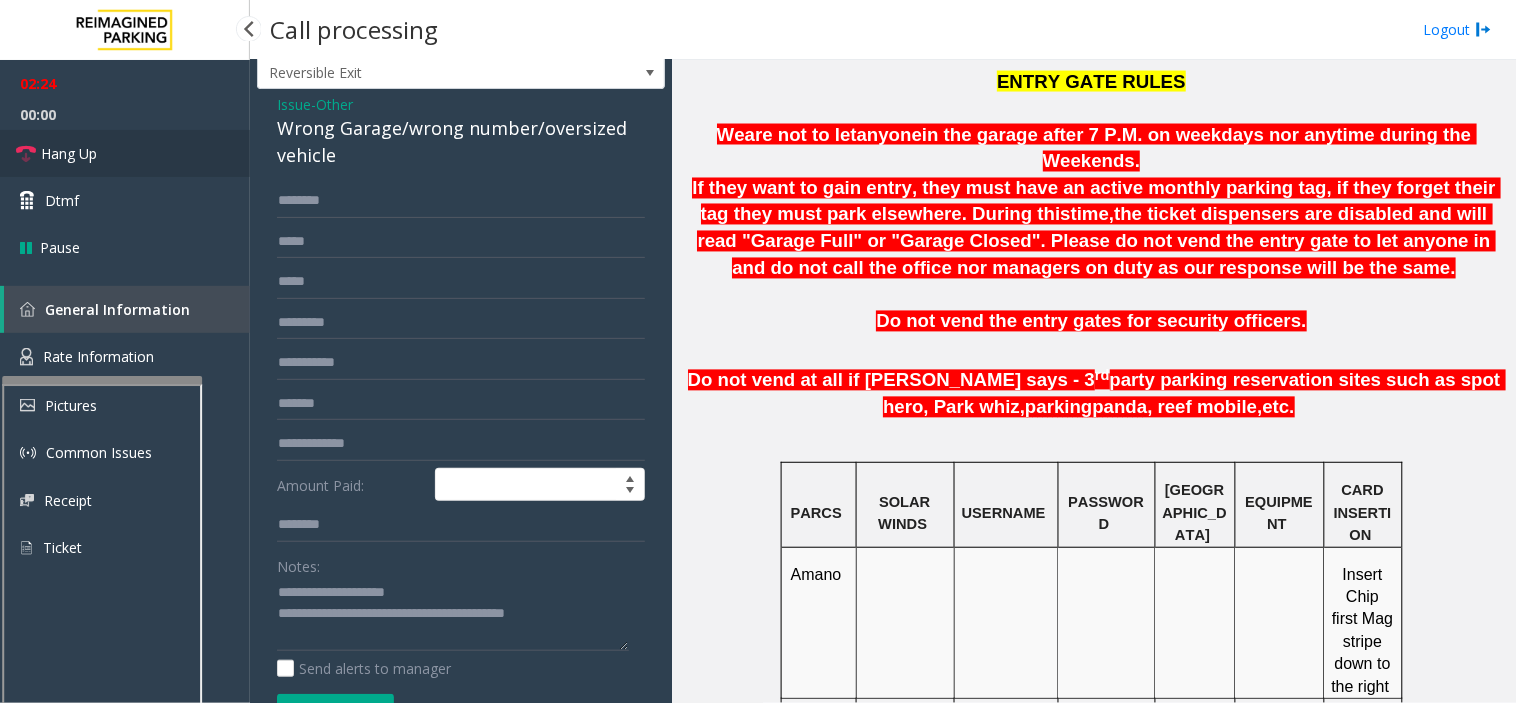 click on "Hang Up" at bounding box center (125, 153) 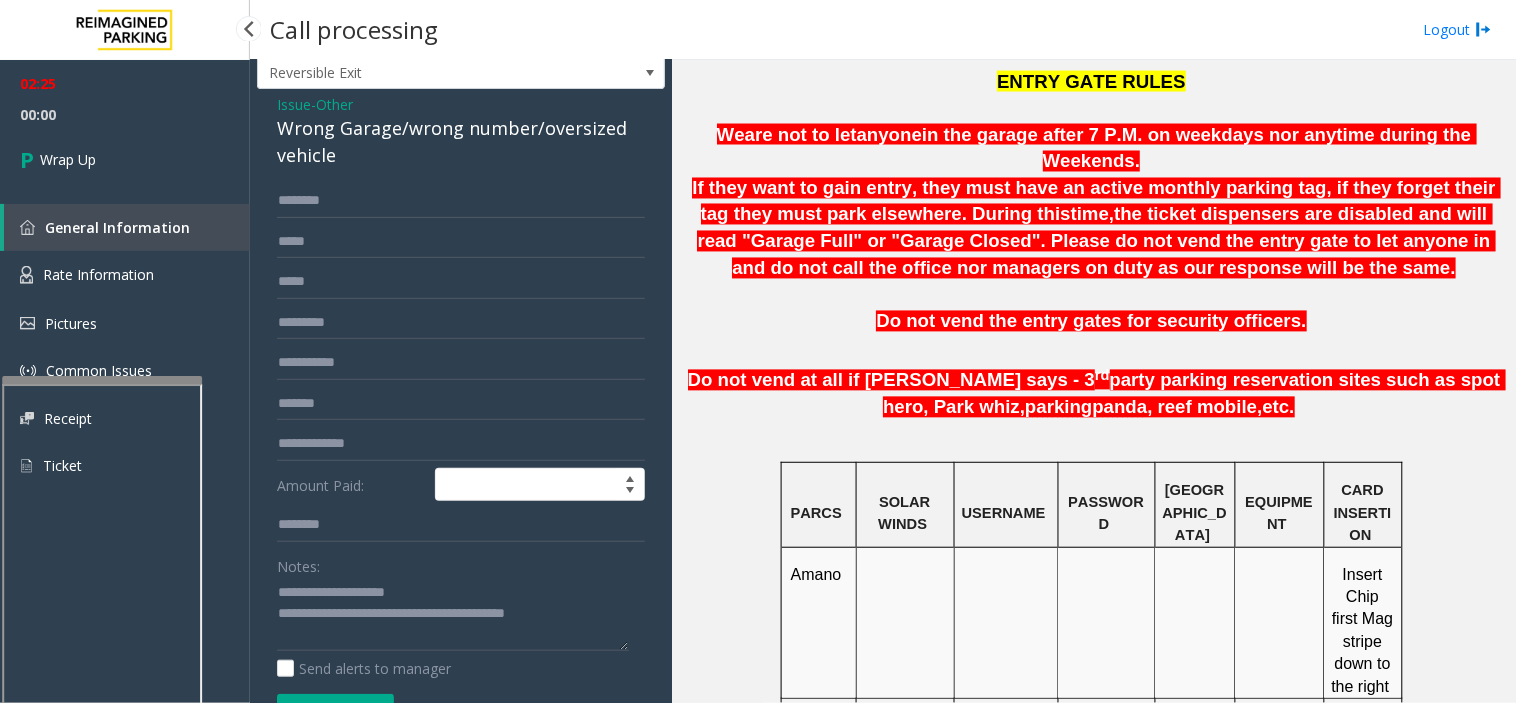 click on "Wrap Up" at bounding box center (125, 159) 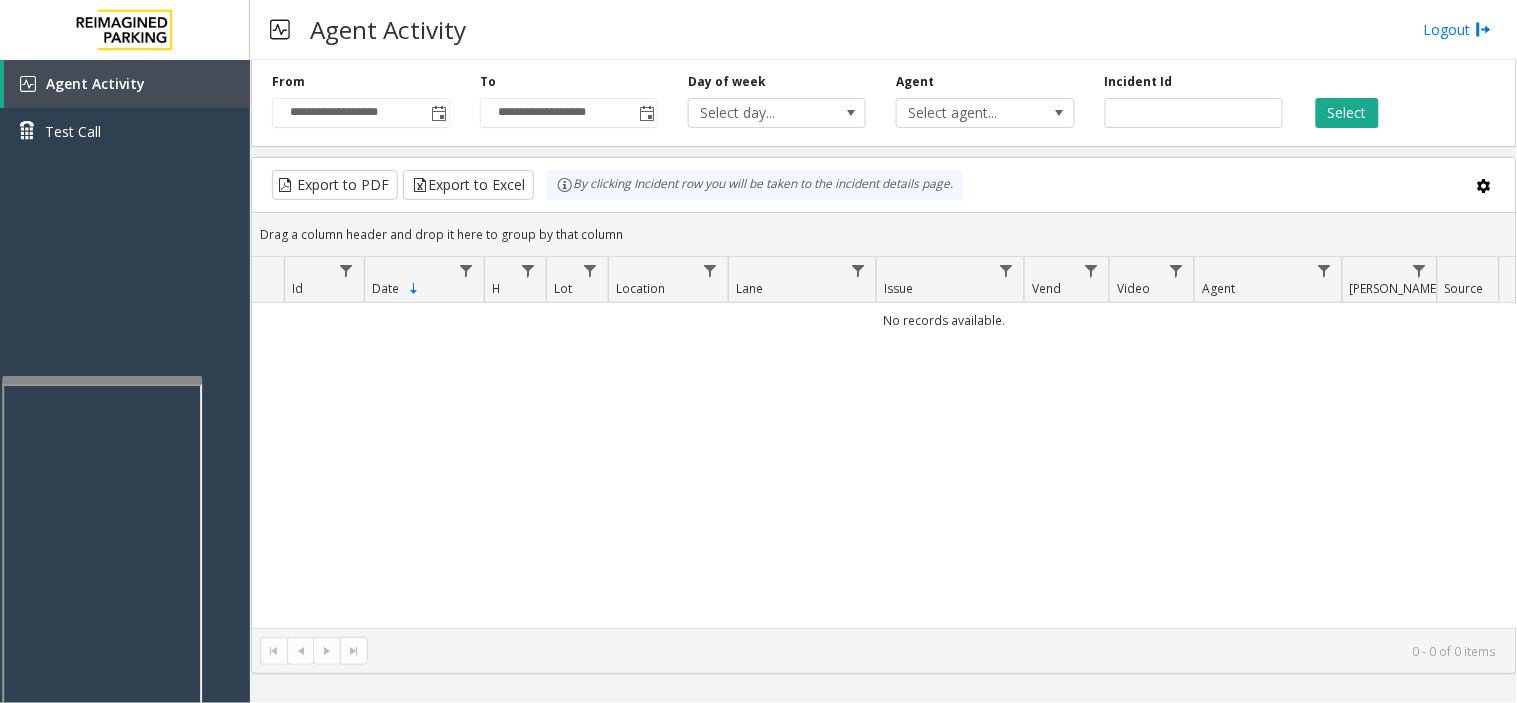 type 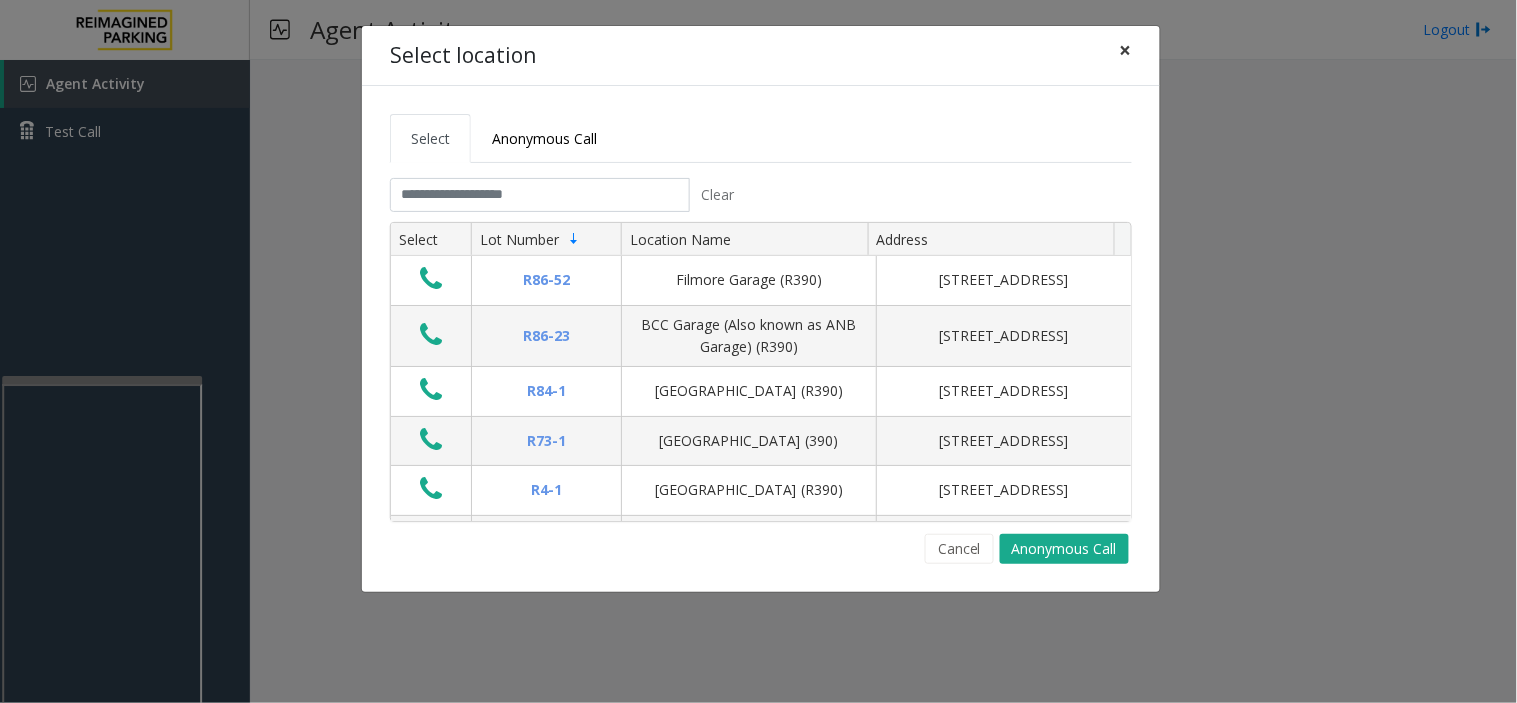 click on "×" 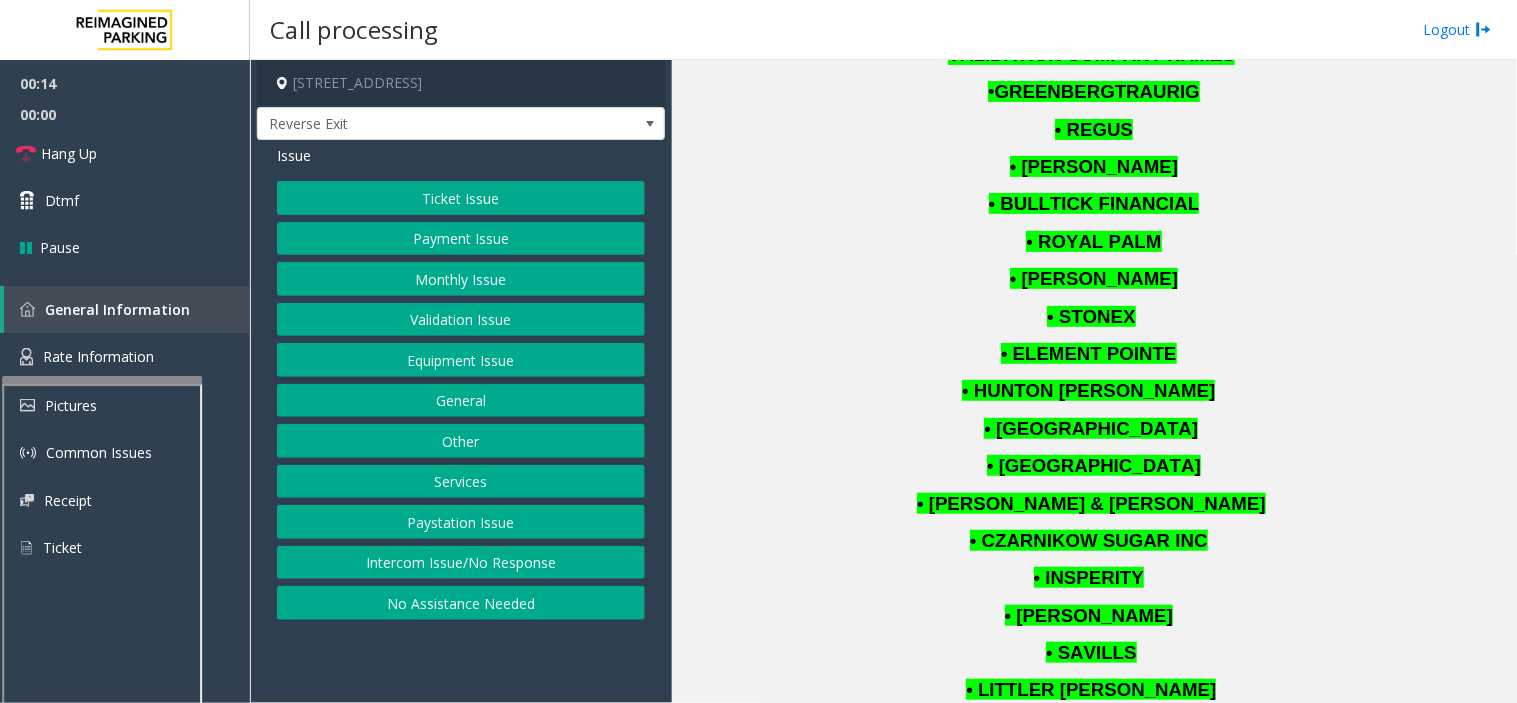 click on "Click here for the local time     Business Hours – 8 A.M. - 8 P.M. EST   Always call MOD during business hours do not call security    System  accepts APPLE Pay and Google Pay on the POF and both exit machines.   Always call  [PERSON_NAME]  First then [PERSON_NAME] if you need  assistance
Please note that no access should be provided to the parkers below until payment is received.  If the [PERSON_NAME] requests assistance, please have them obtain a ticket and email the parking office for assistance. [PERSON_NAME] - Fora                                                MOD should be contacted  for  the issue which we  ca n’t  resolve .                                                                    You are allowed to vend after taking all the necessary details   [DATE] to [DATE] 8:30 AM to 8:00 PM EST   [PHONE_NUMBER]  [PERSON_NAME] – Operations Manager   [PHONE_NUMBER] Garage office.   After Hours  and Weekends Contact  – After  8 P.M. EST                   [PHONE_NUMBER] –SECURITY" 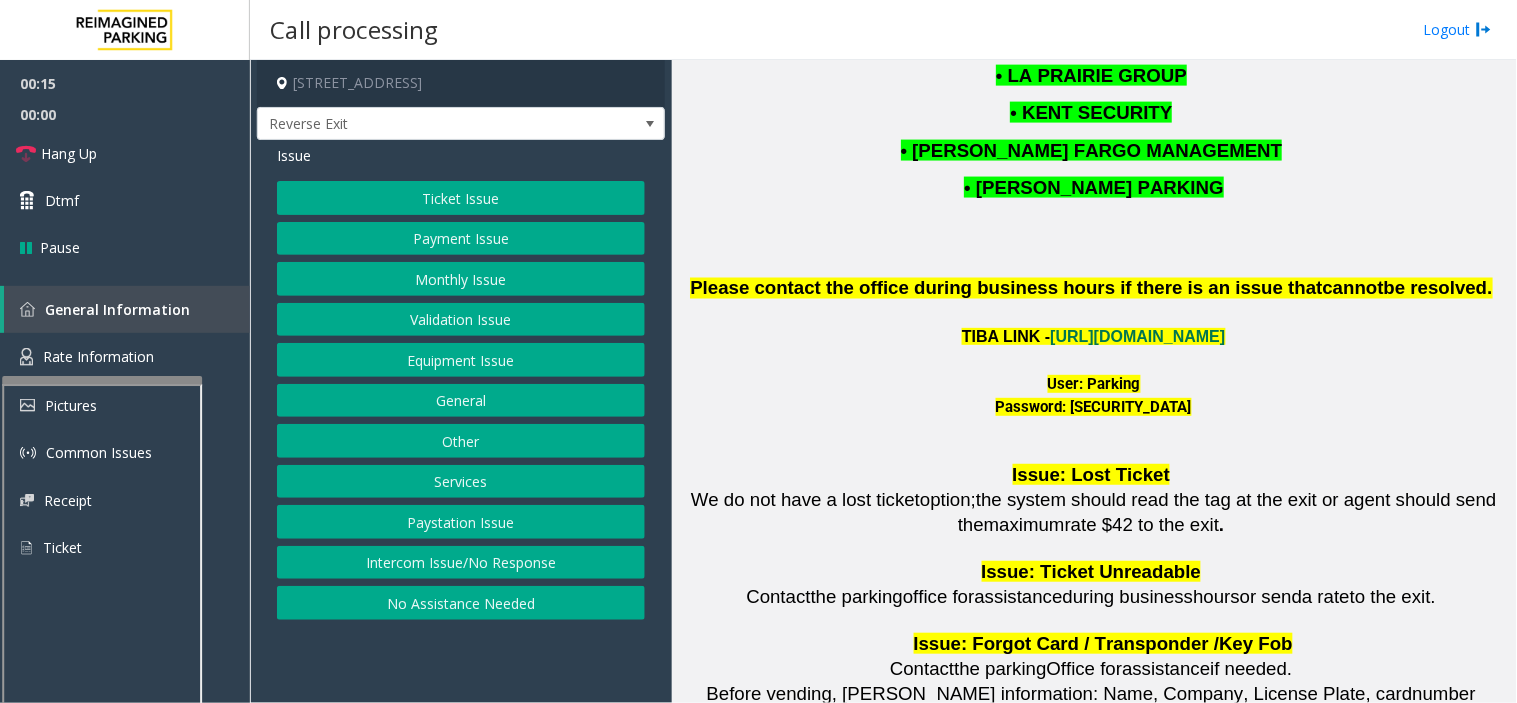 scroll, scrollTop: 2818, scrollLeft: 0, axis: vertical 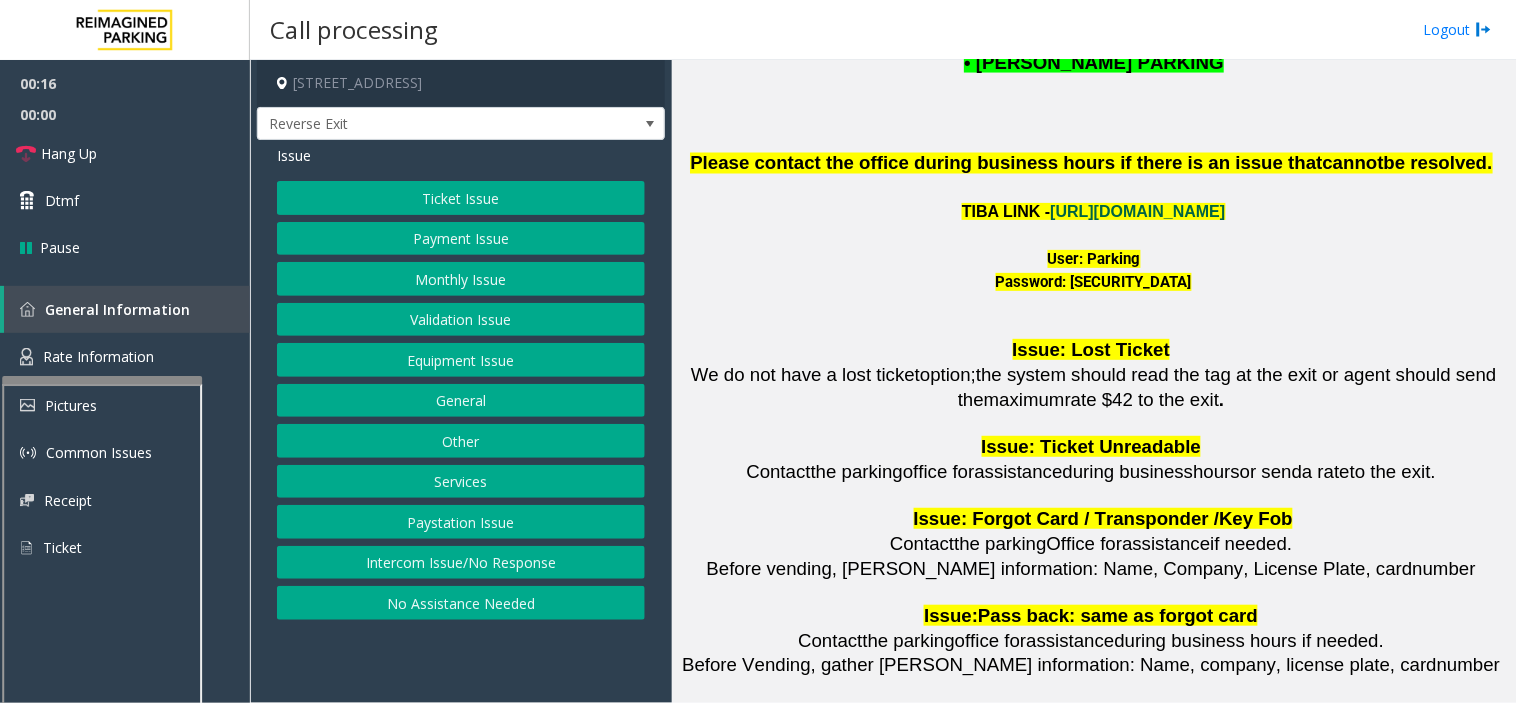 click on "[URL][DOMAIN_NAME]" 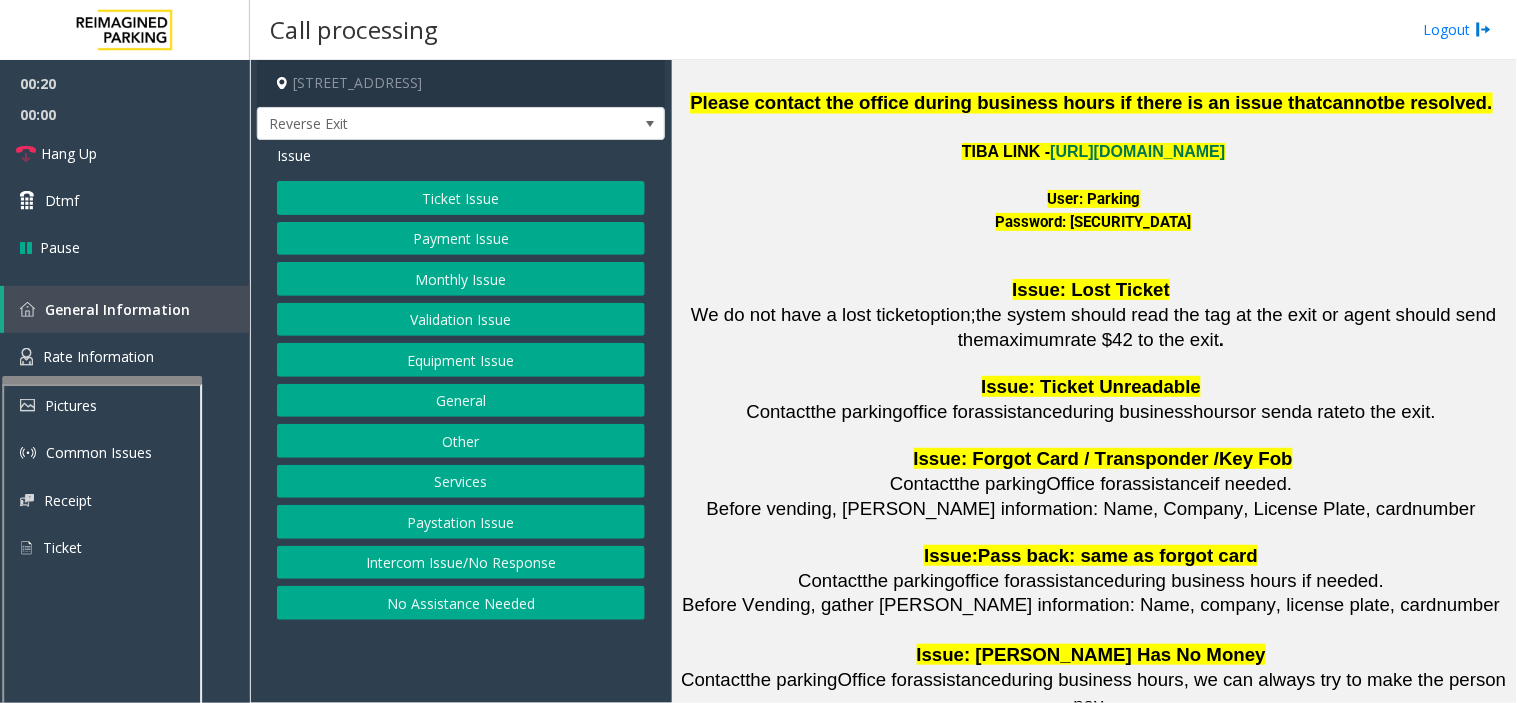 scroll, scrollTop: 2930, scrollLeft: 0, axis: vertical 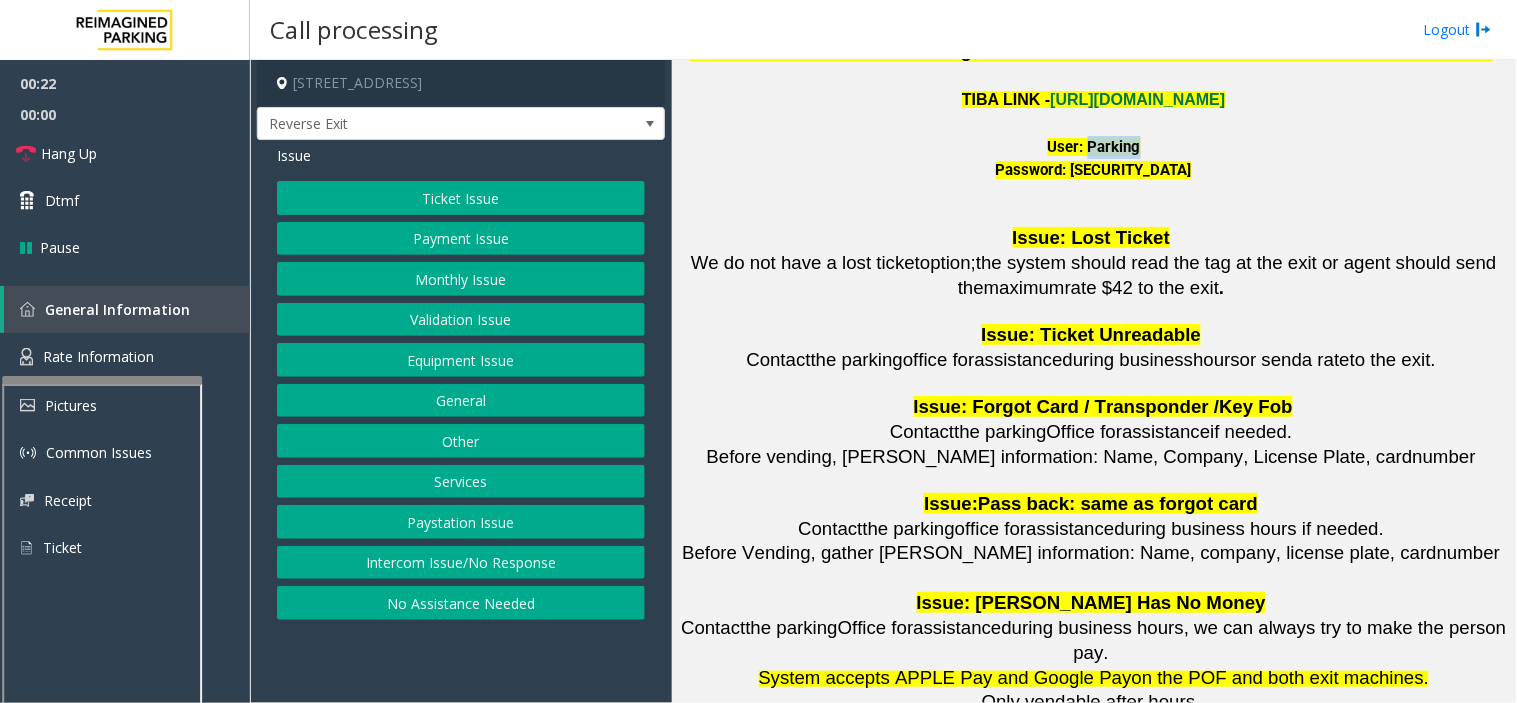 drag, startPoint x: 1081, startPoint y: 83, endPoint x: 1137, endPoint y: 92, distance: 56.718605 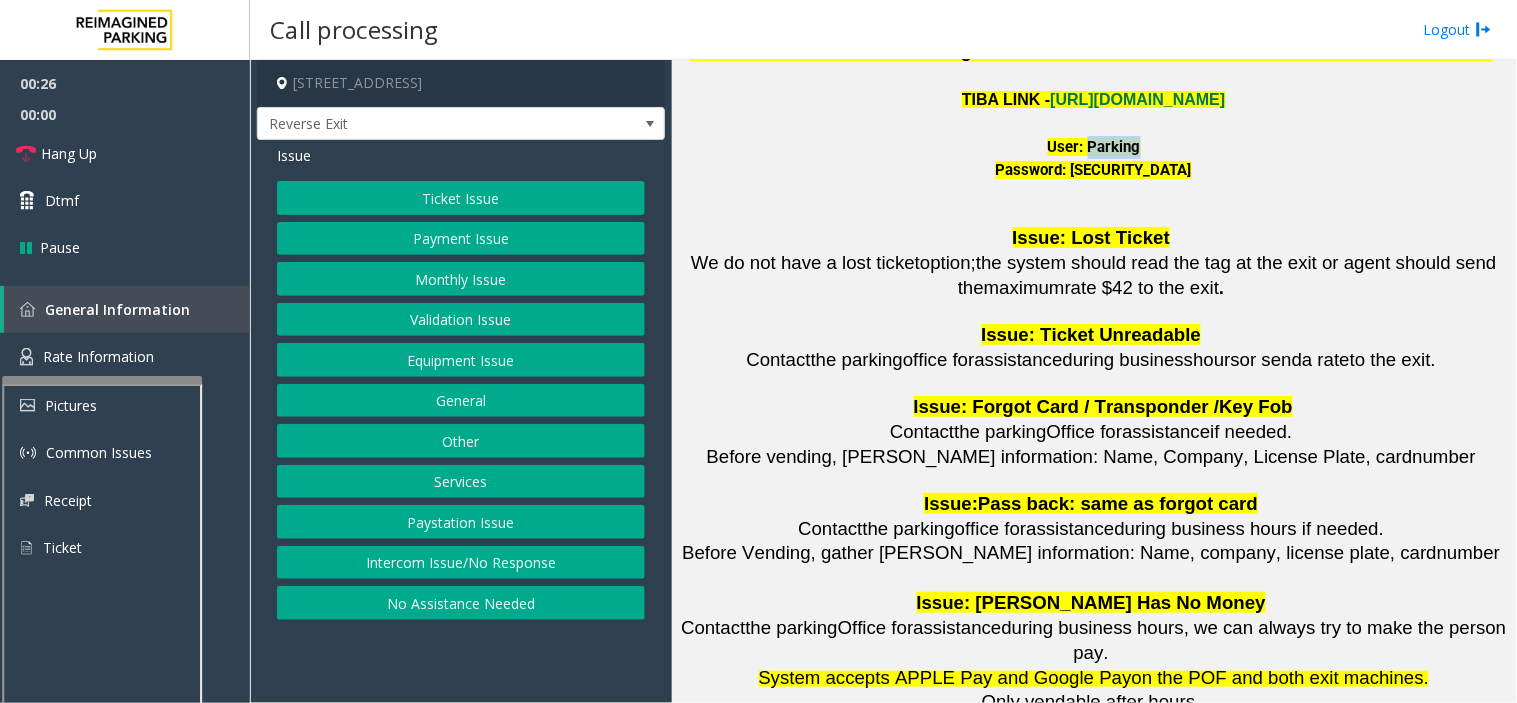 click on "Monthly Issue" 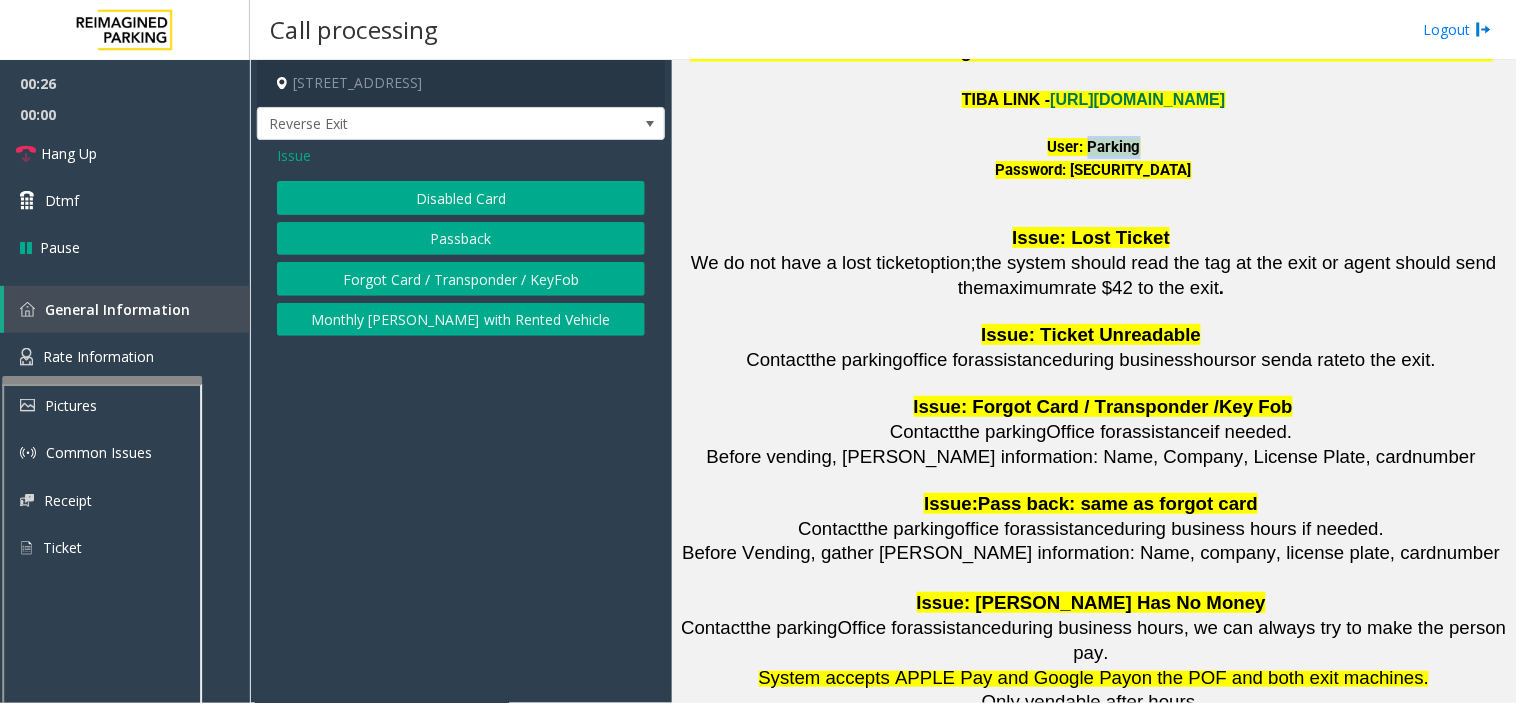 click on "Passback" 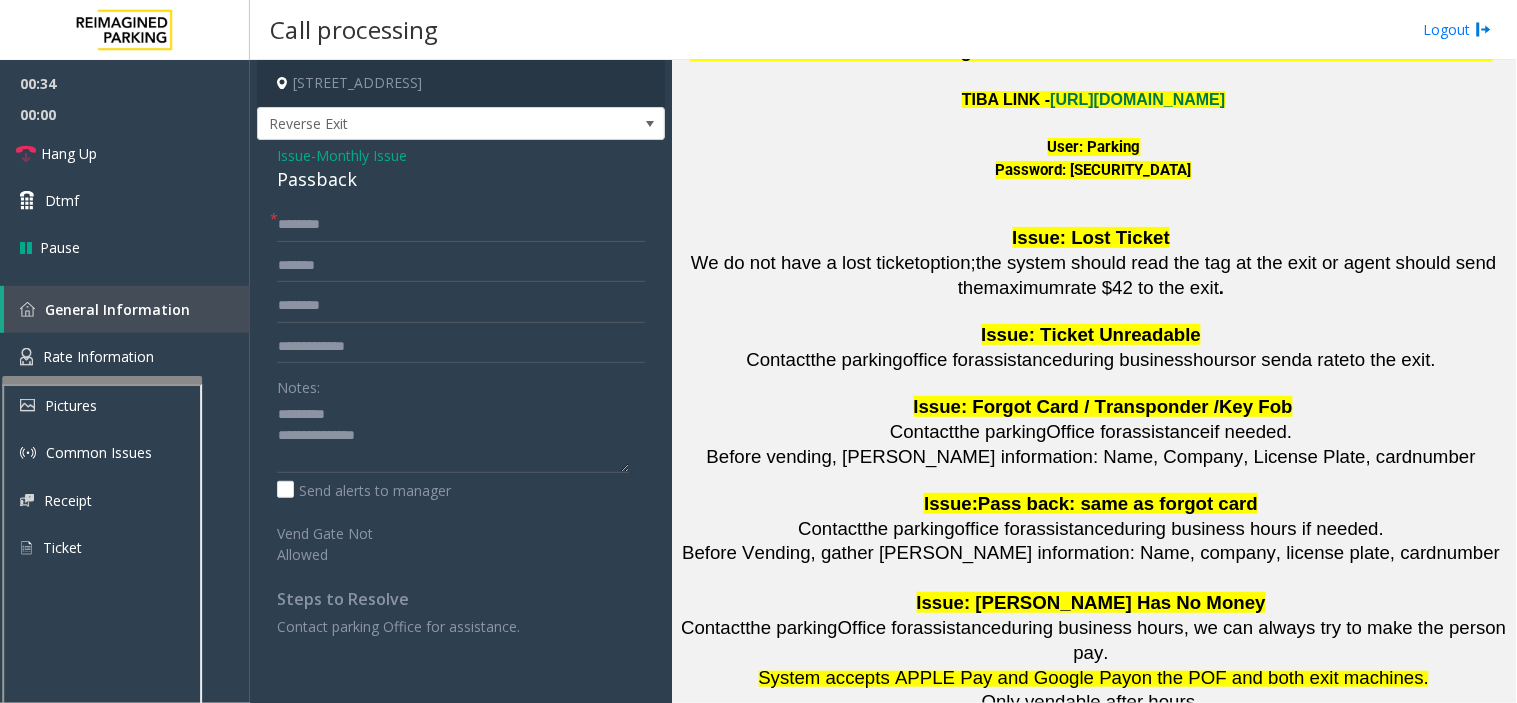 click on "Passback" 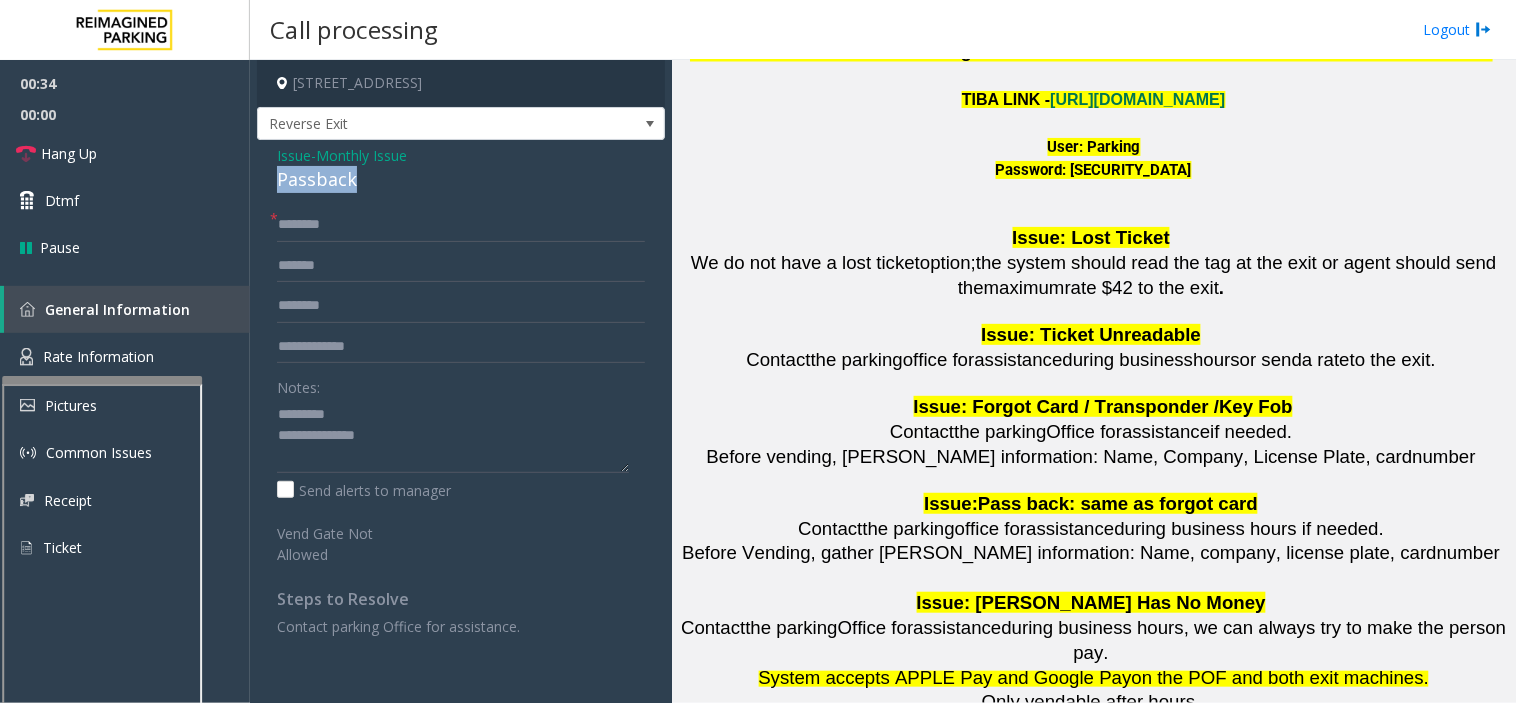 click on "Passback" 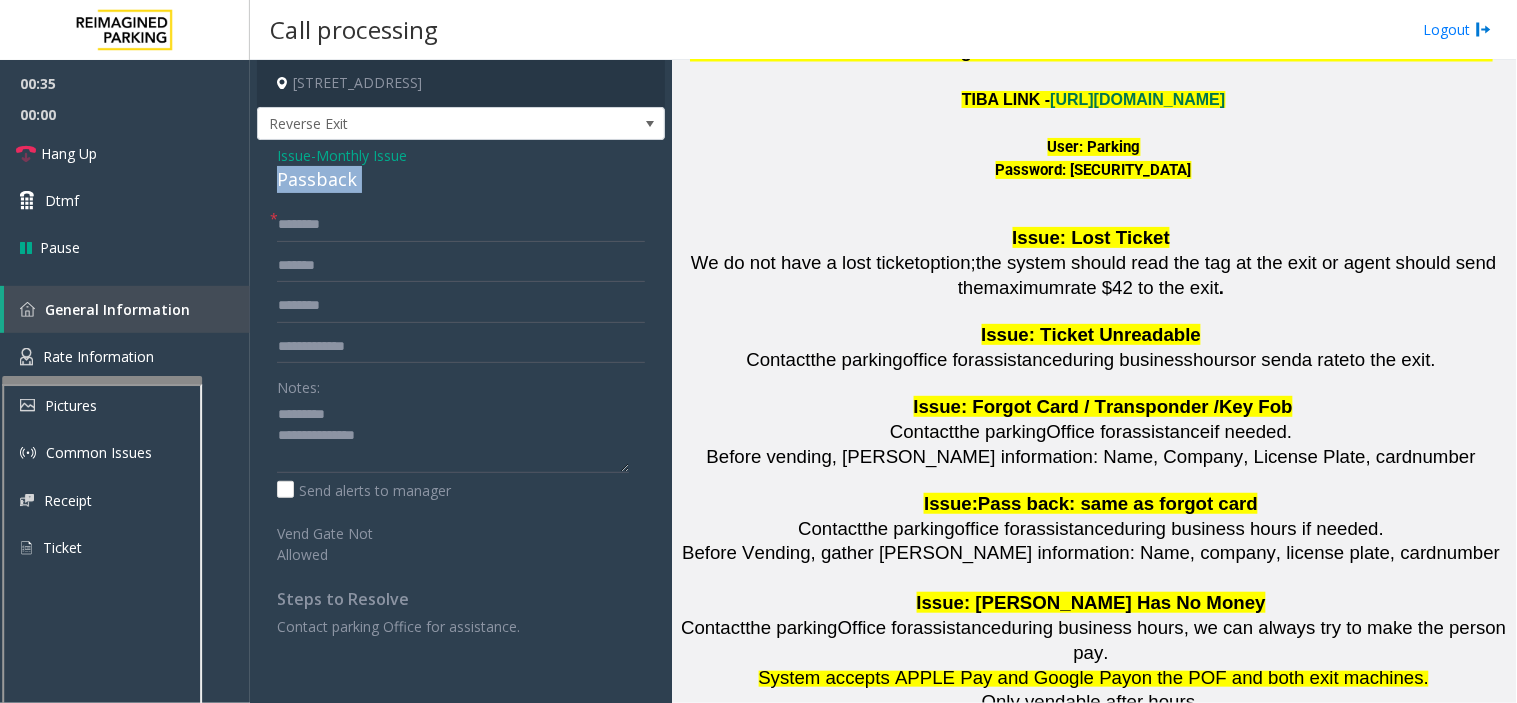 click on "Passback" 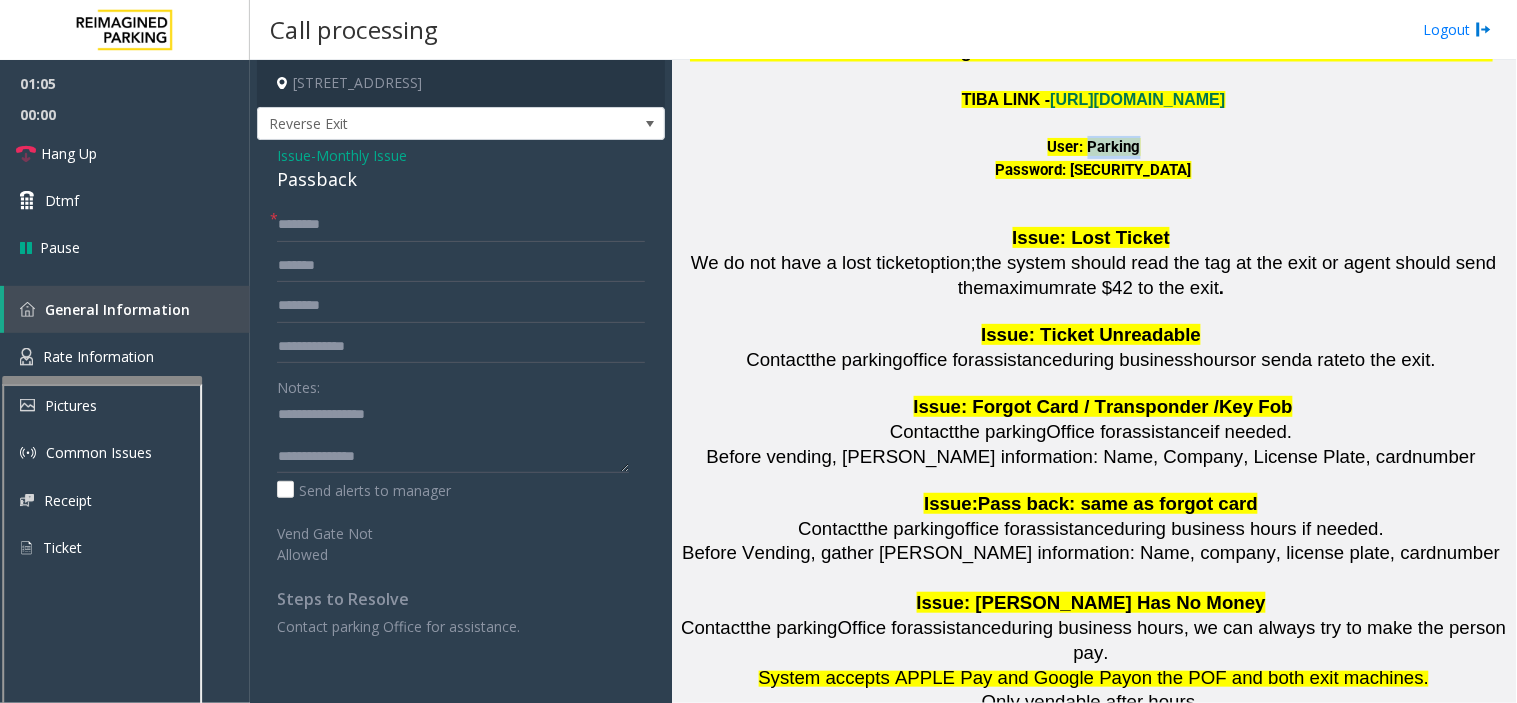 drag, startPoint x: 1081, startPoint y: 92, endPoint x: 1130, endPoint y: 88, distance: 49.162994 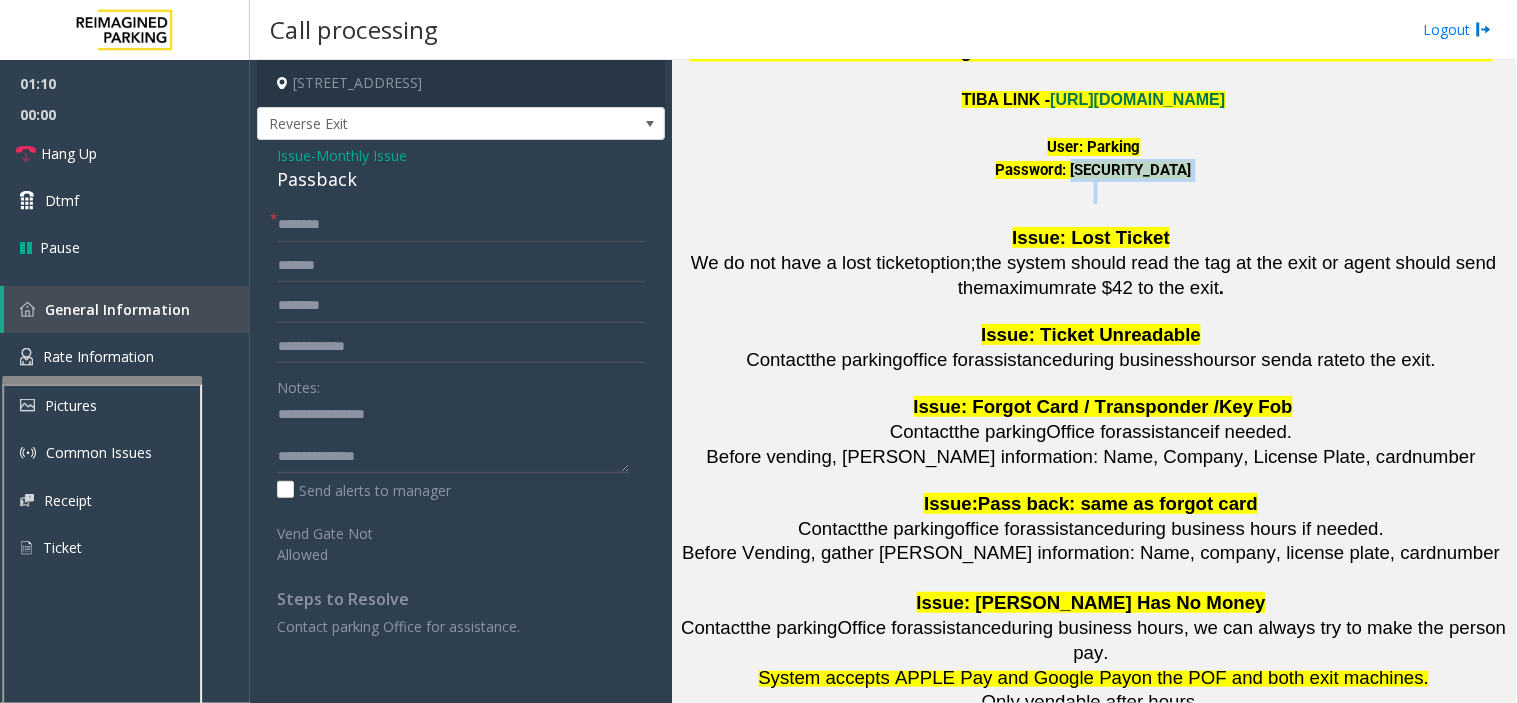 drag, startPoint x: 1052, startPoint y: 110, endPoint x: 1168, endPoint y: 125, distance: 116.965805 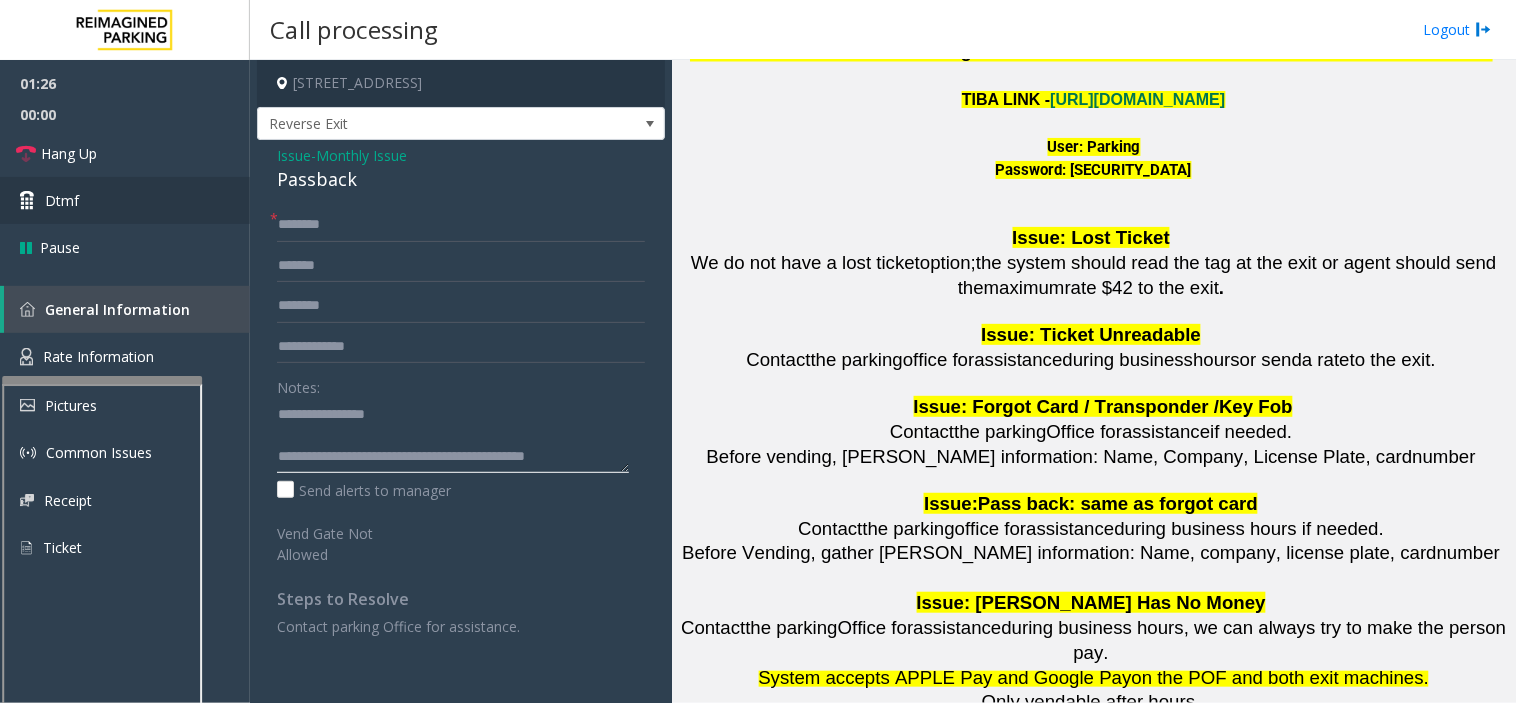 type on "**********" 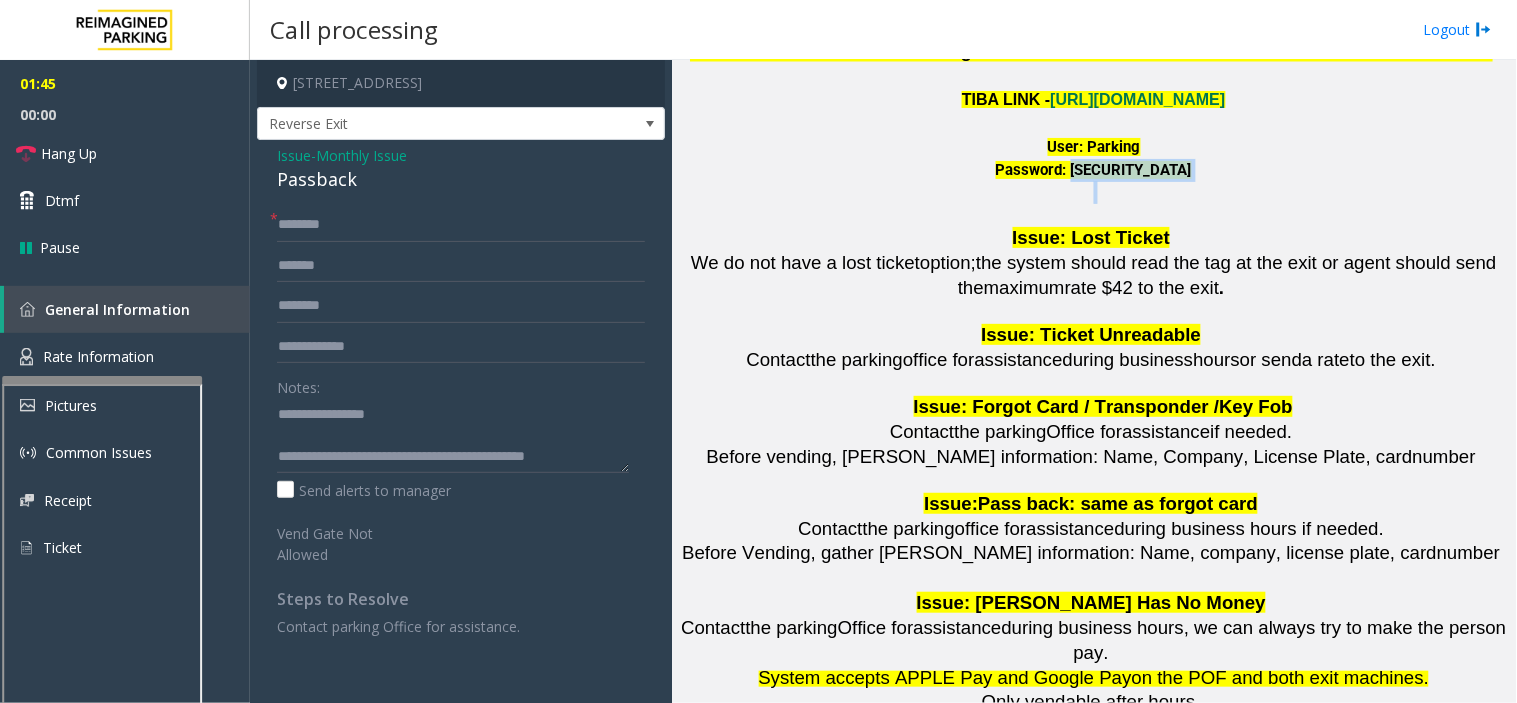 drag, startPoint x: 1050, startPoint y: 110, endPoint x: 1161, endPoint y: 127, distance: 112.29426 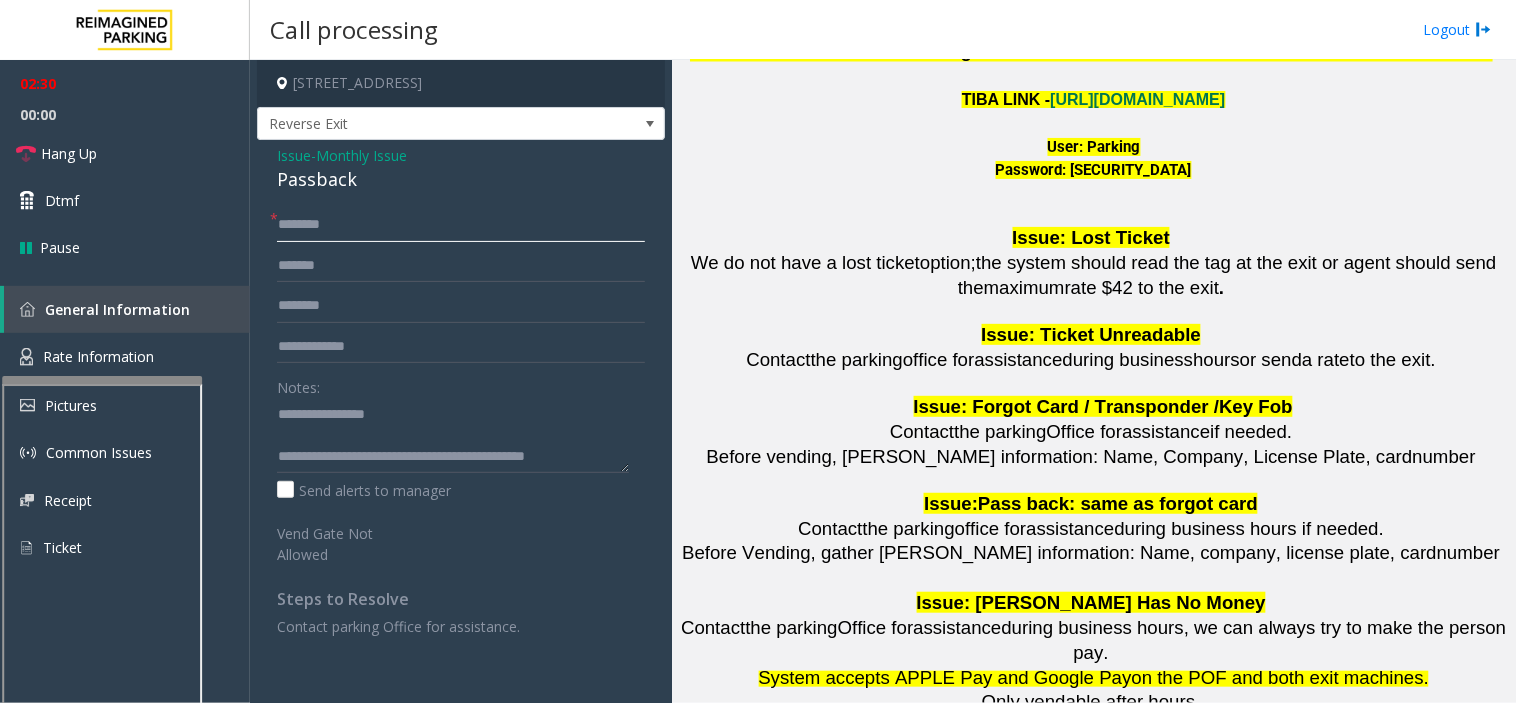 click 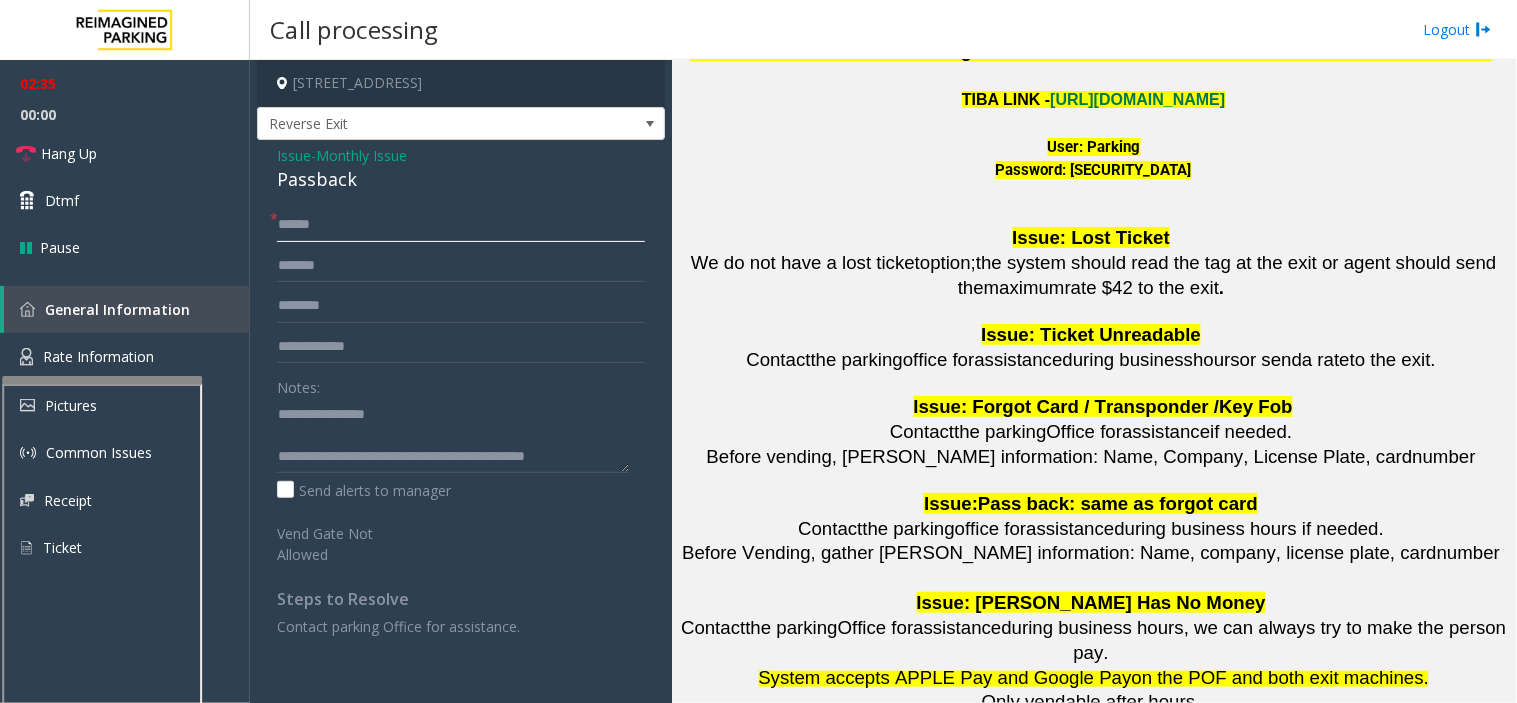 click on "****" 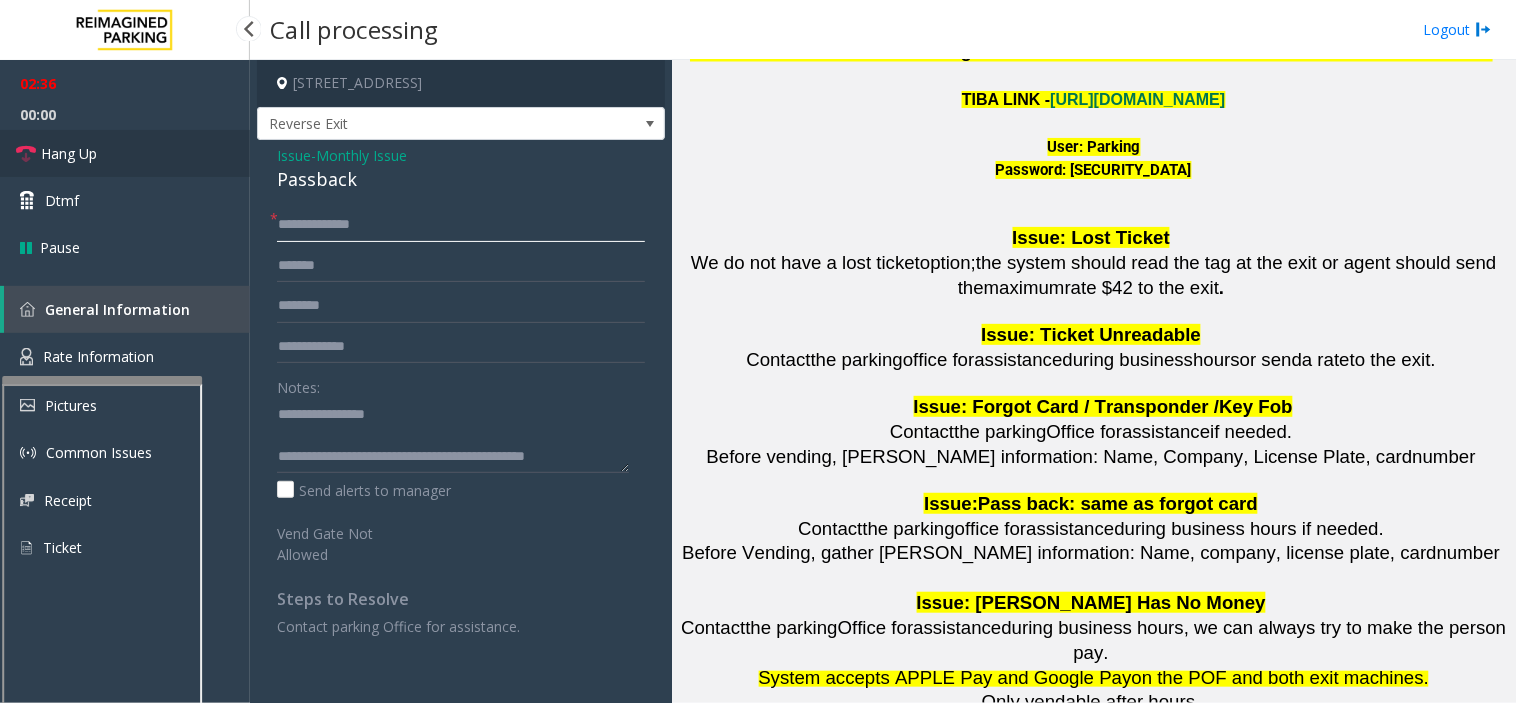type on "**********" 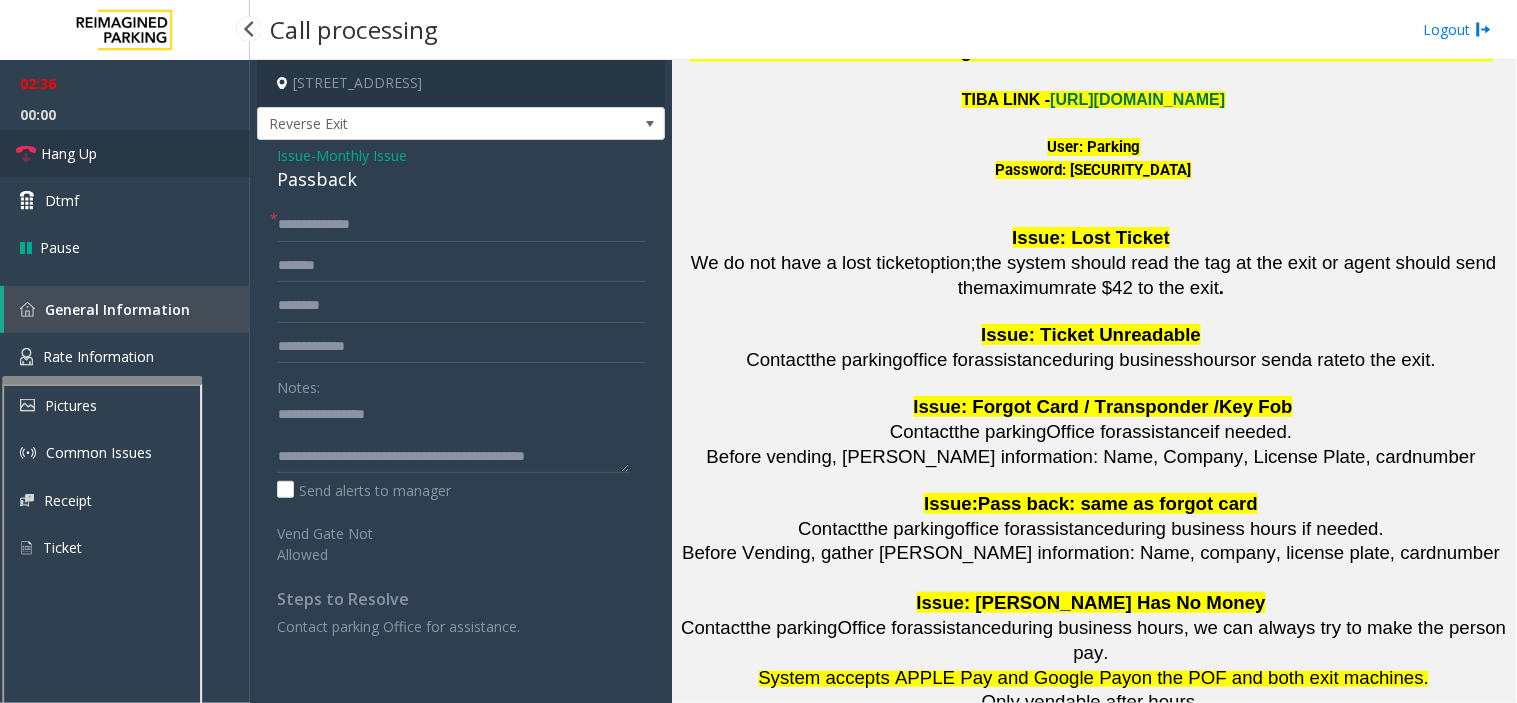 click on "Hang Up" at bounding box center (69, 153) 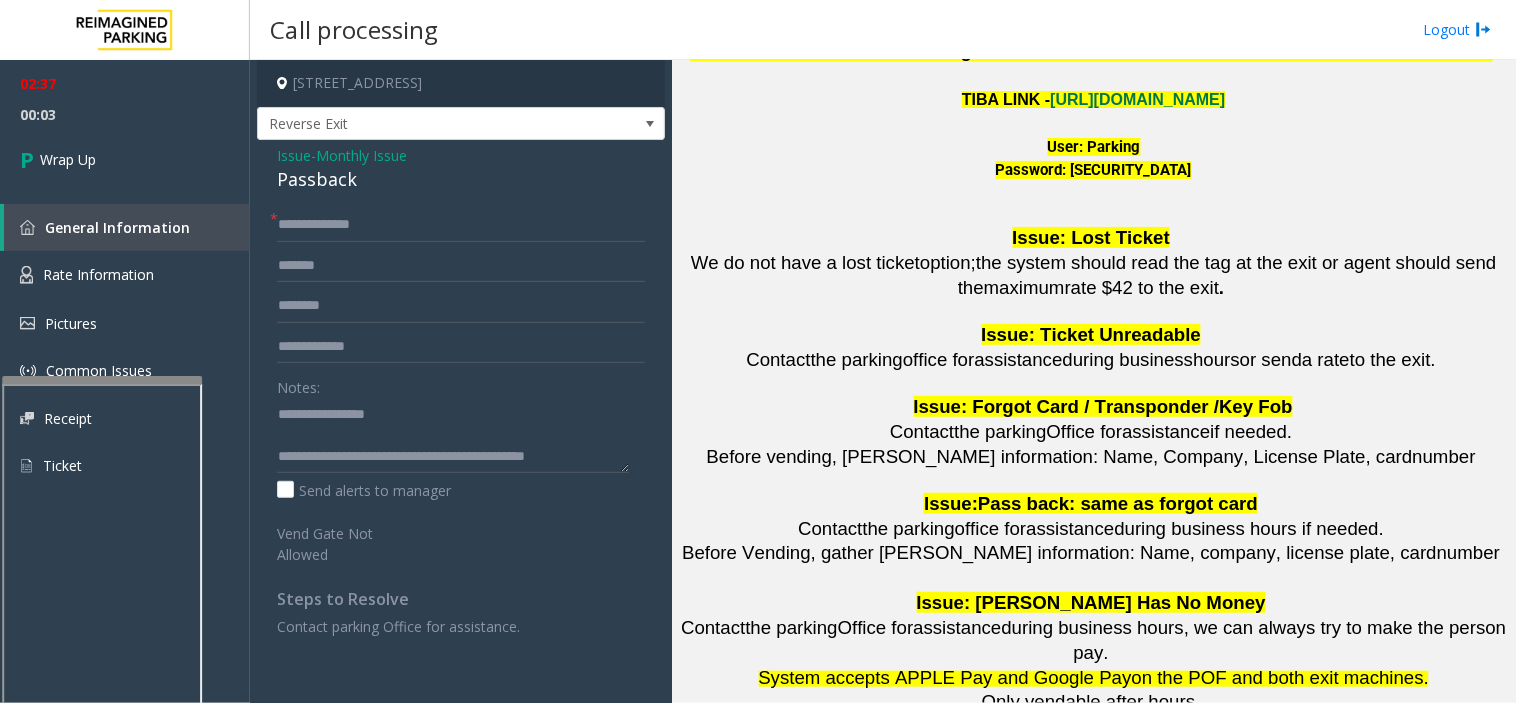 scroll, scrollTop: 21, scrollLeft: 0, axis: vertical 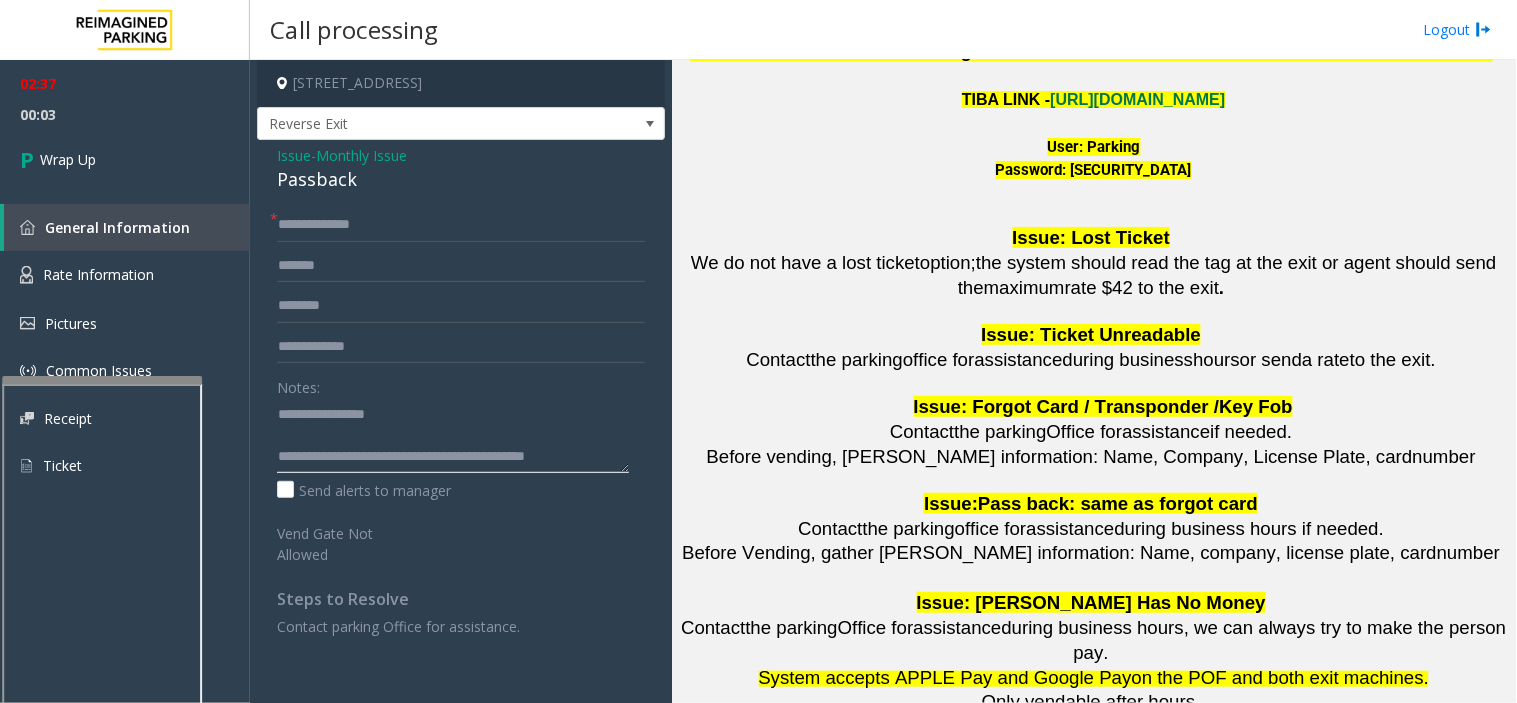 click 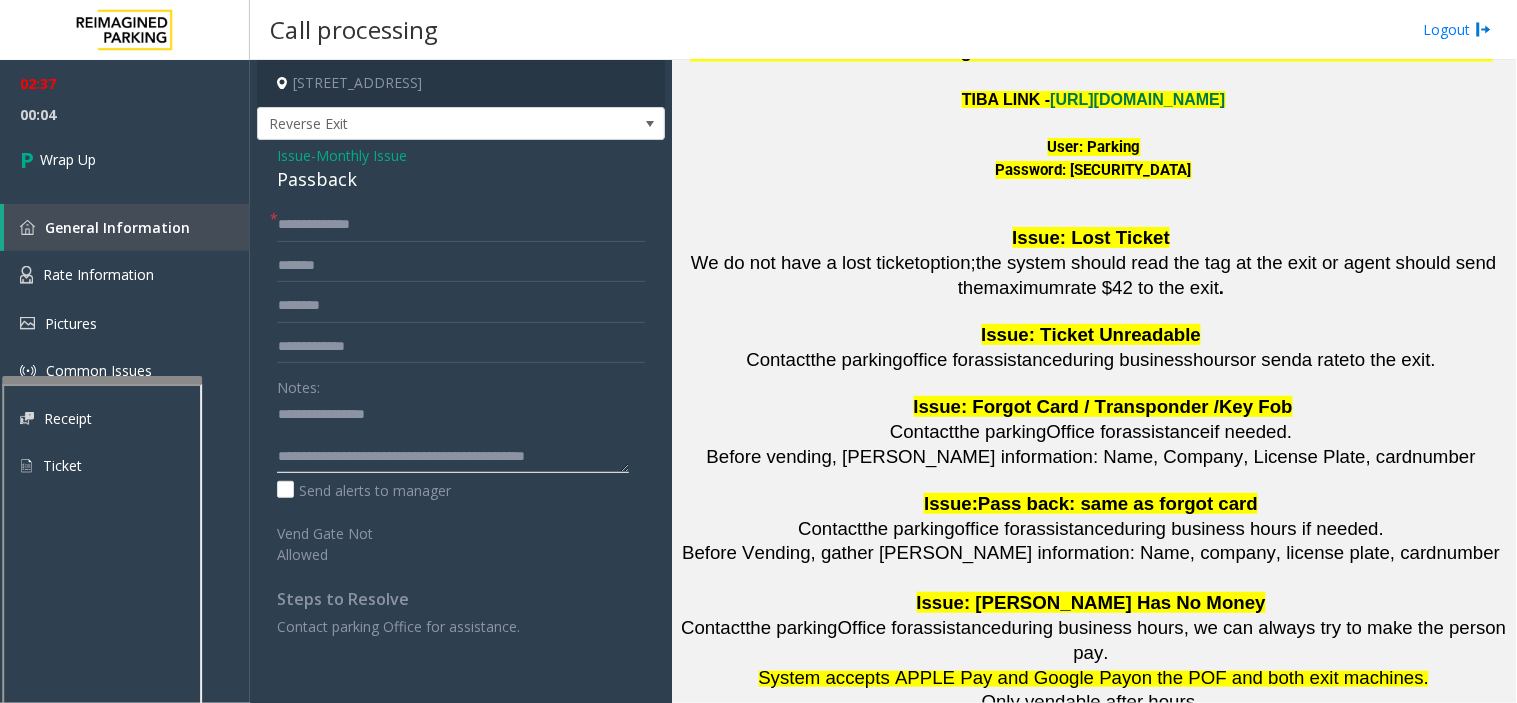 click 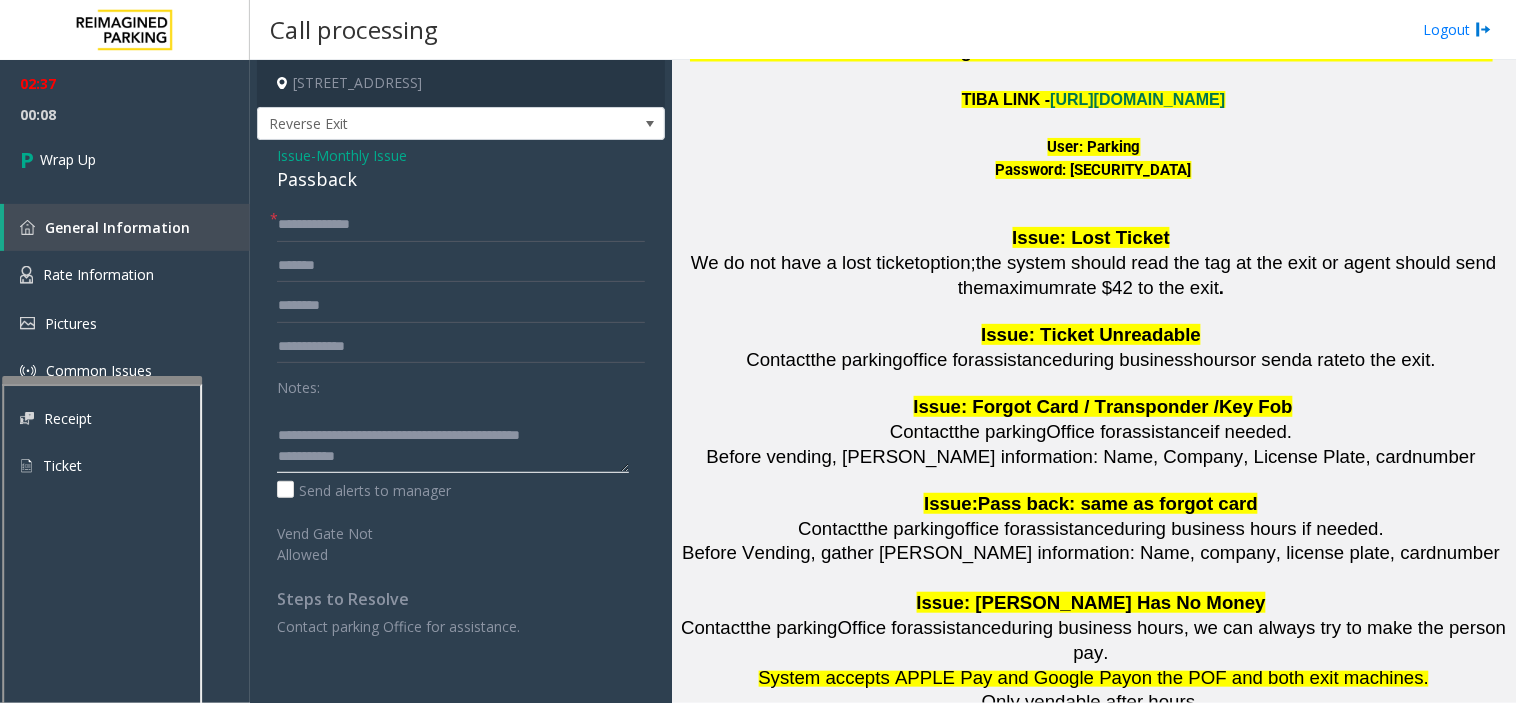 paste on "*****" 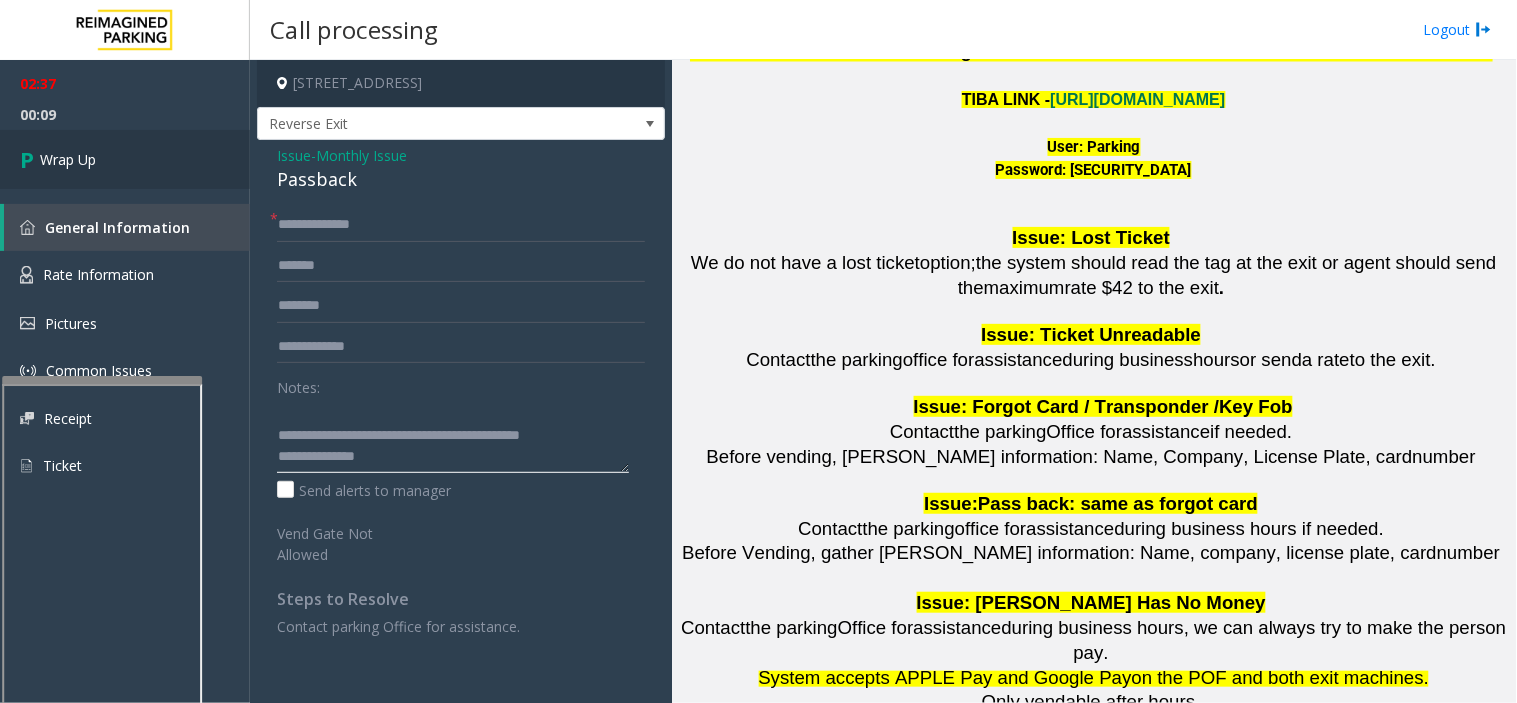 type on "**********" 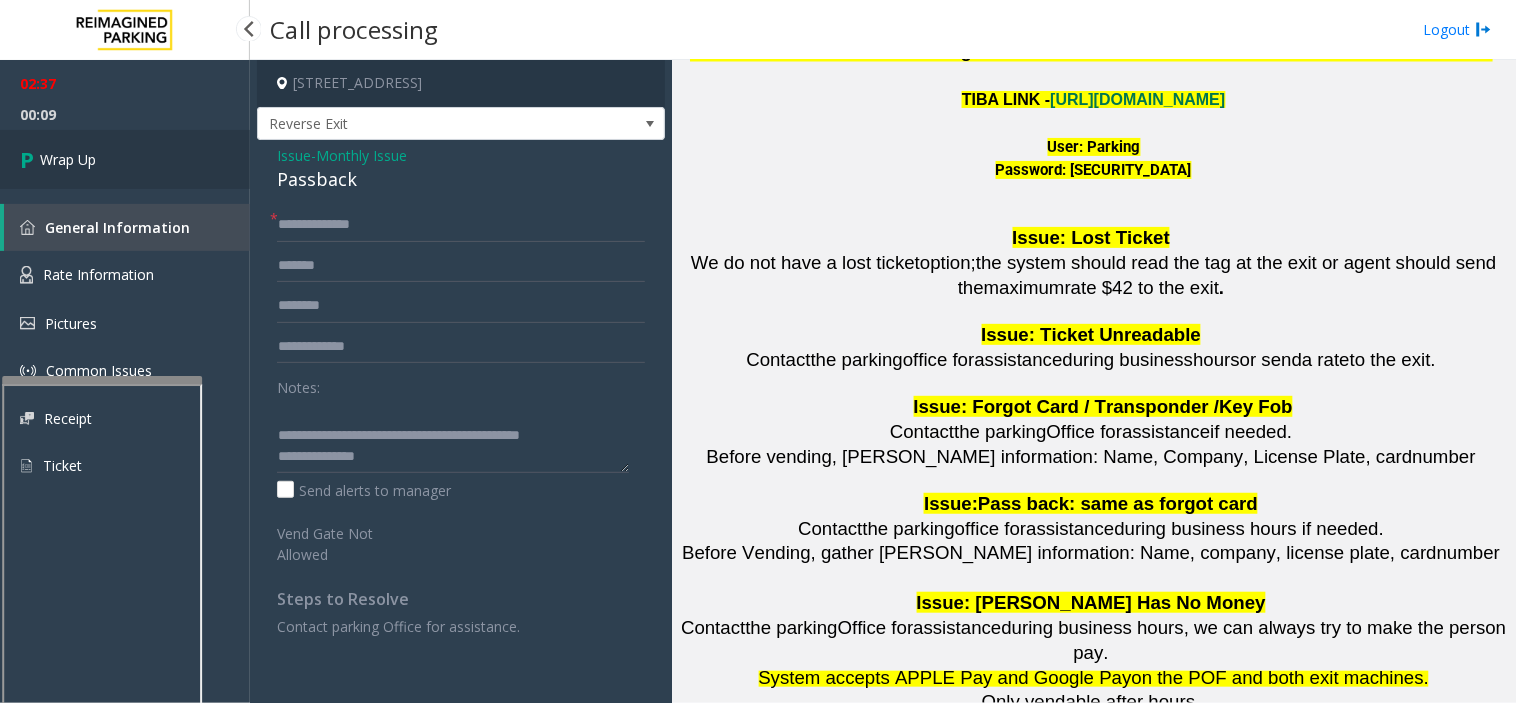 click on "Wrap Up" at bounding box center [125, 159] 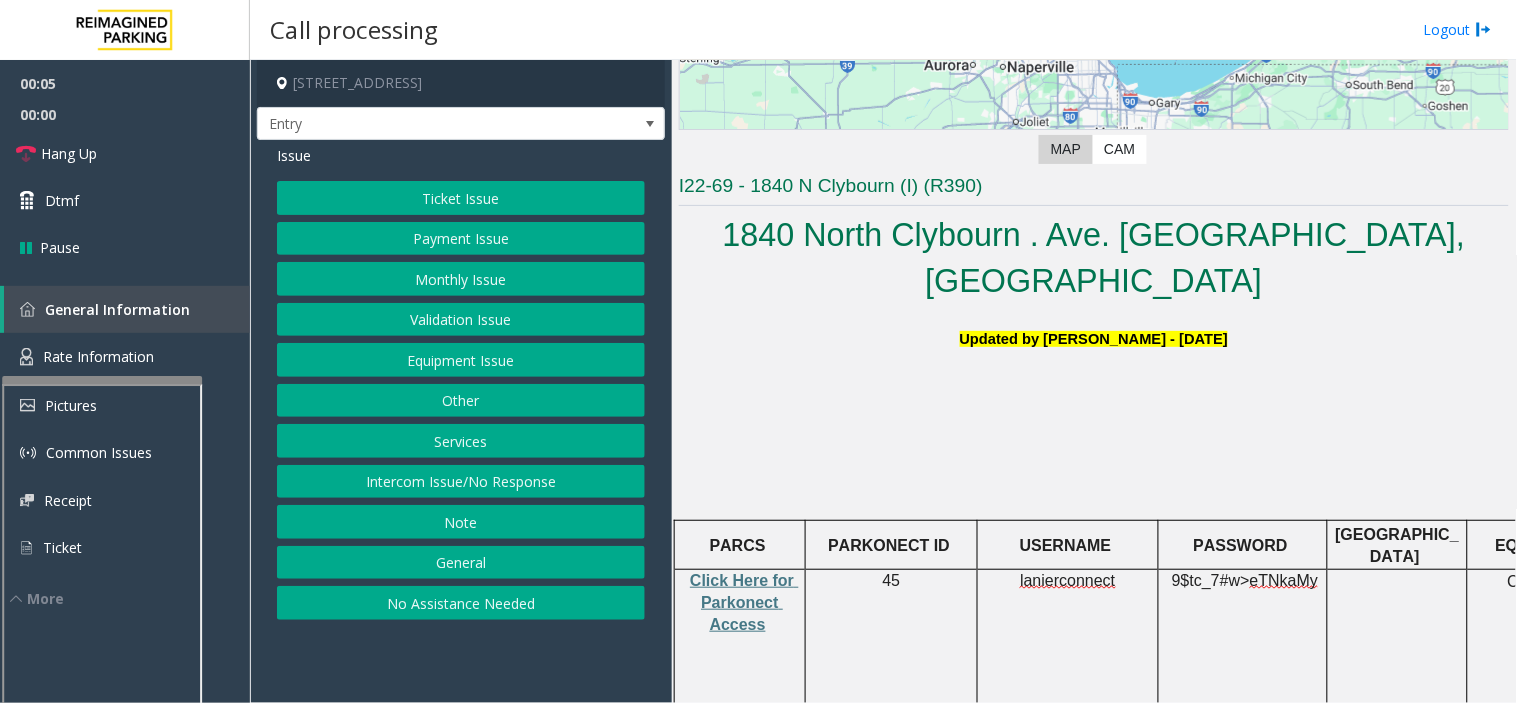 scroll, scrollTop: 333, scrollLeft: 0, axis: vertical 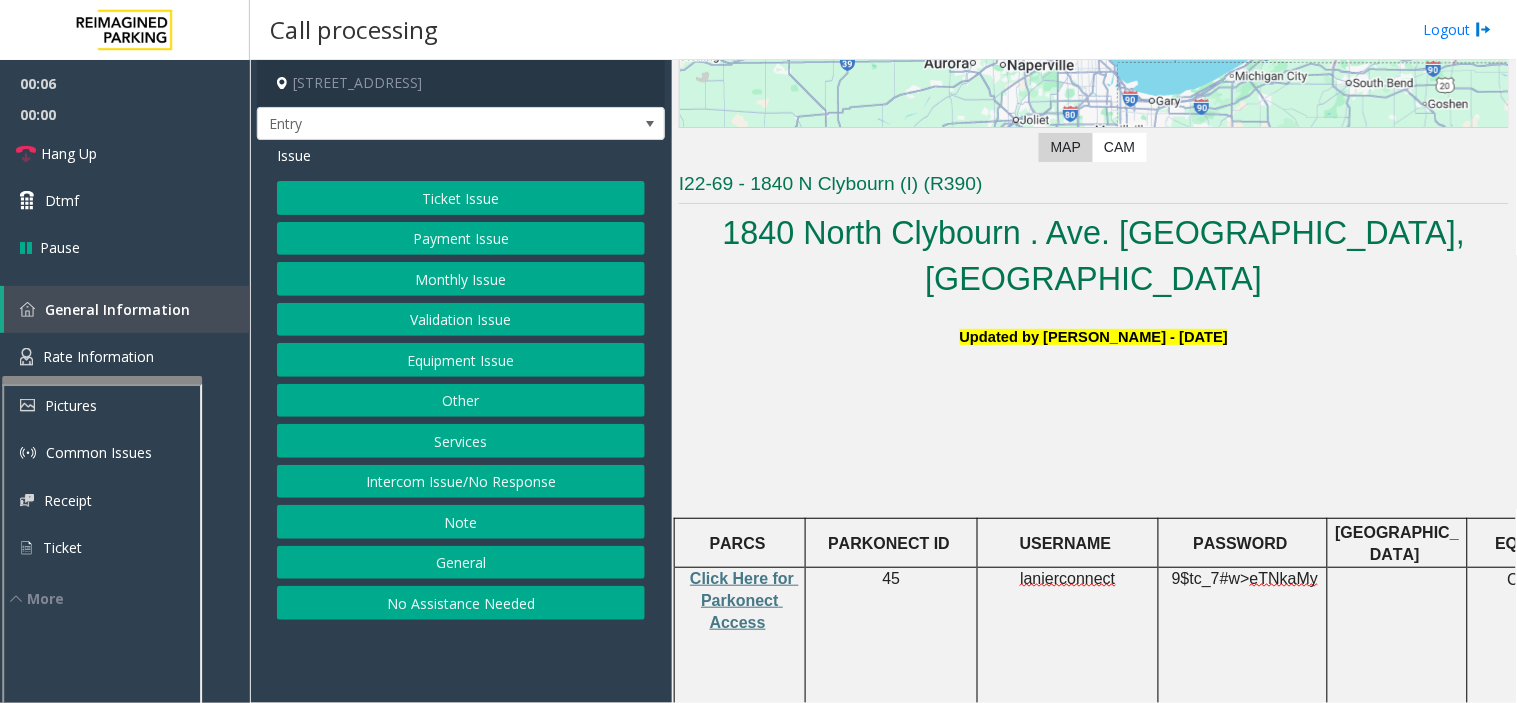 click on "Intercom Issue/No Response" 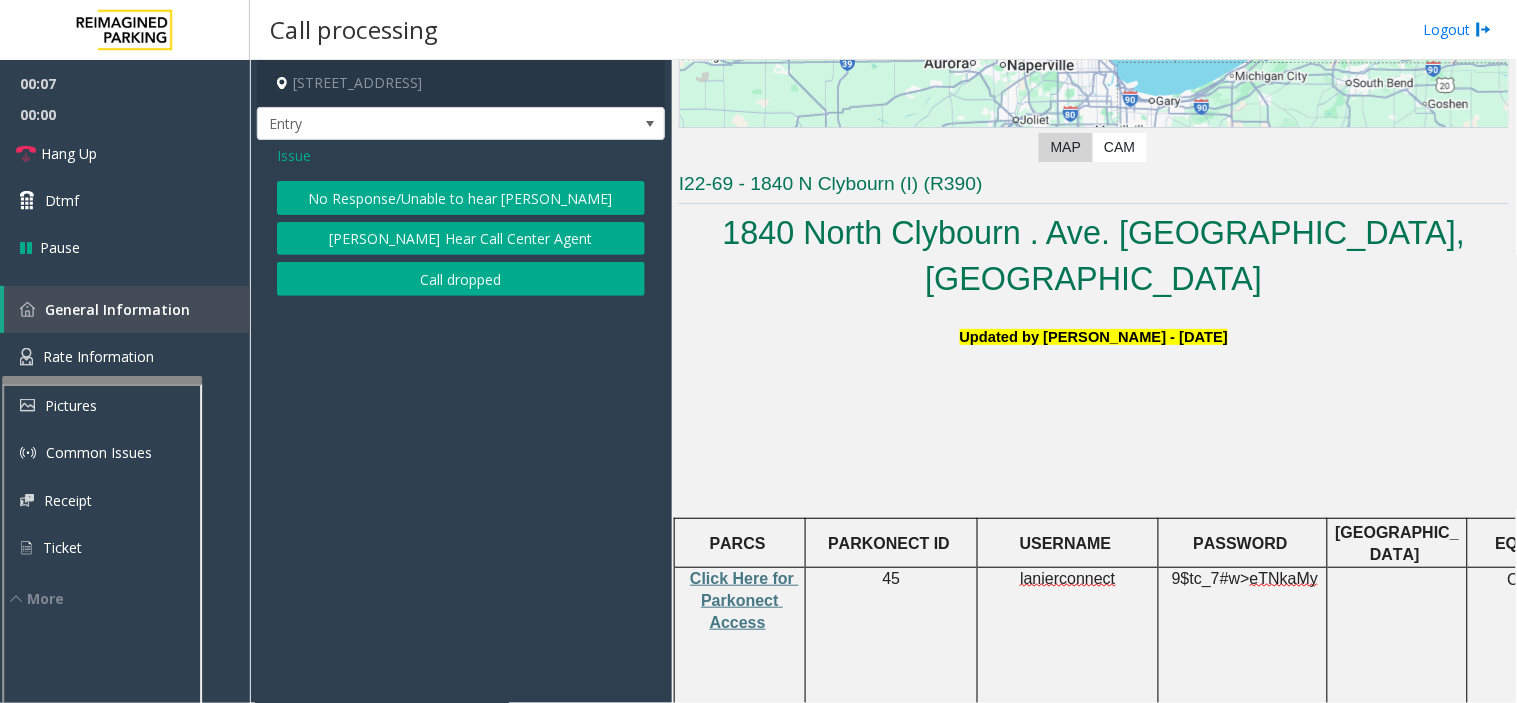click on "No Response/Unable to hear [PERSON_NAME]" 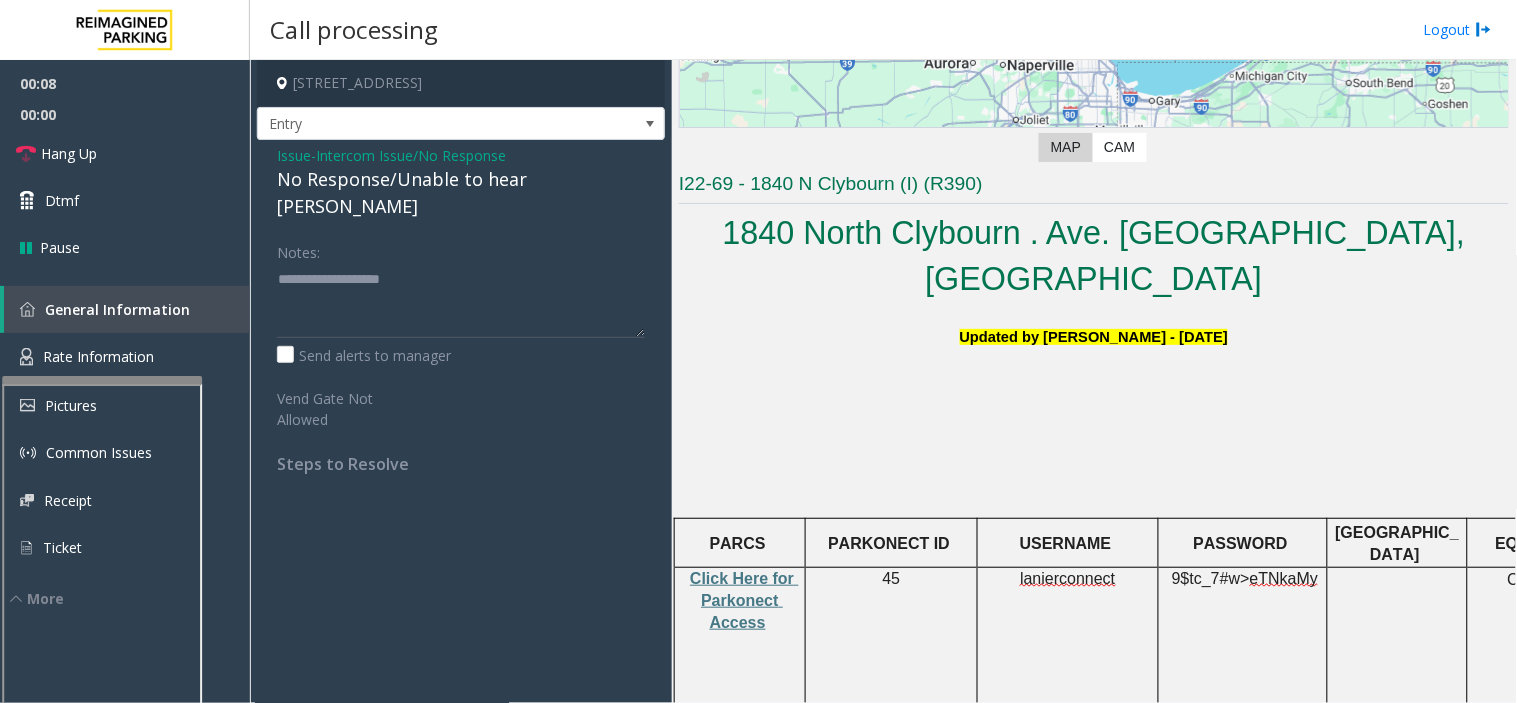 click on "No Response/Unable to hear [PERSON_NAME]" 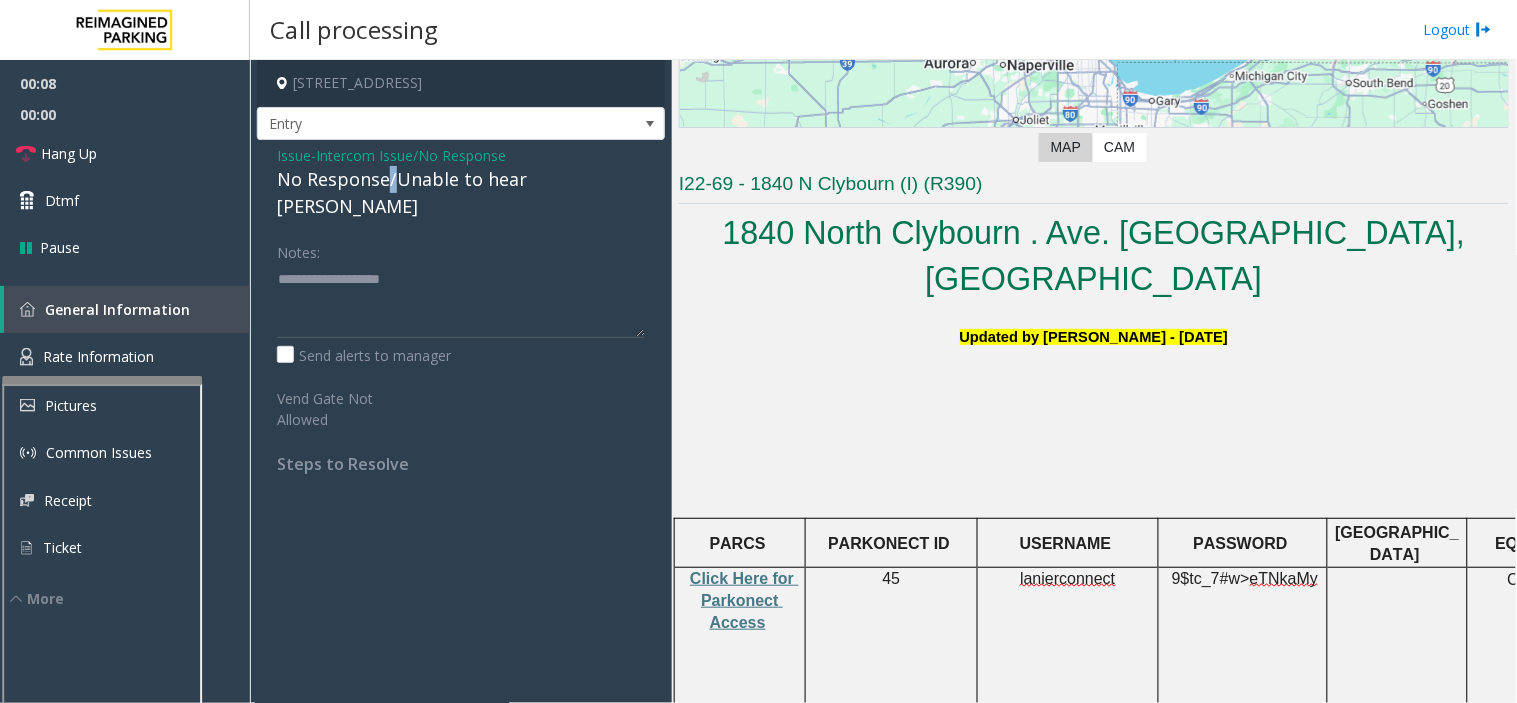 click on "No Response/Unable to hear [PERSON_NAME]" 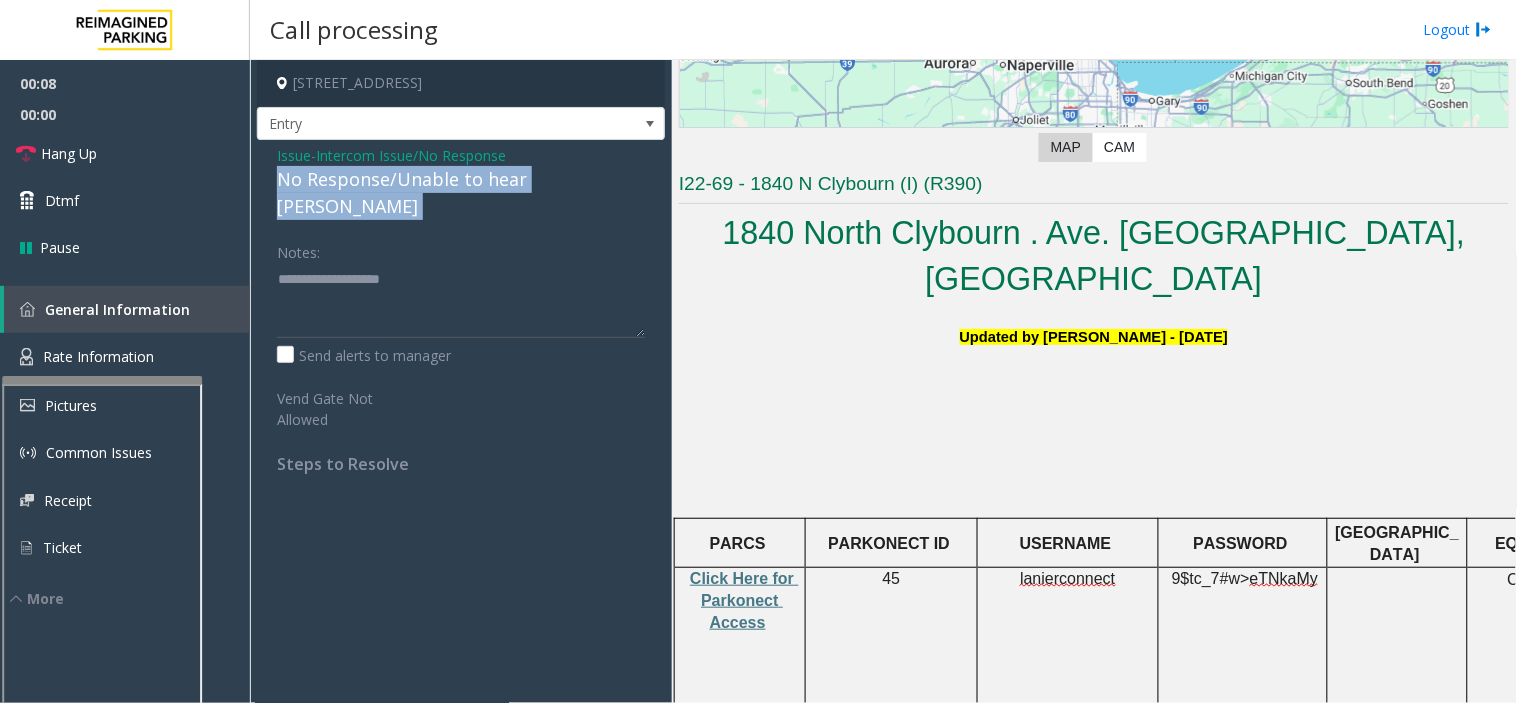 click on "No Response/Unable to hear [PERSON_NAME]" 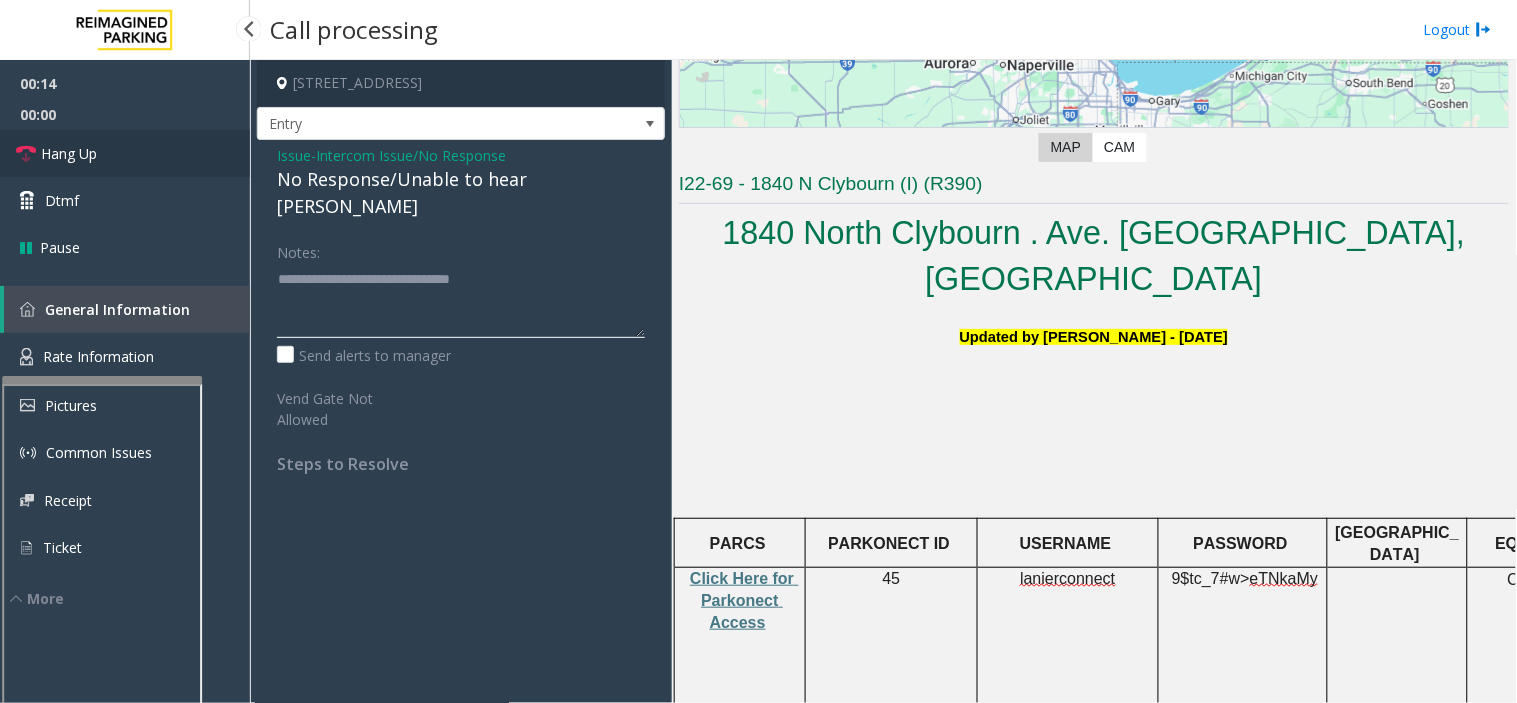 type on "**********" 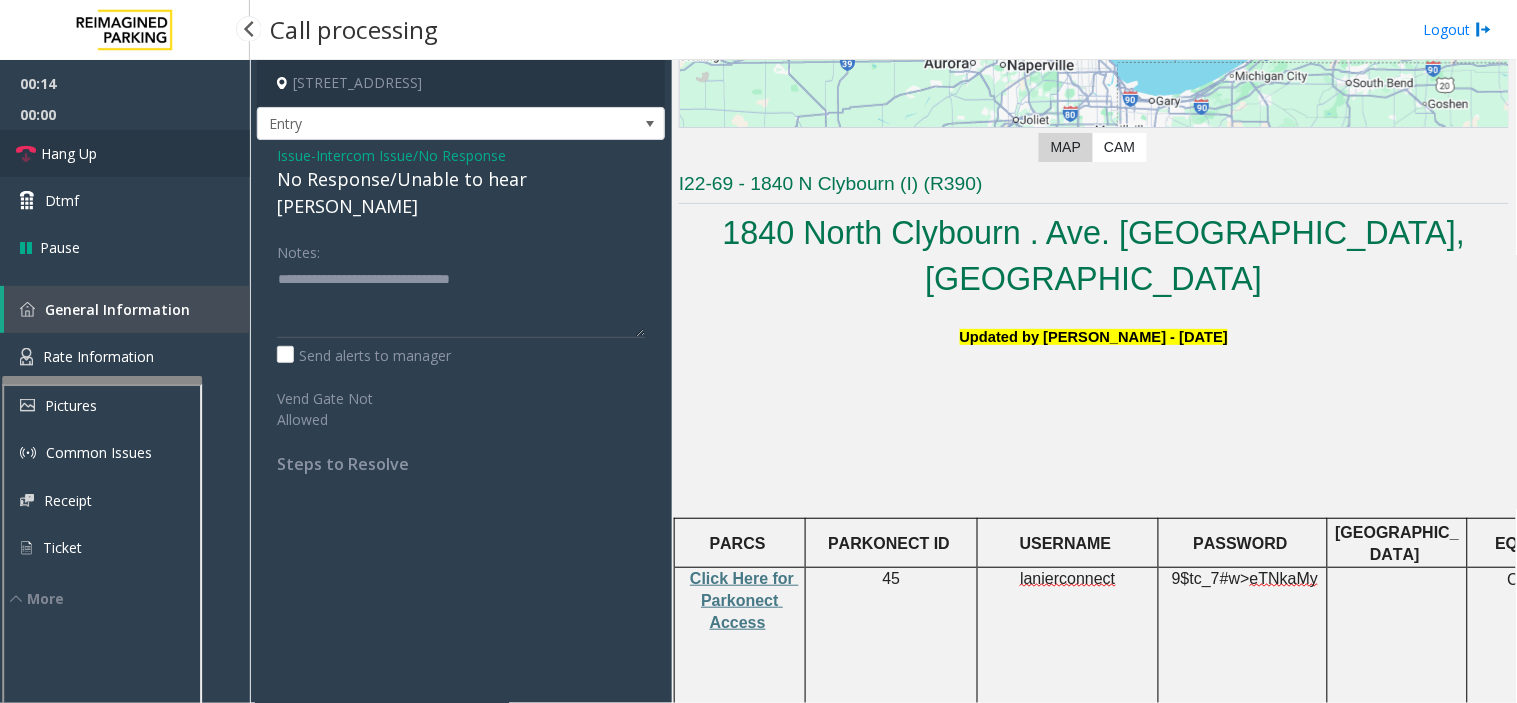 click on "Hang Up" at bounding box center [125, 153] 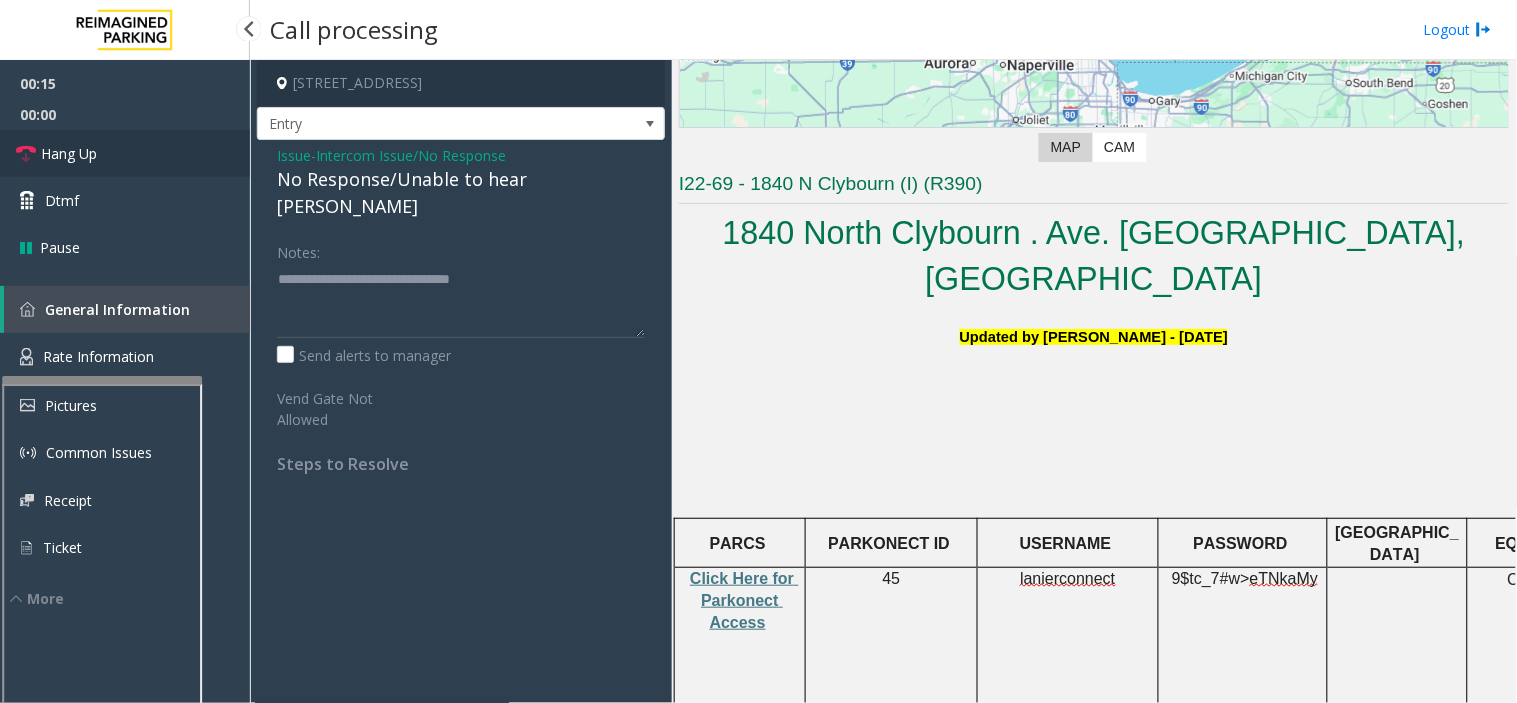 click on "Hang Up" at bounding box center [125, 153] 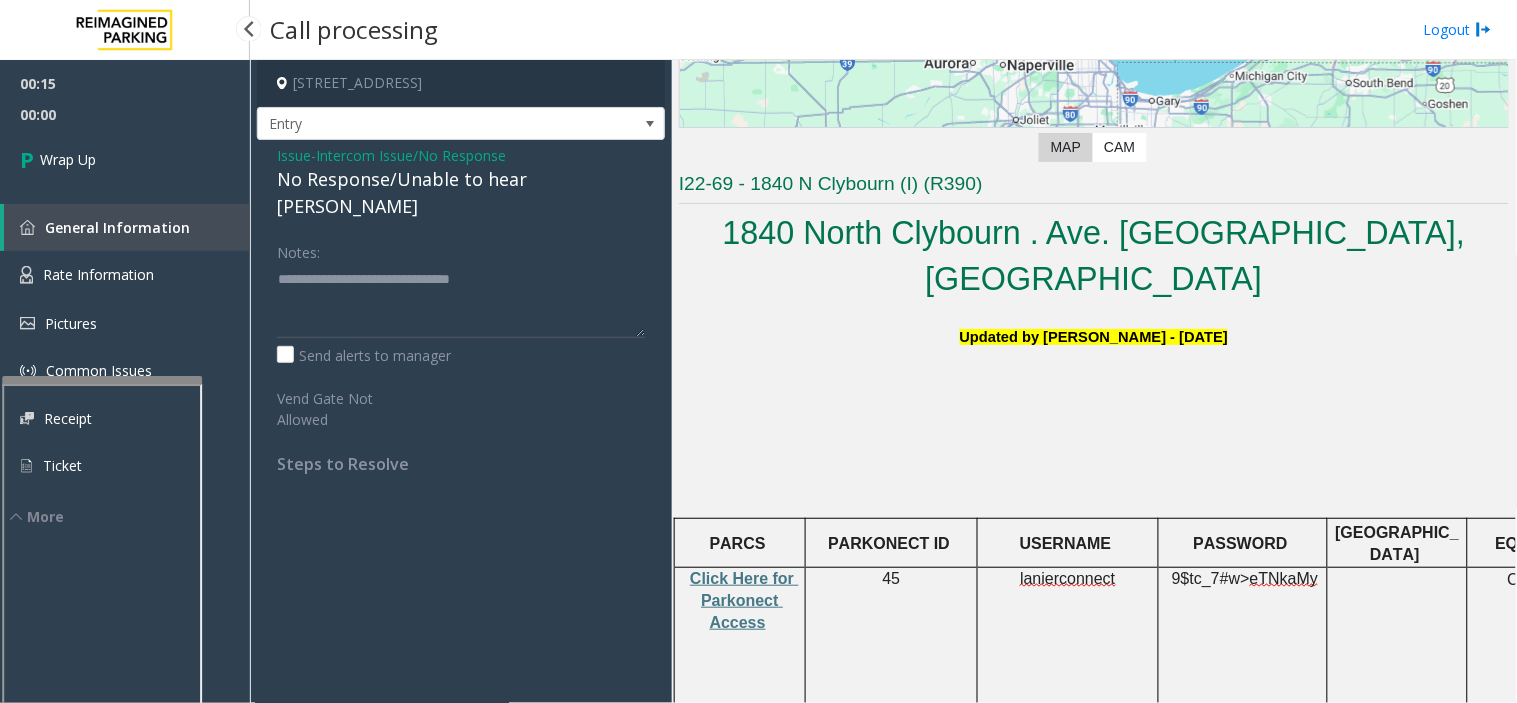 click on "Wrap Up" at bounding box center [125, 159] 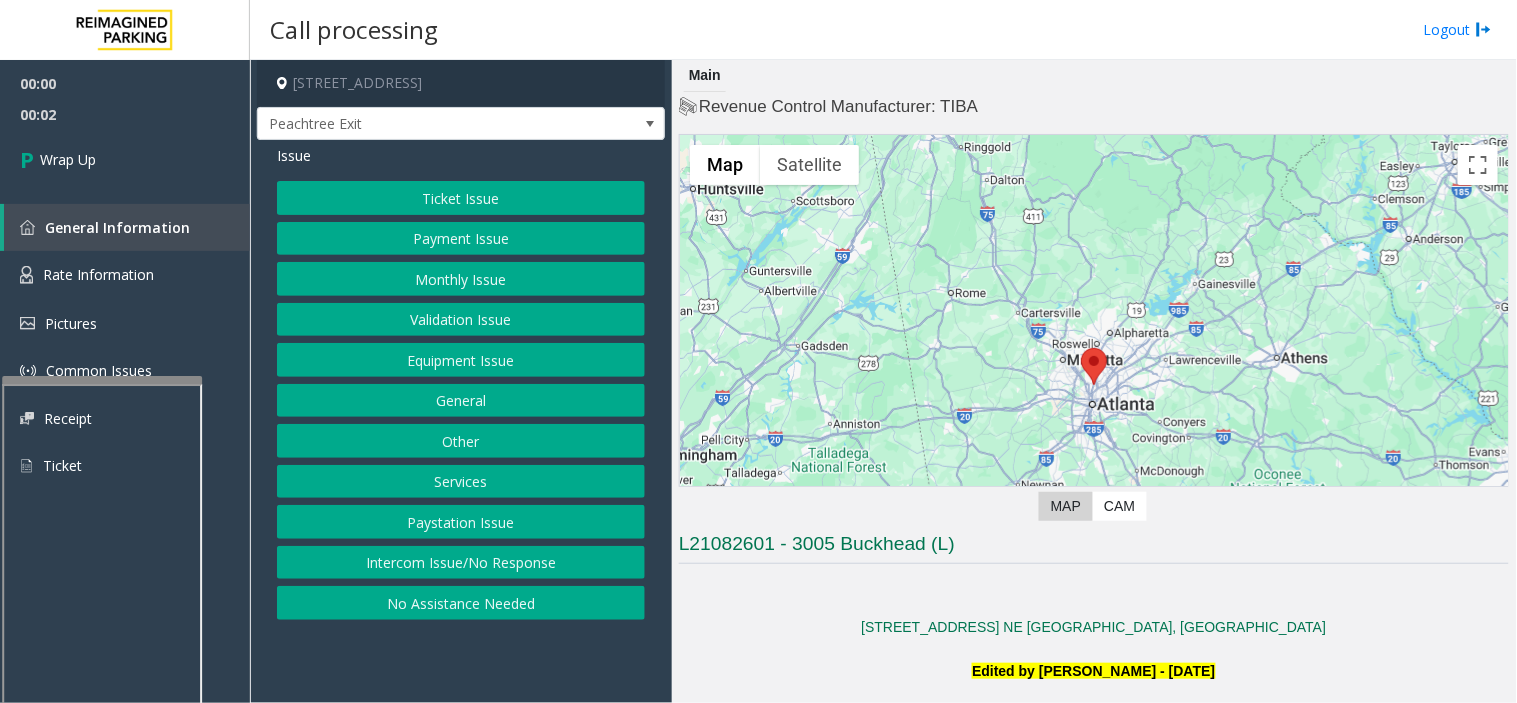 click on "Intercom Issue/No Response" 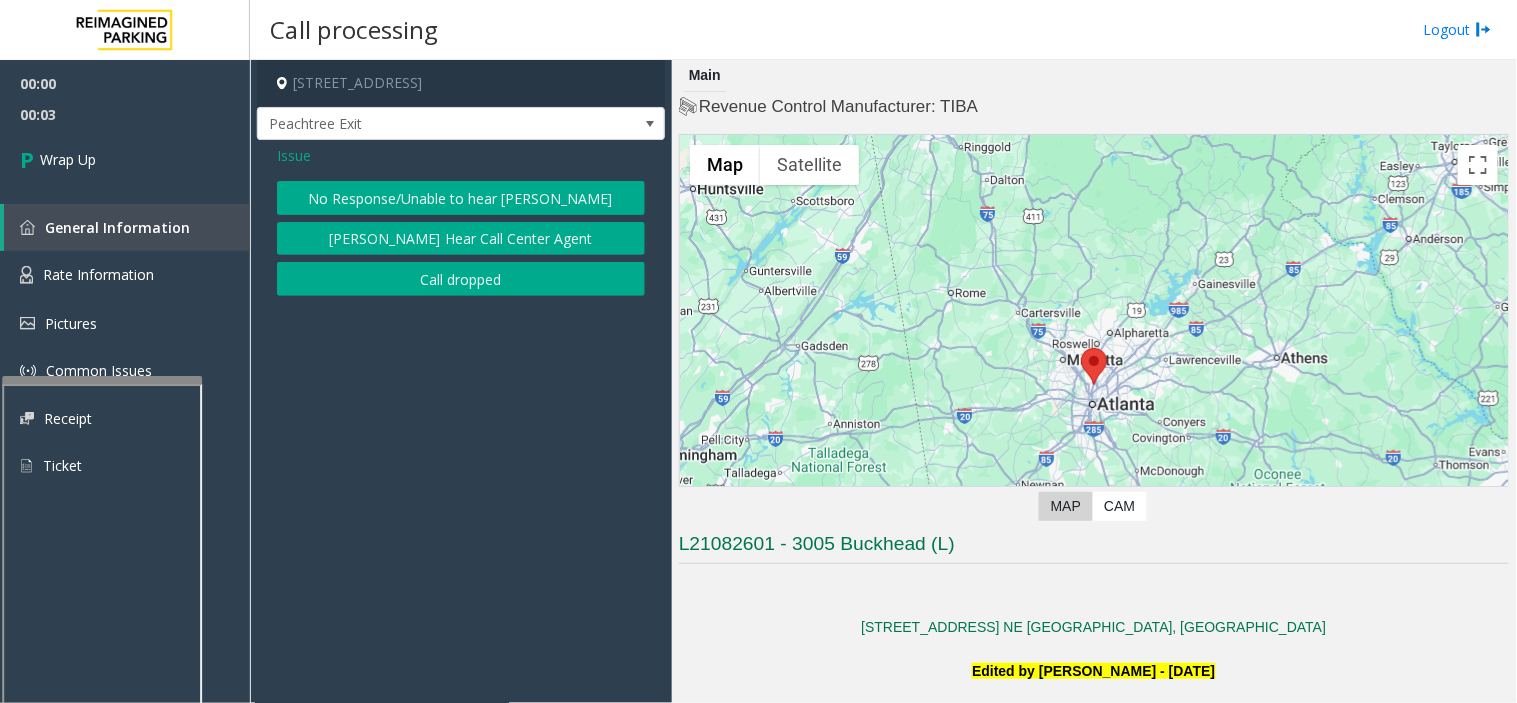 click on "Call dropped" 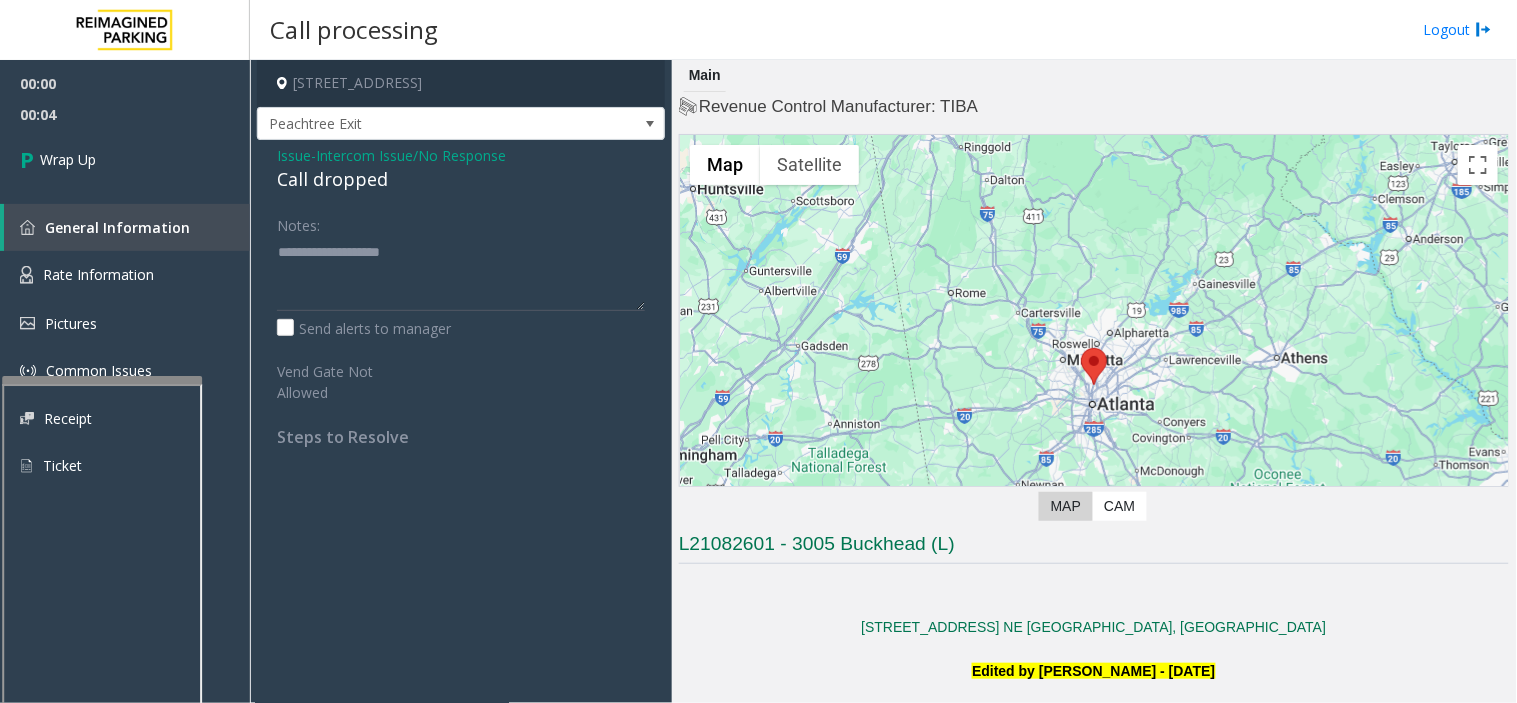 click on "Call dropped" 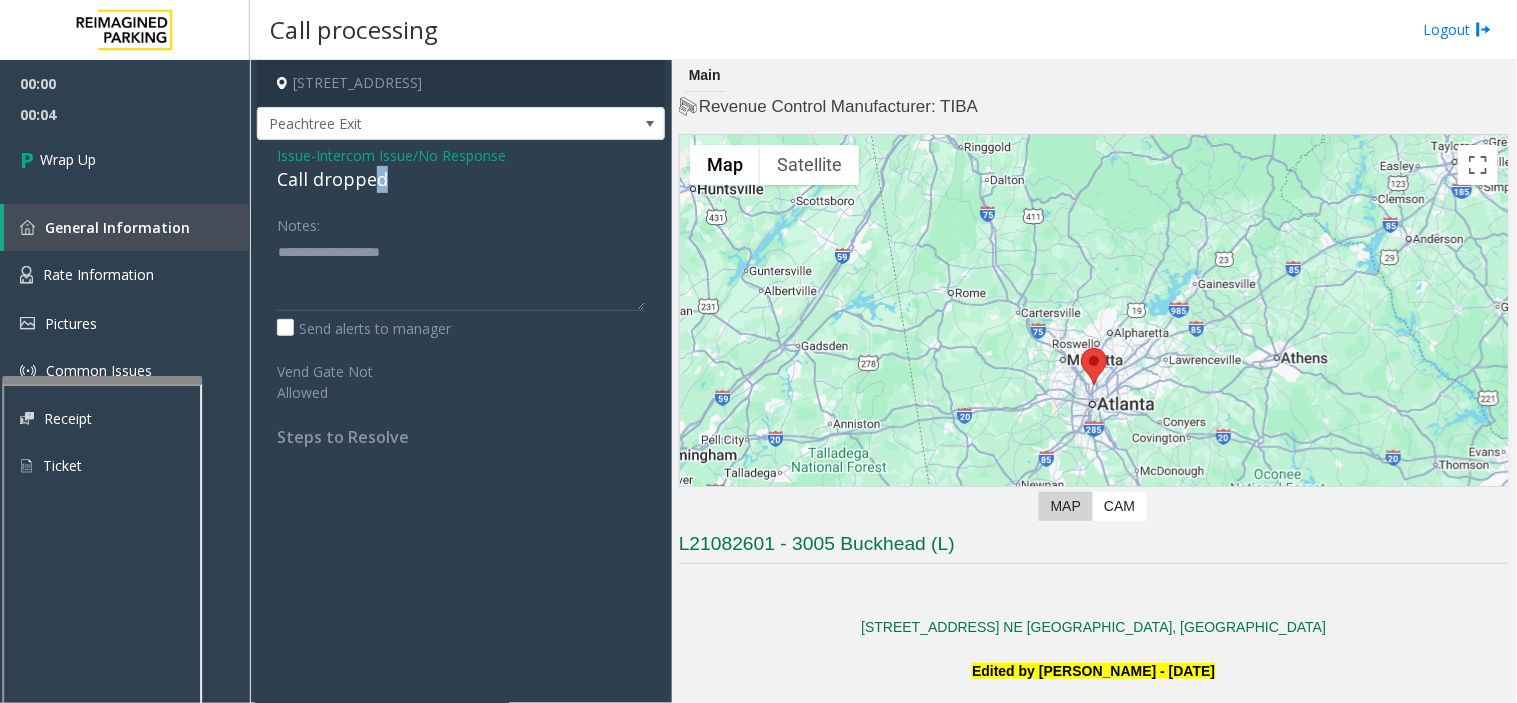click on "Call dropped" 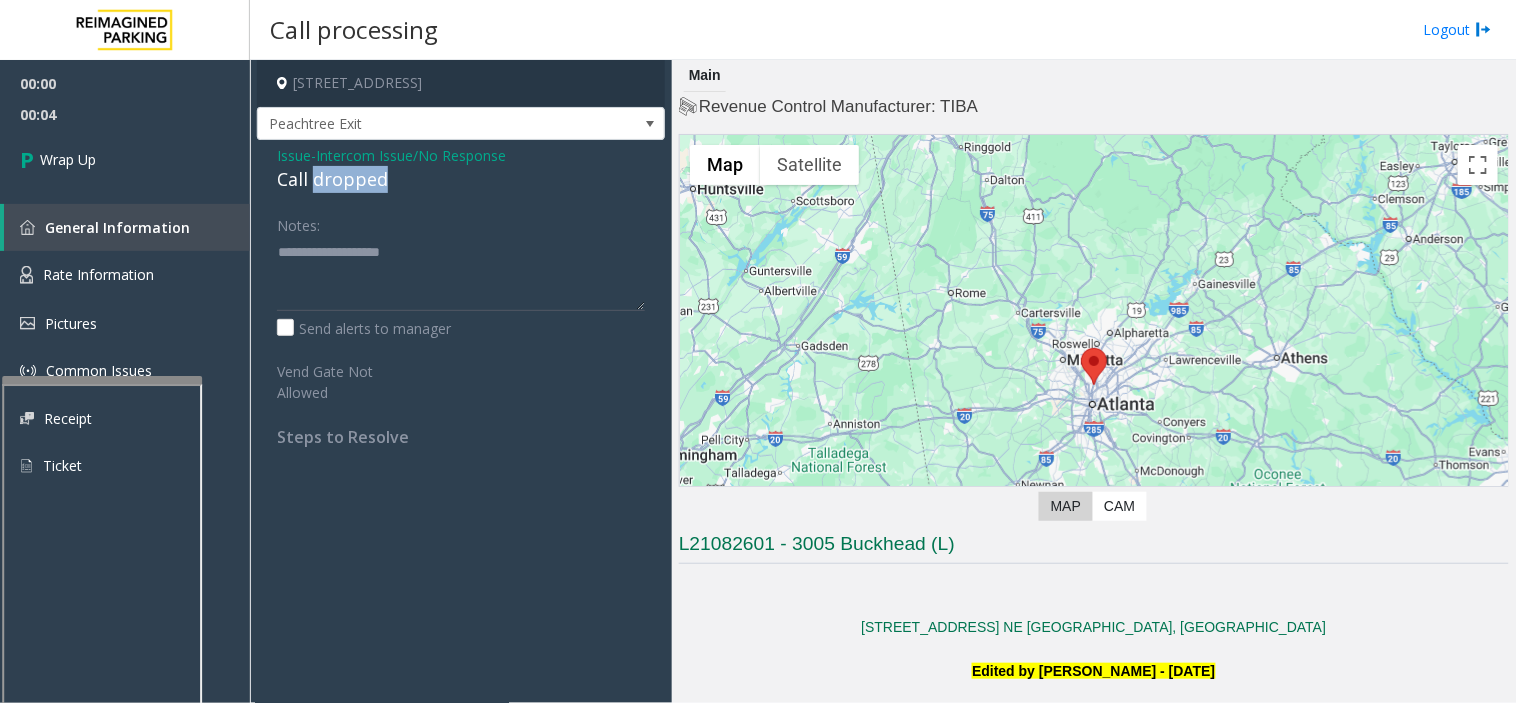 click on "Call dropped" 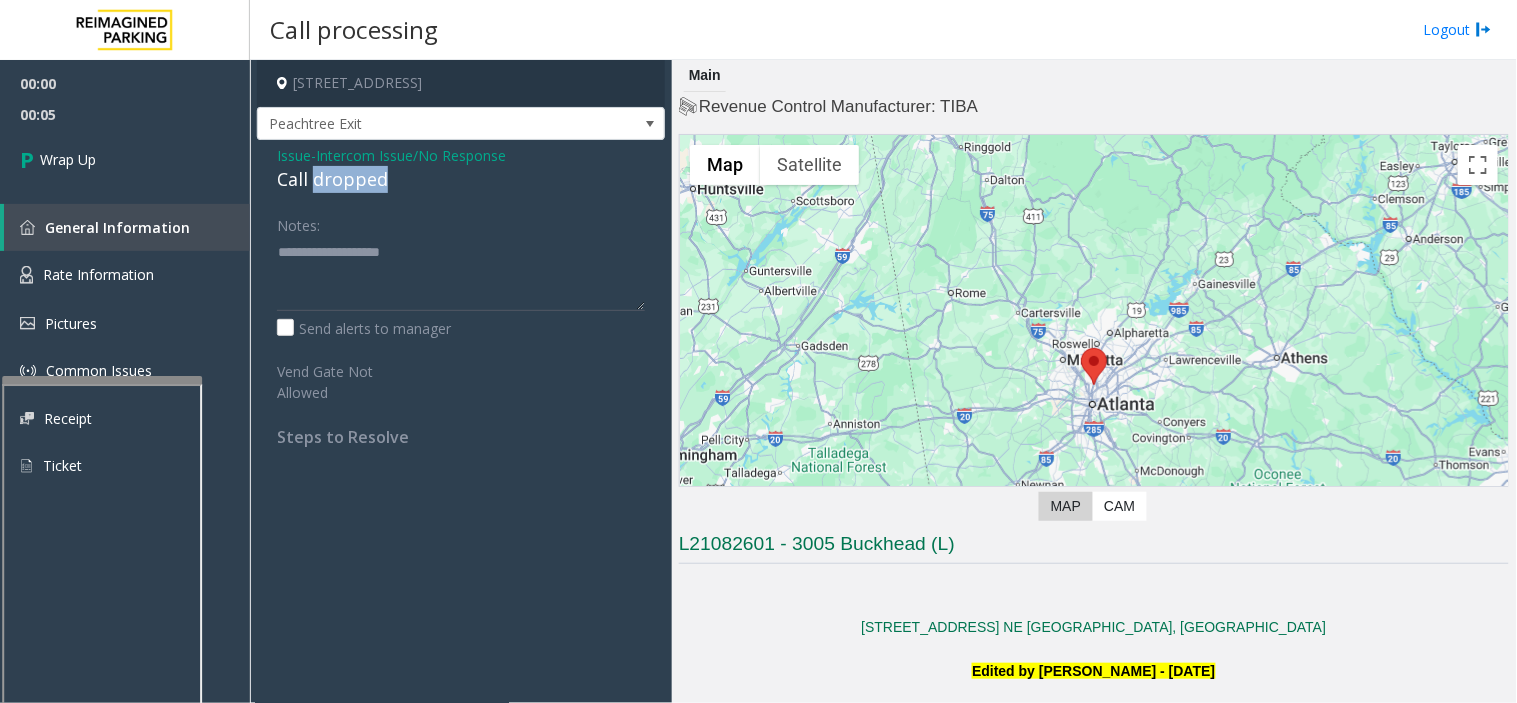 click on "Call dropped" 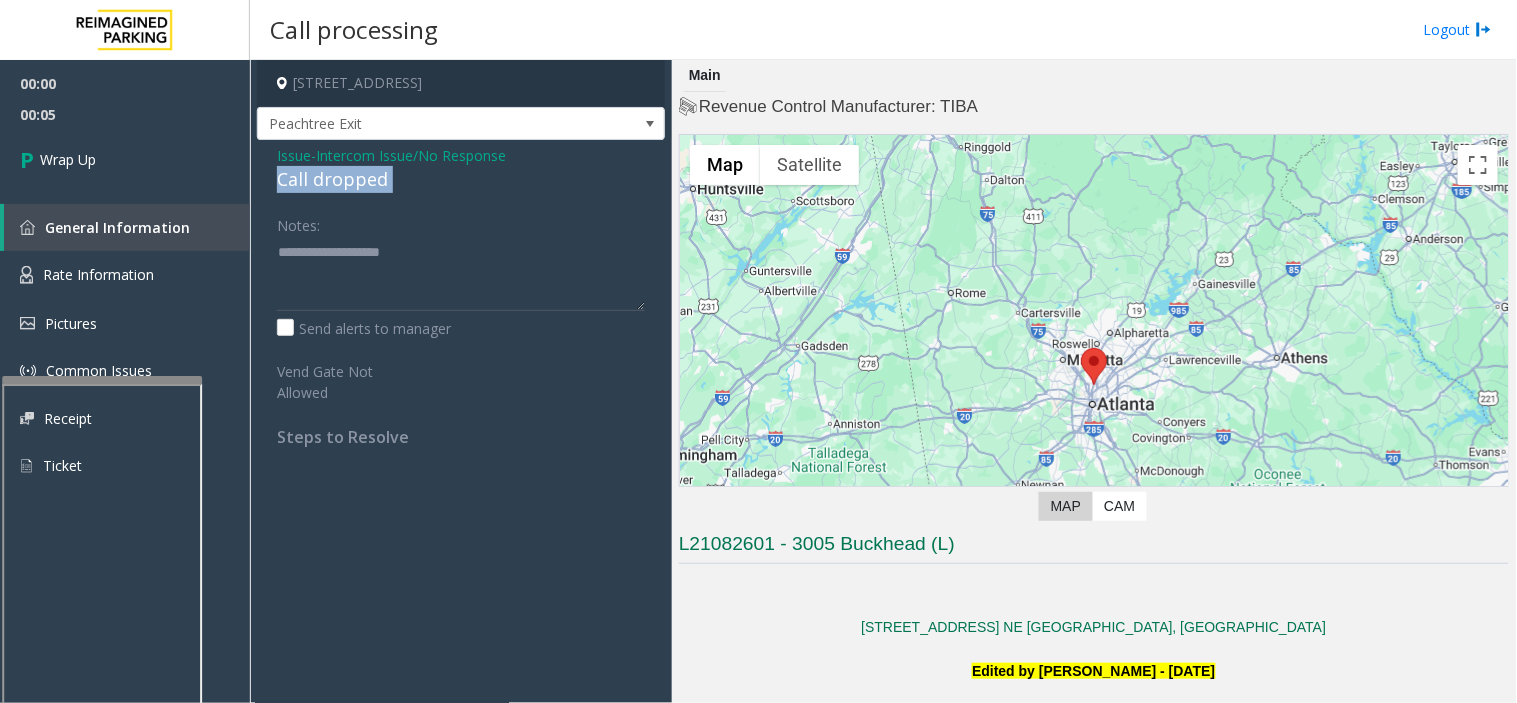 click on "Call dropped" 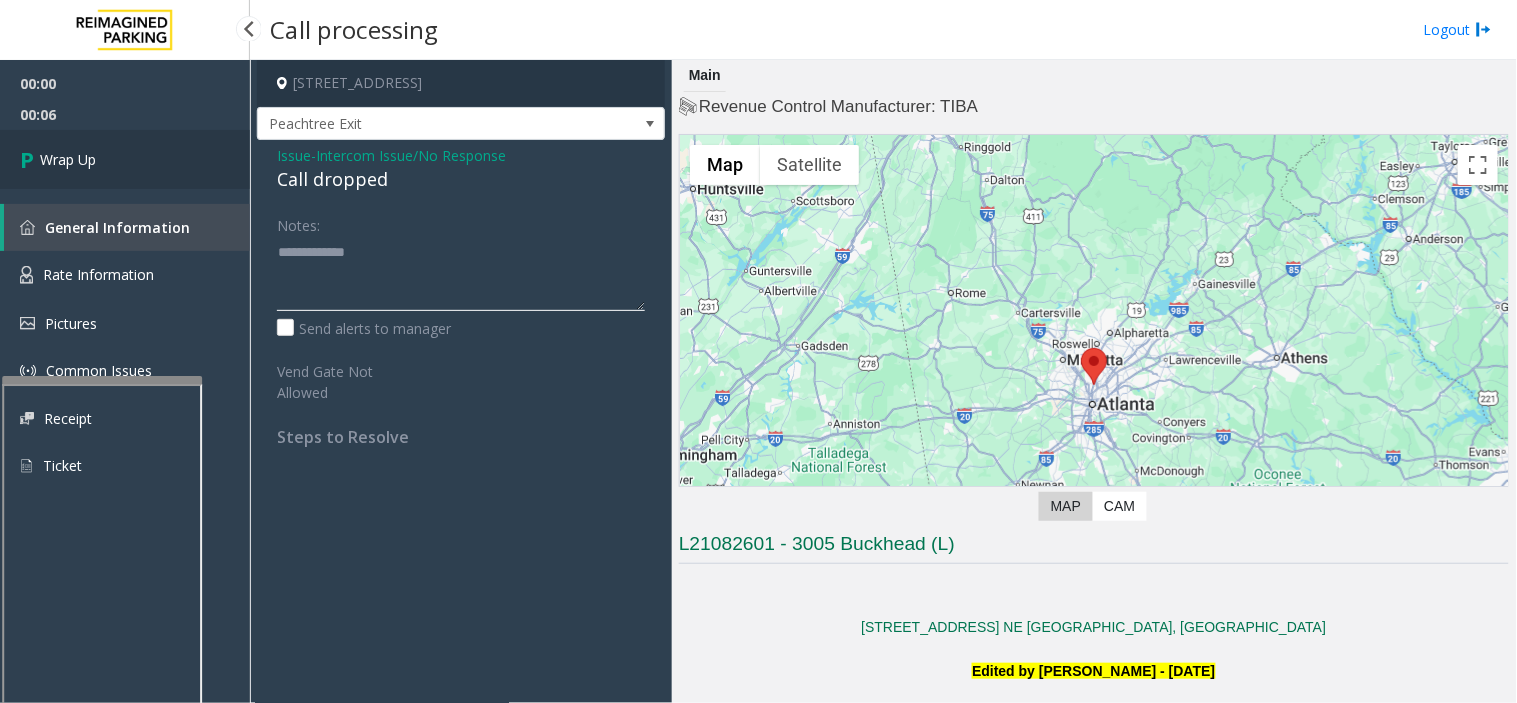 type on "**********" 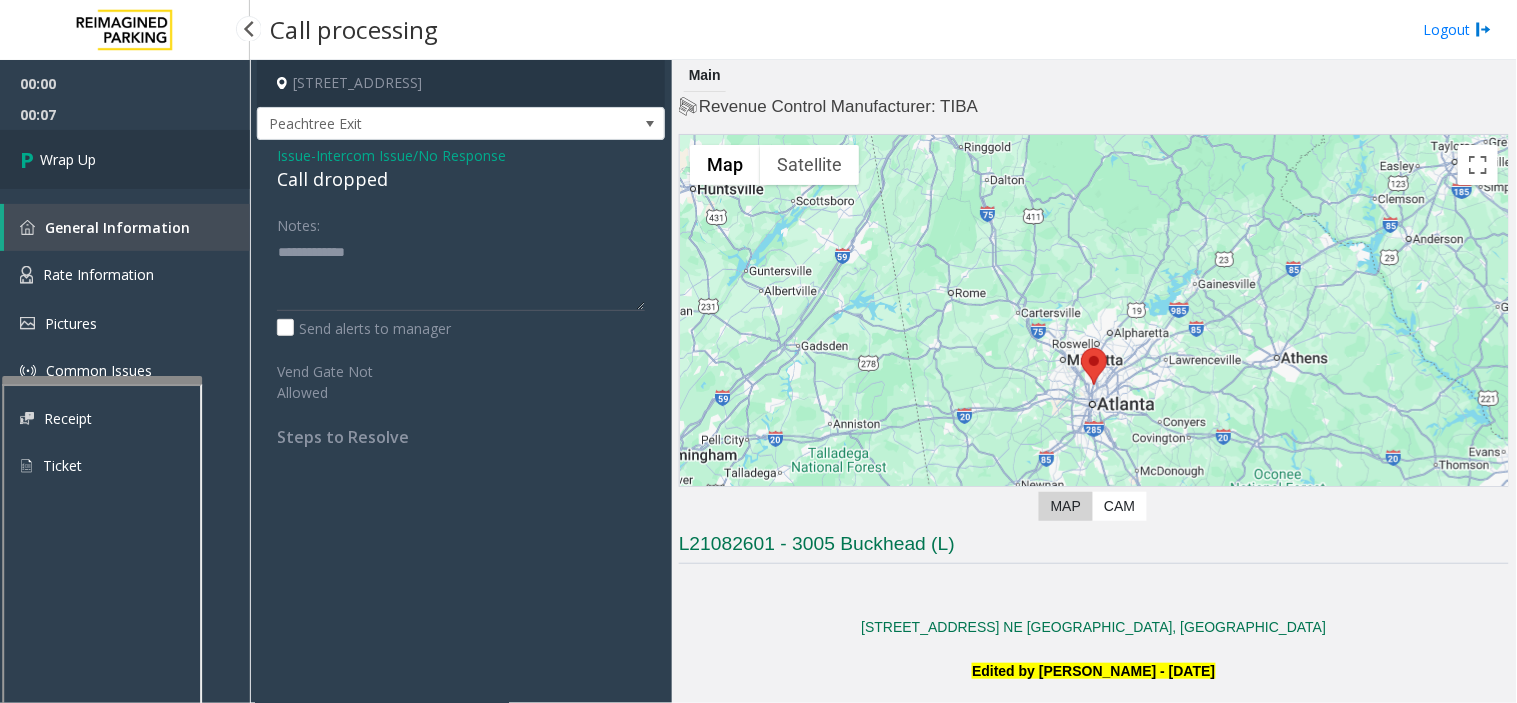 click on "Wrap Up" at bounding box center (125, 159) 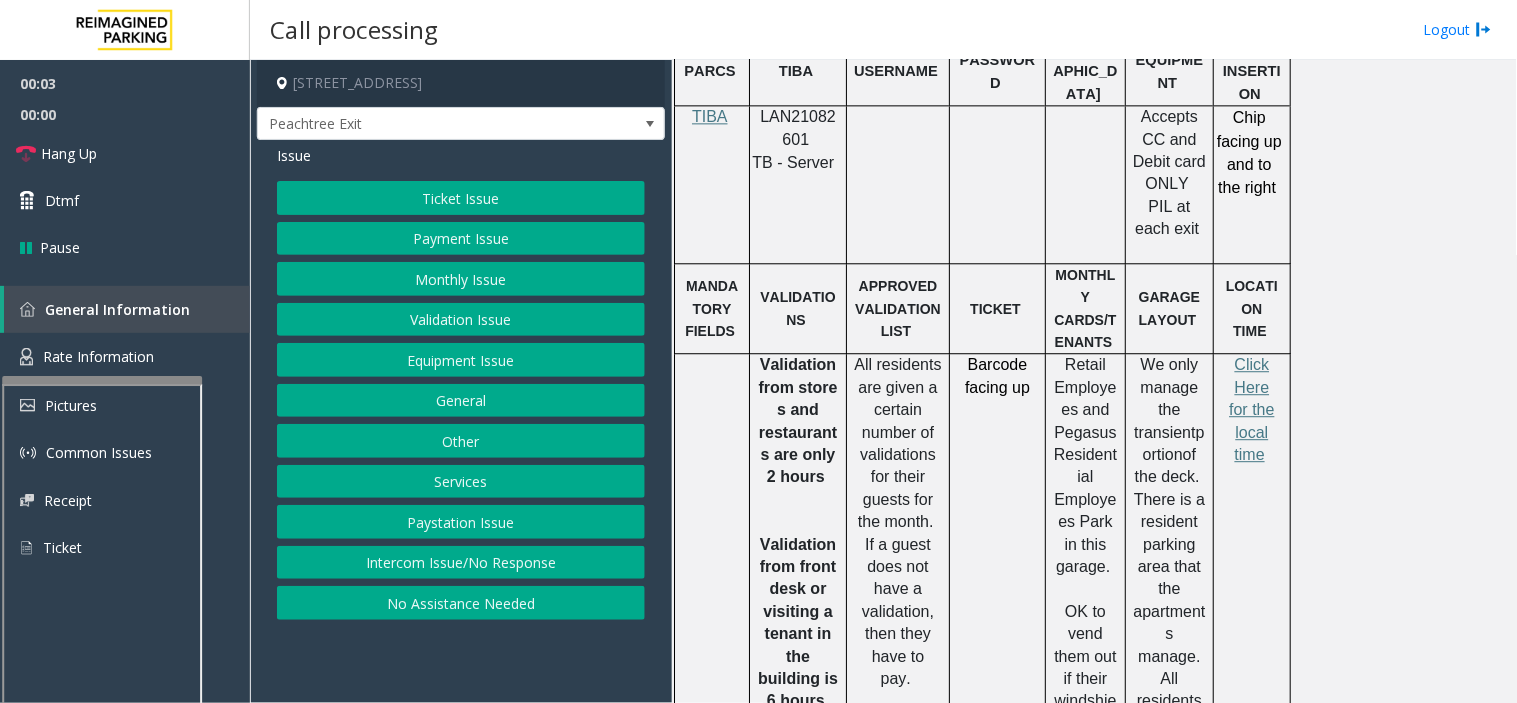 scroll, scrollTop: 1222, scrollLeft: 0, axis: vertical 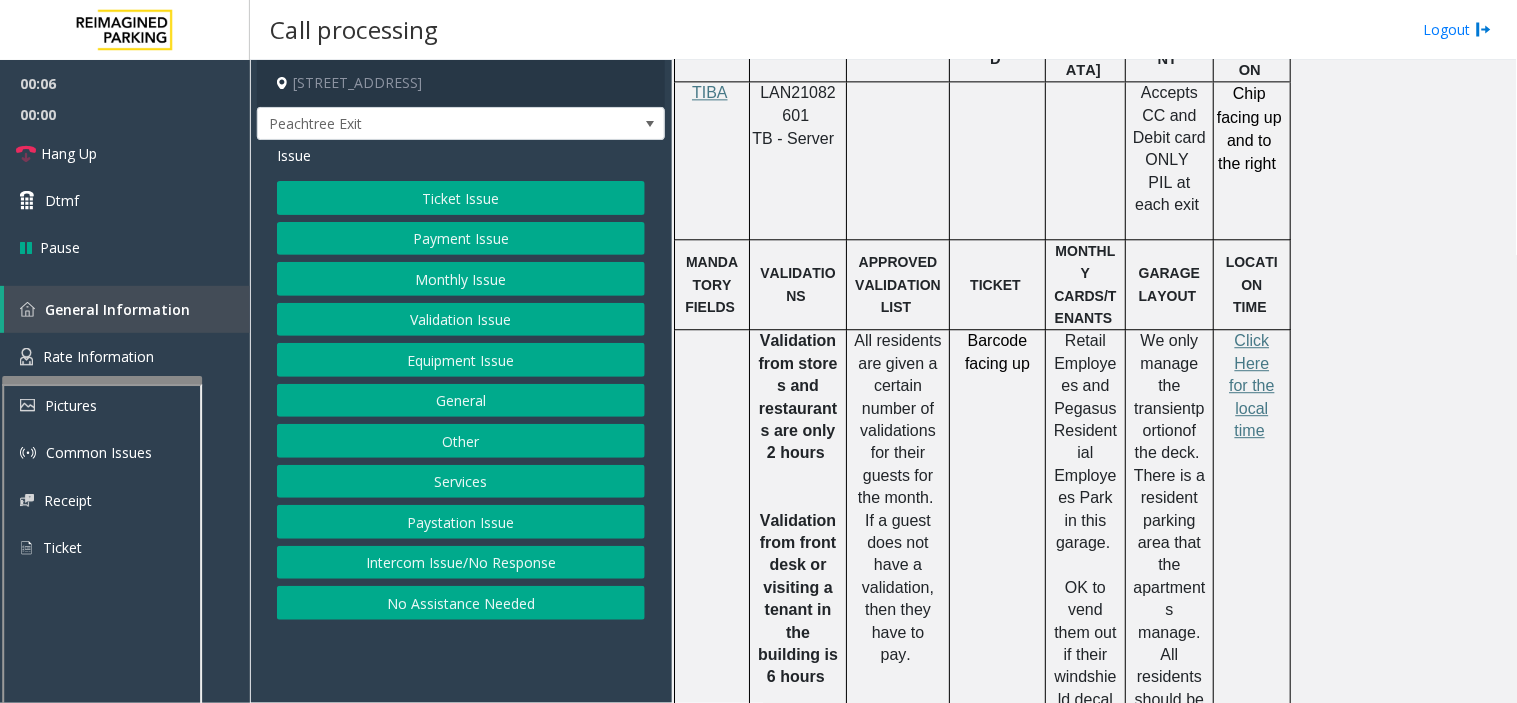 click on "Intercom Issue/No Response" 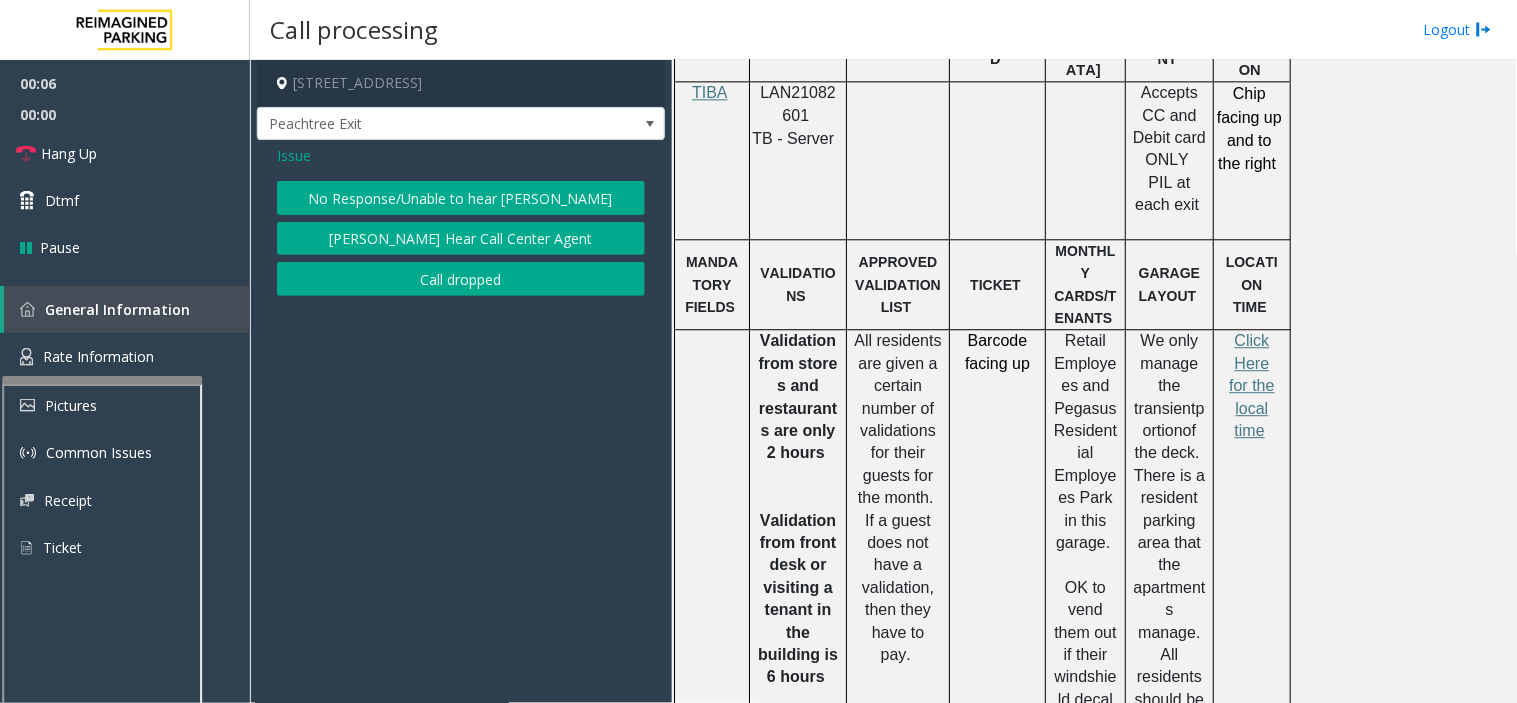 click on "No Response/Unable to hear [PERSON_NAME]" 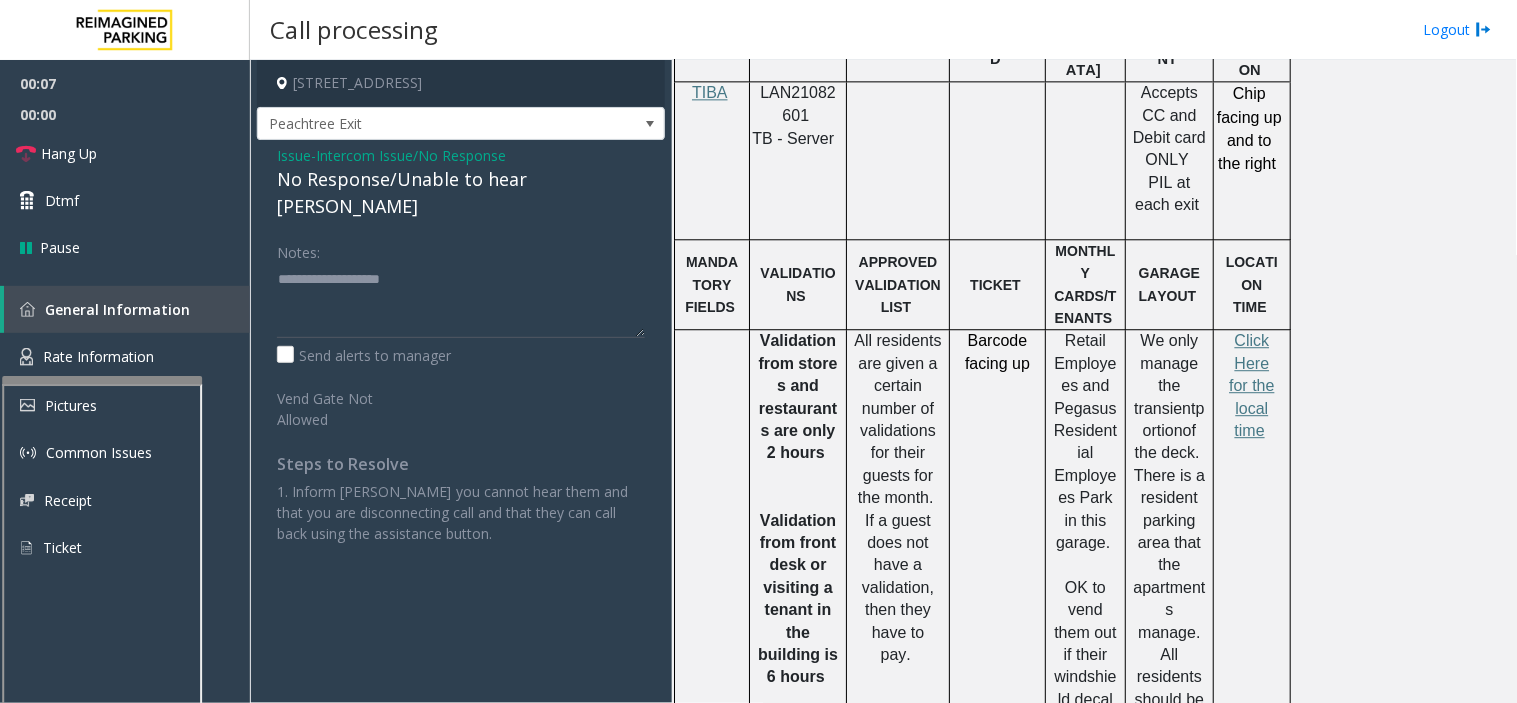 click on "No Response/Unable to hear [PERSON_NAME]" 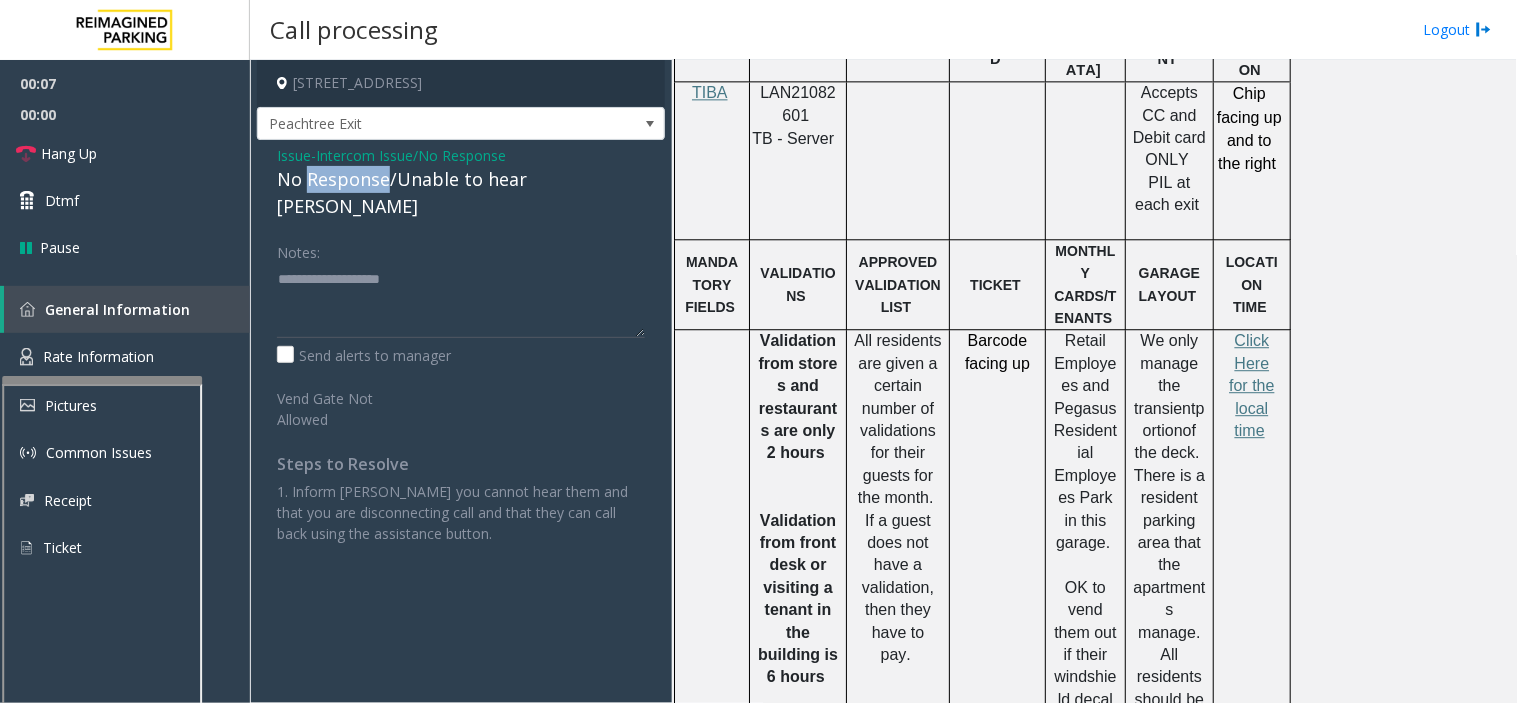 click on "No Response/Unable to hear [PERSON_NAME]" 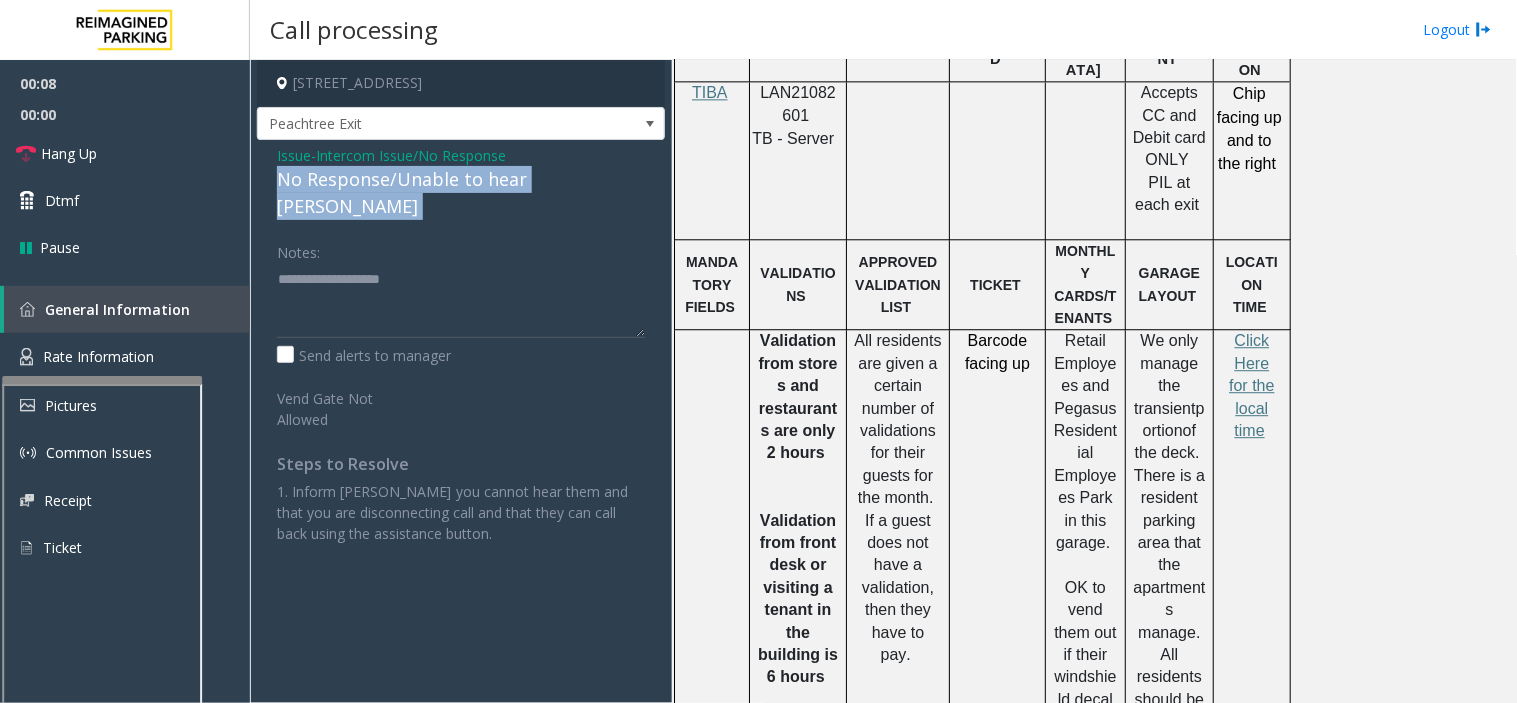click on "No Response/Unable to hear [PERSON_NAME]" 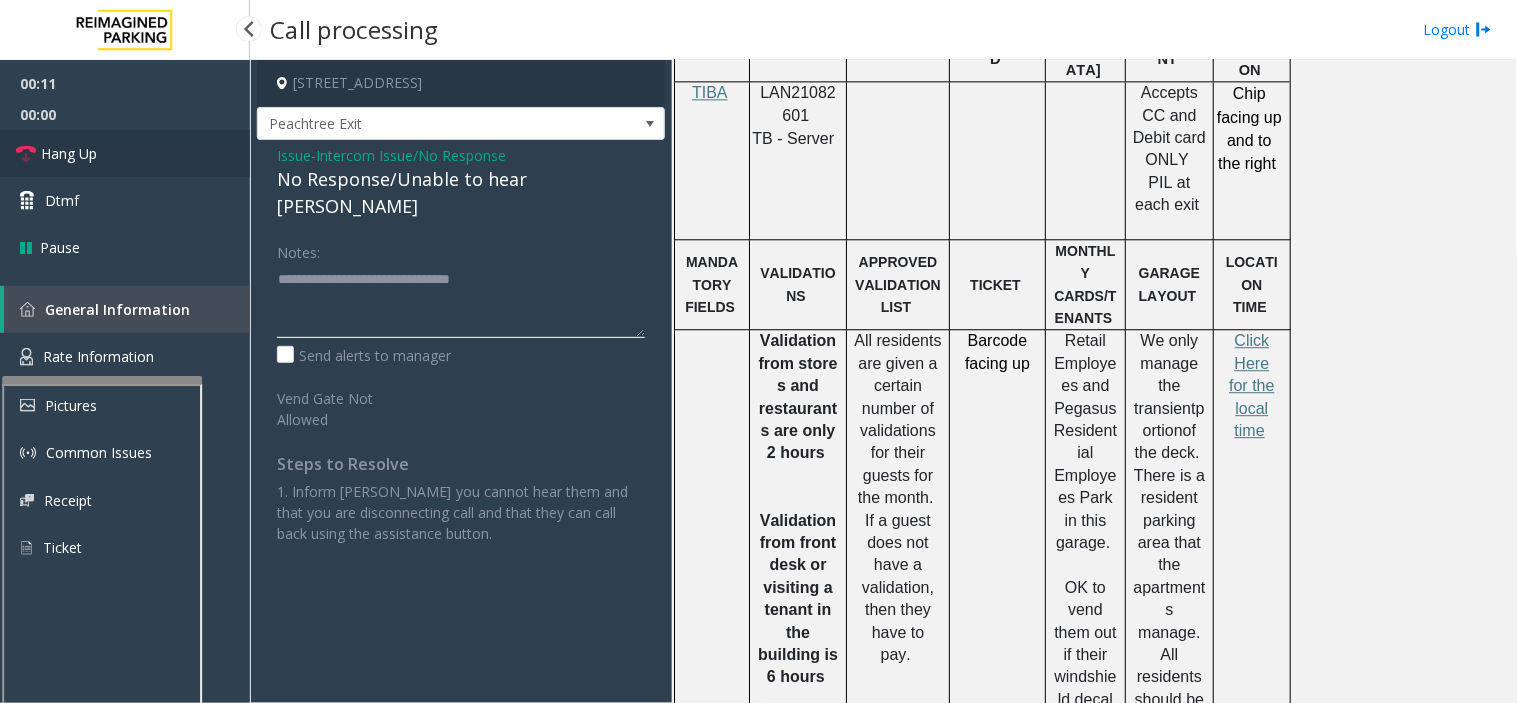 type on "**********" 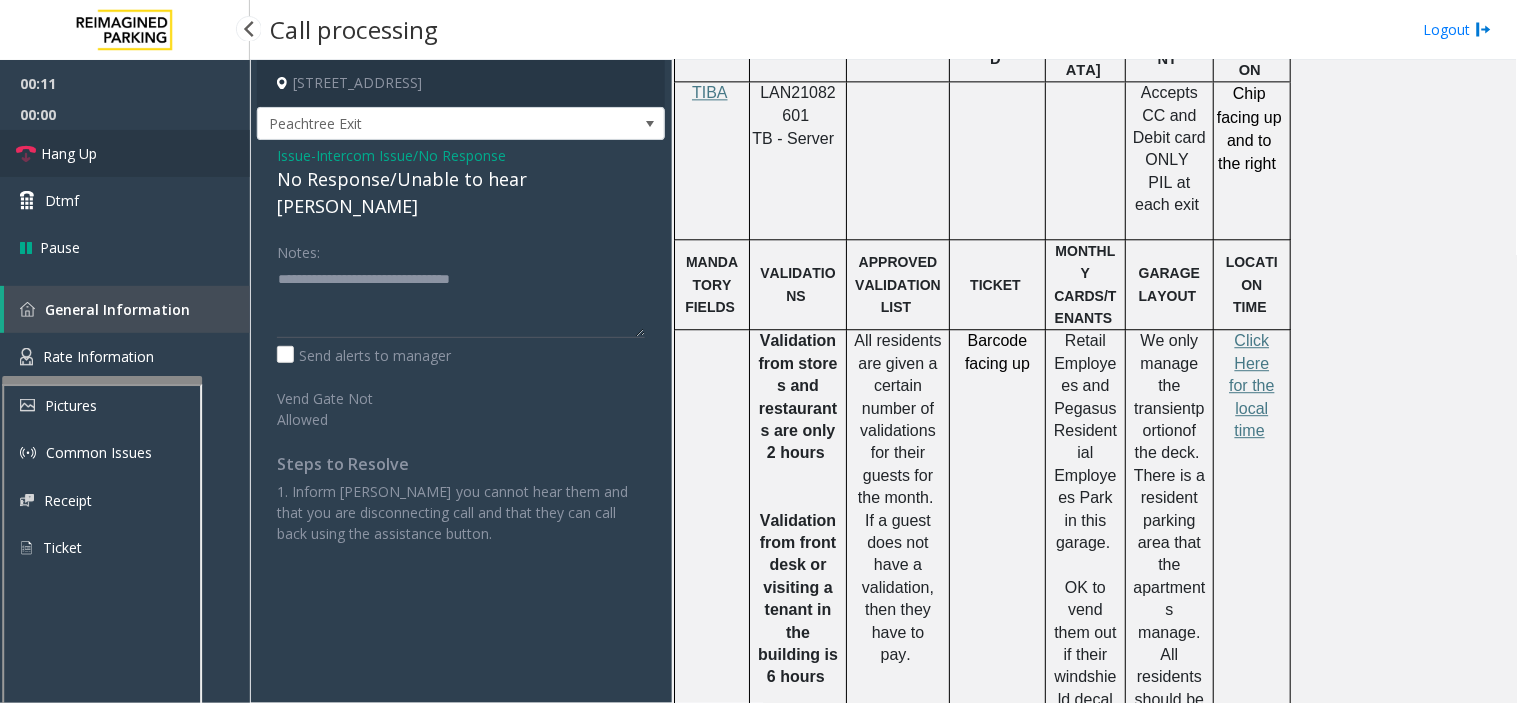 click on "Hang Up" at bounding box center (125, 153) 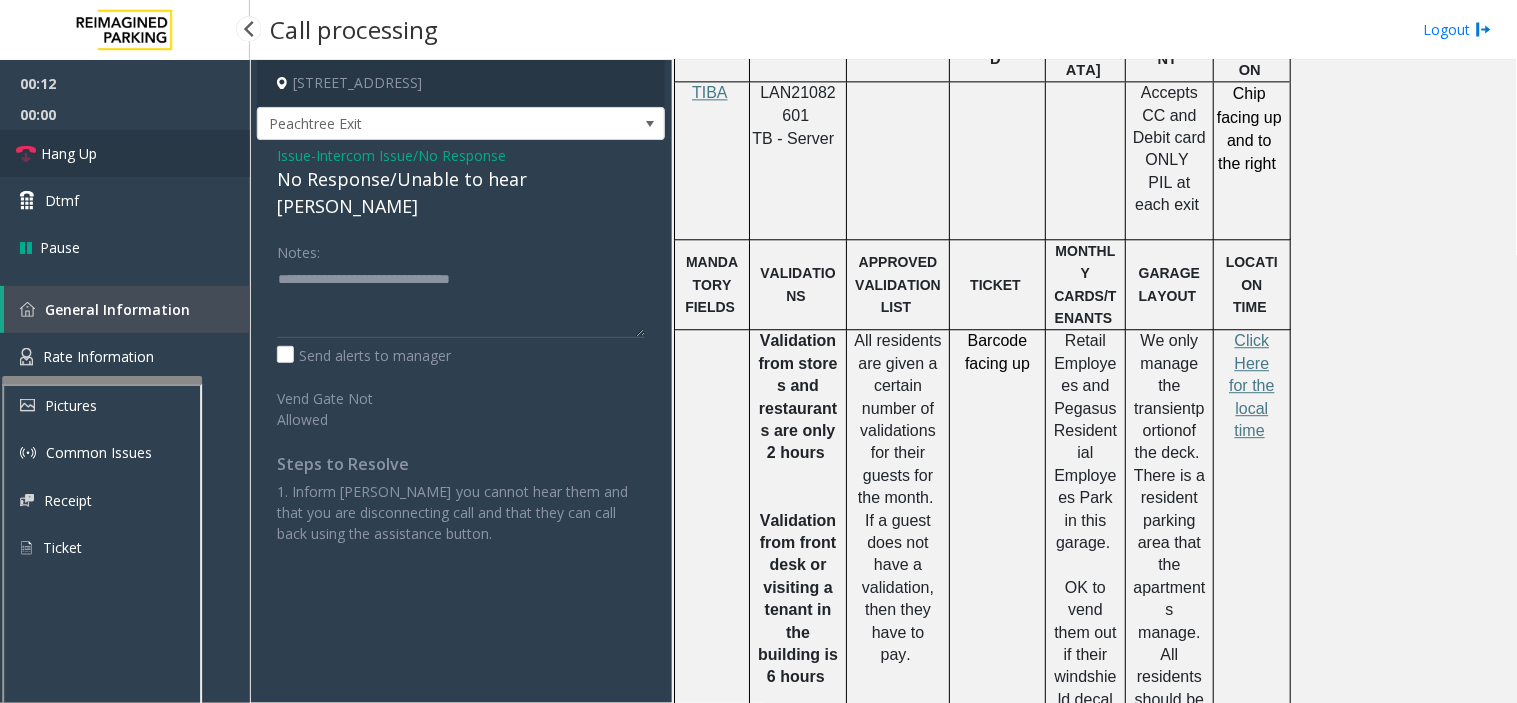 click on "Hang Up" at bounding box center (125, 153) 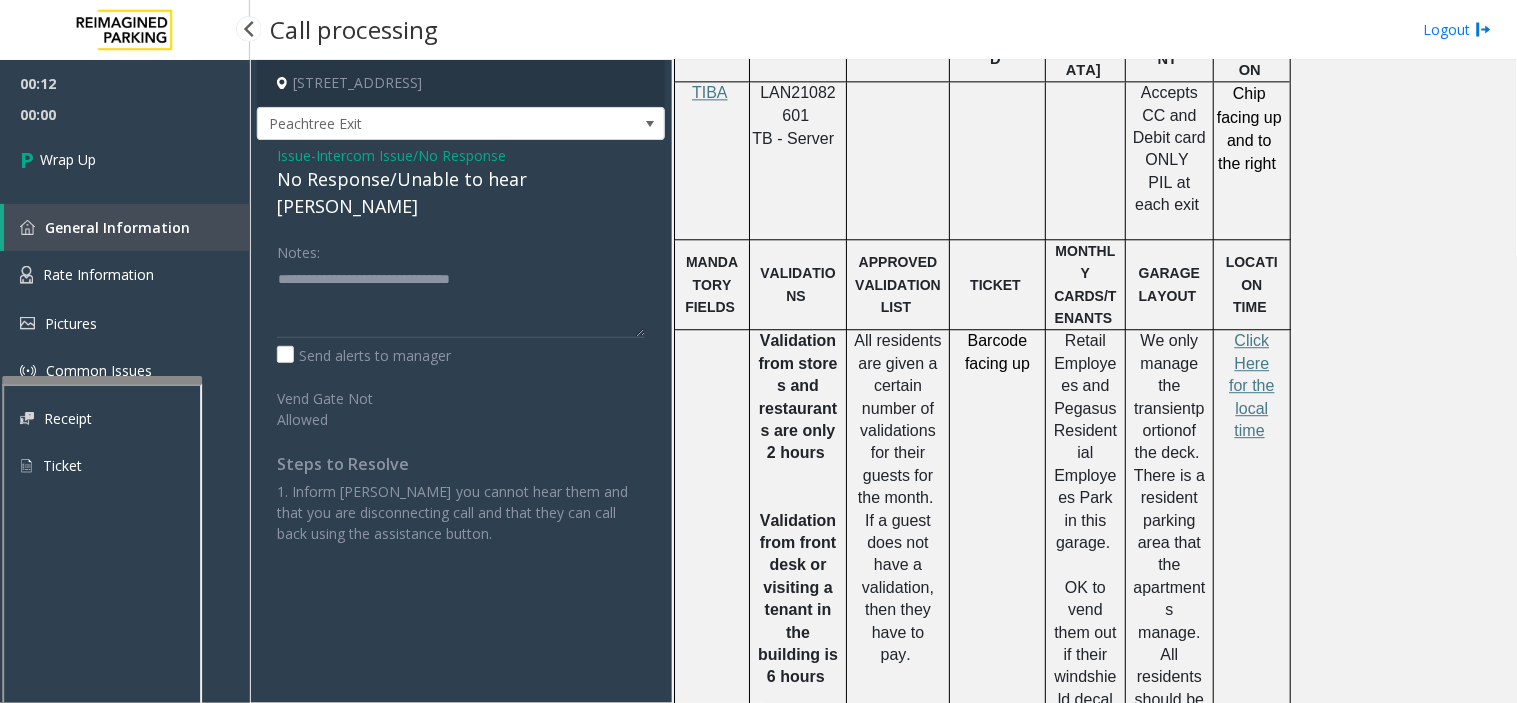 click on "Wrap Up" at bounding box center [125, 159] 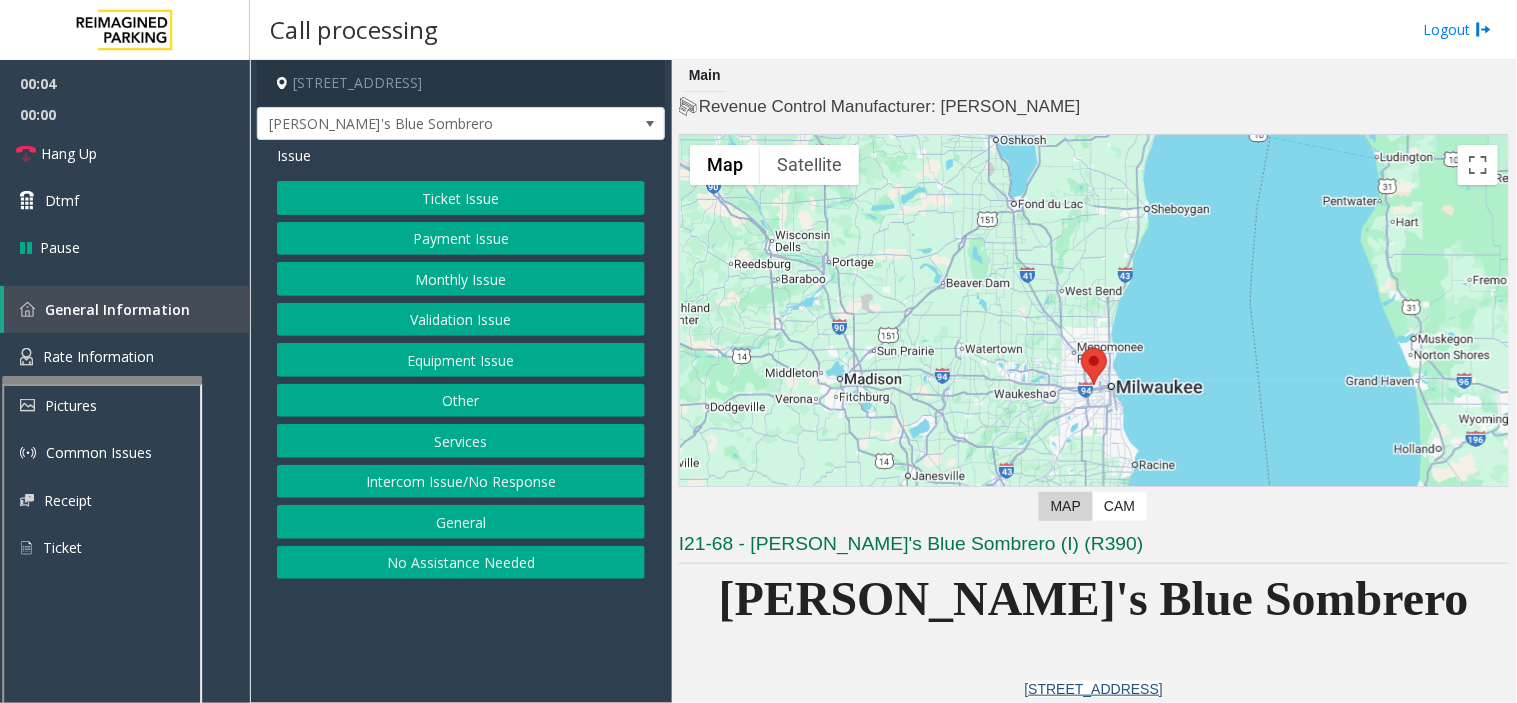 click on "Intercom Issue/No Response" 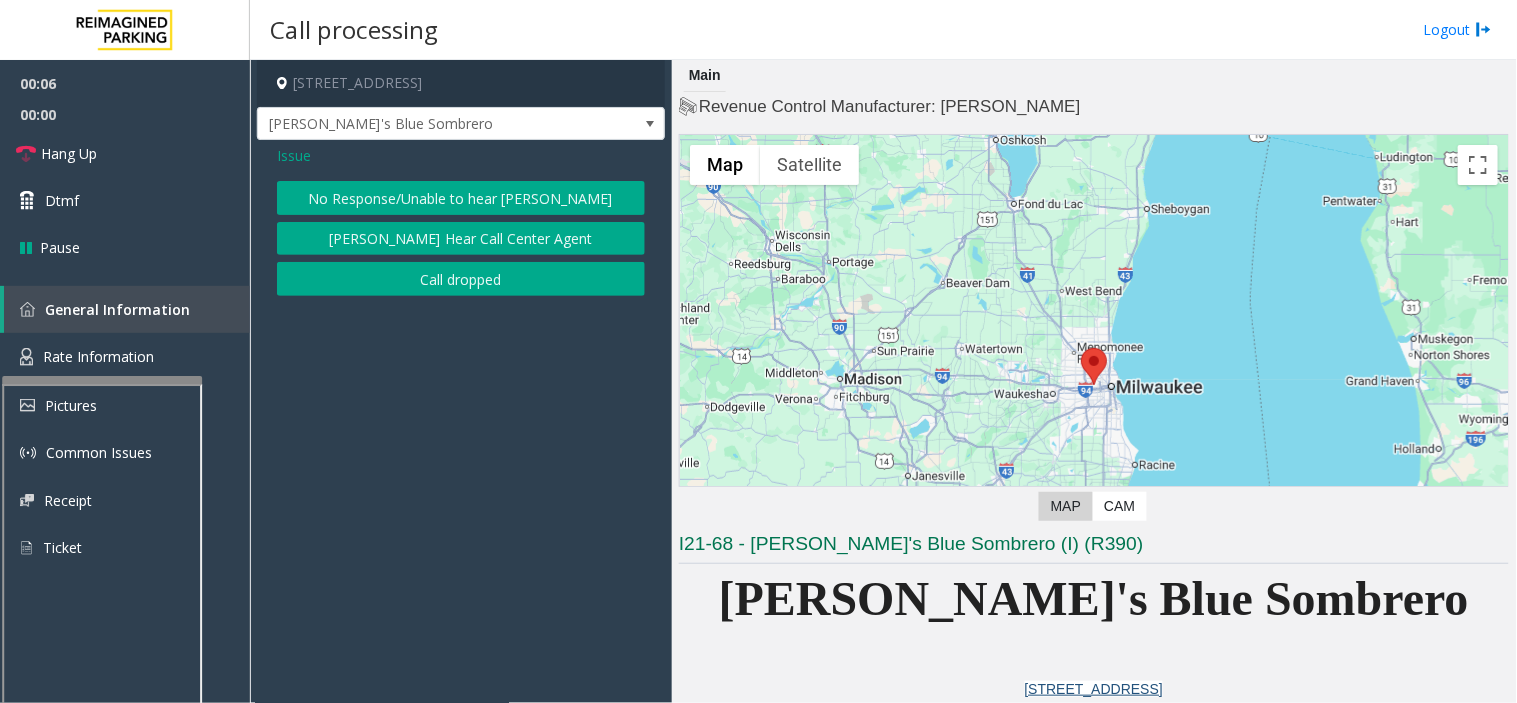 click on "No Response/Unable to hear [PERSON_NAME]" 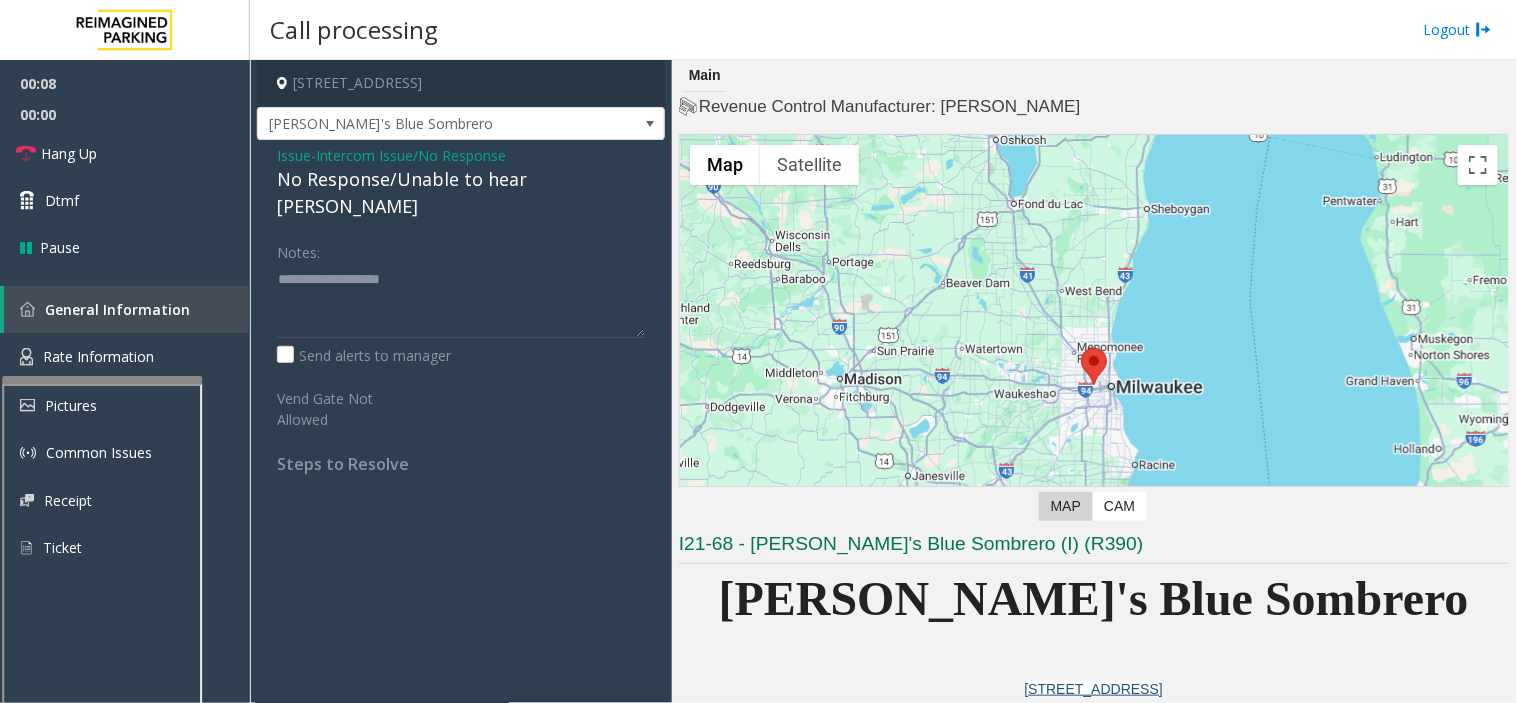 click on "No Response/Unable to hear [PERSON_NAME]" 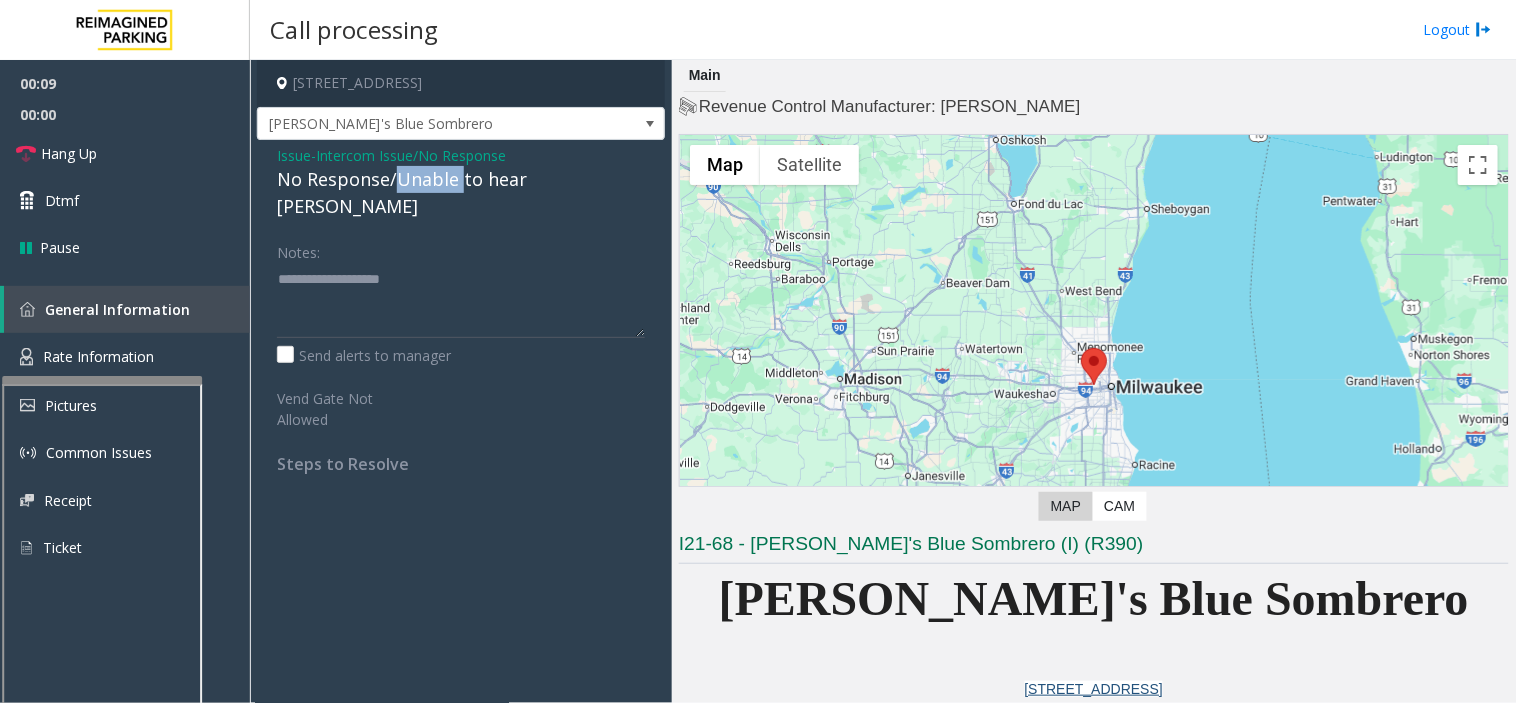 click on "No Response/Unable to hear [PERSON_NAME]" 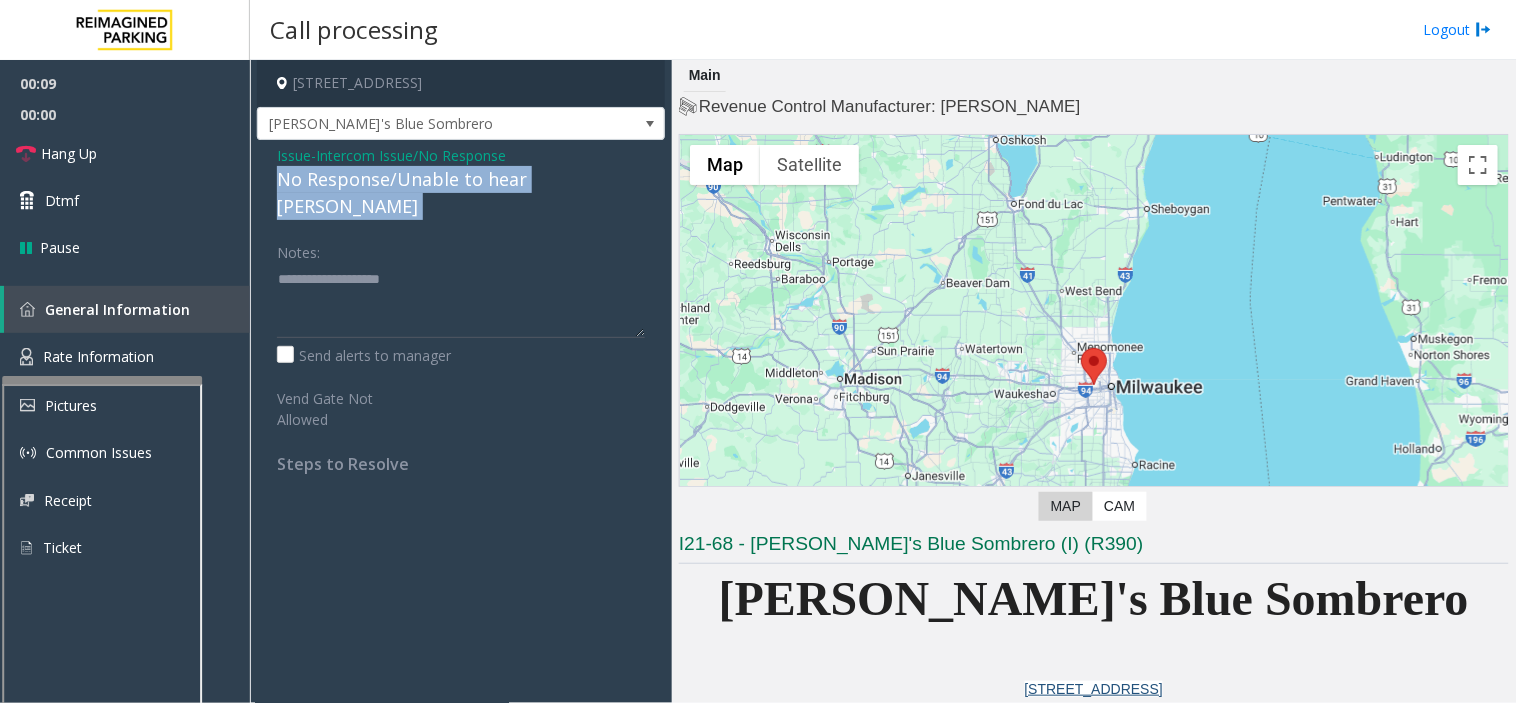 click on "No Response/Unable to hear [PERSON_NAME]" 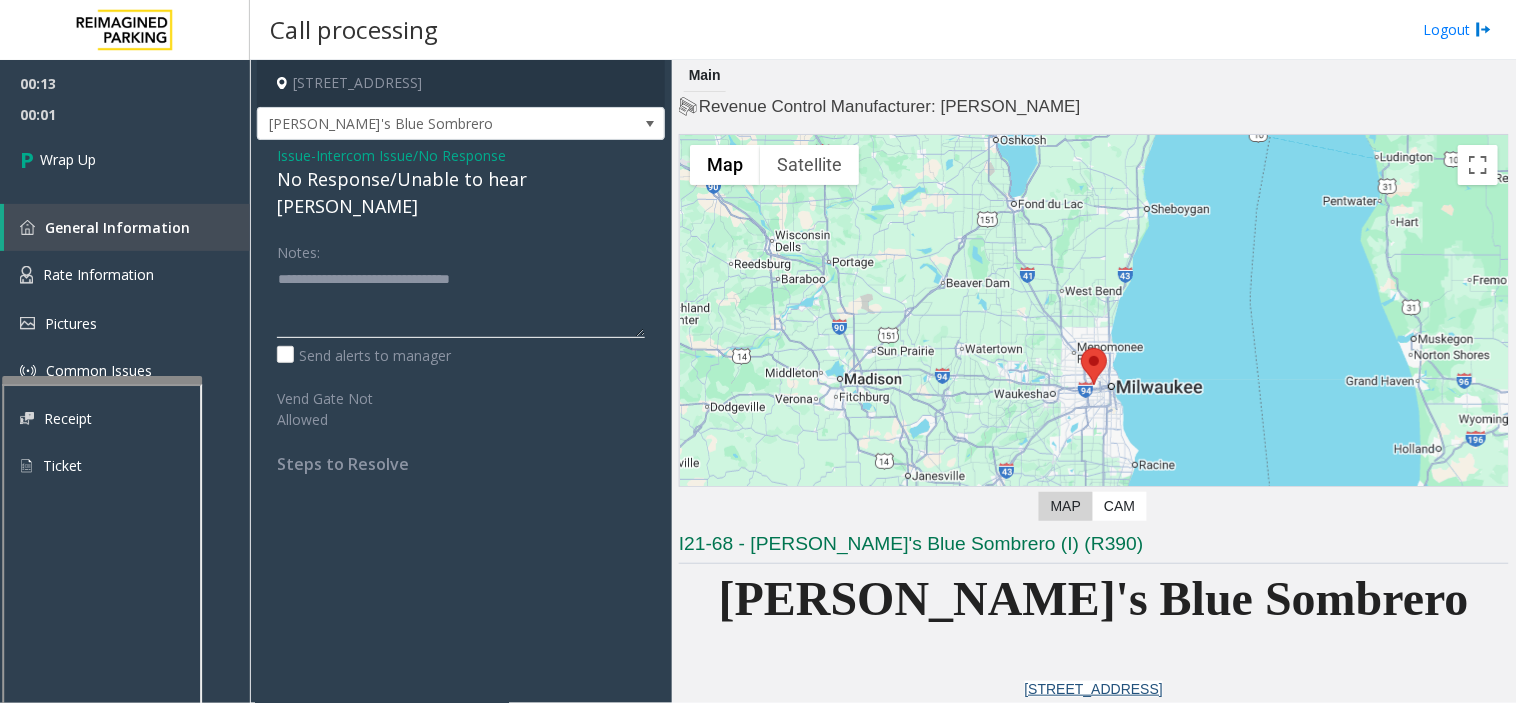 type on "**********" 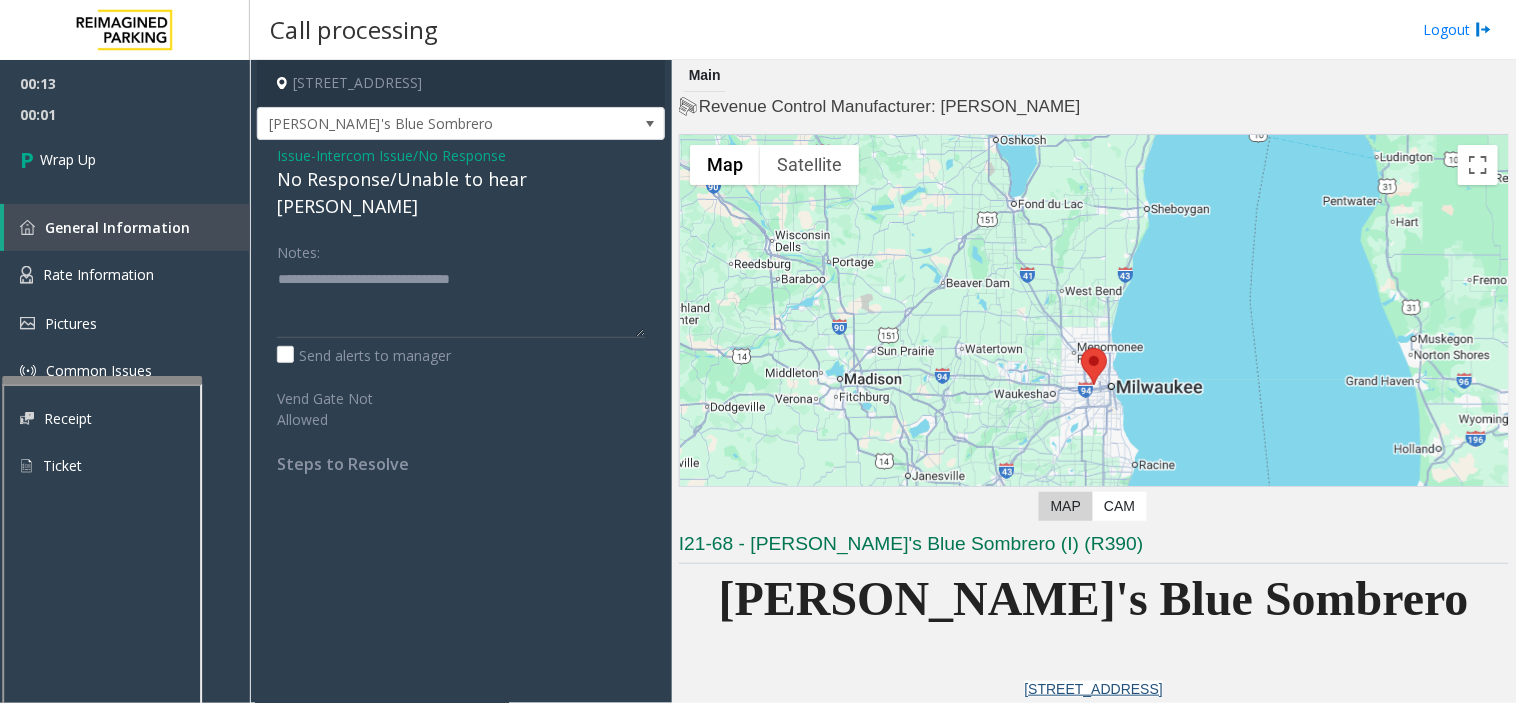 click on "Intercom Issue/No Response" 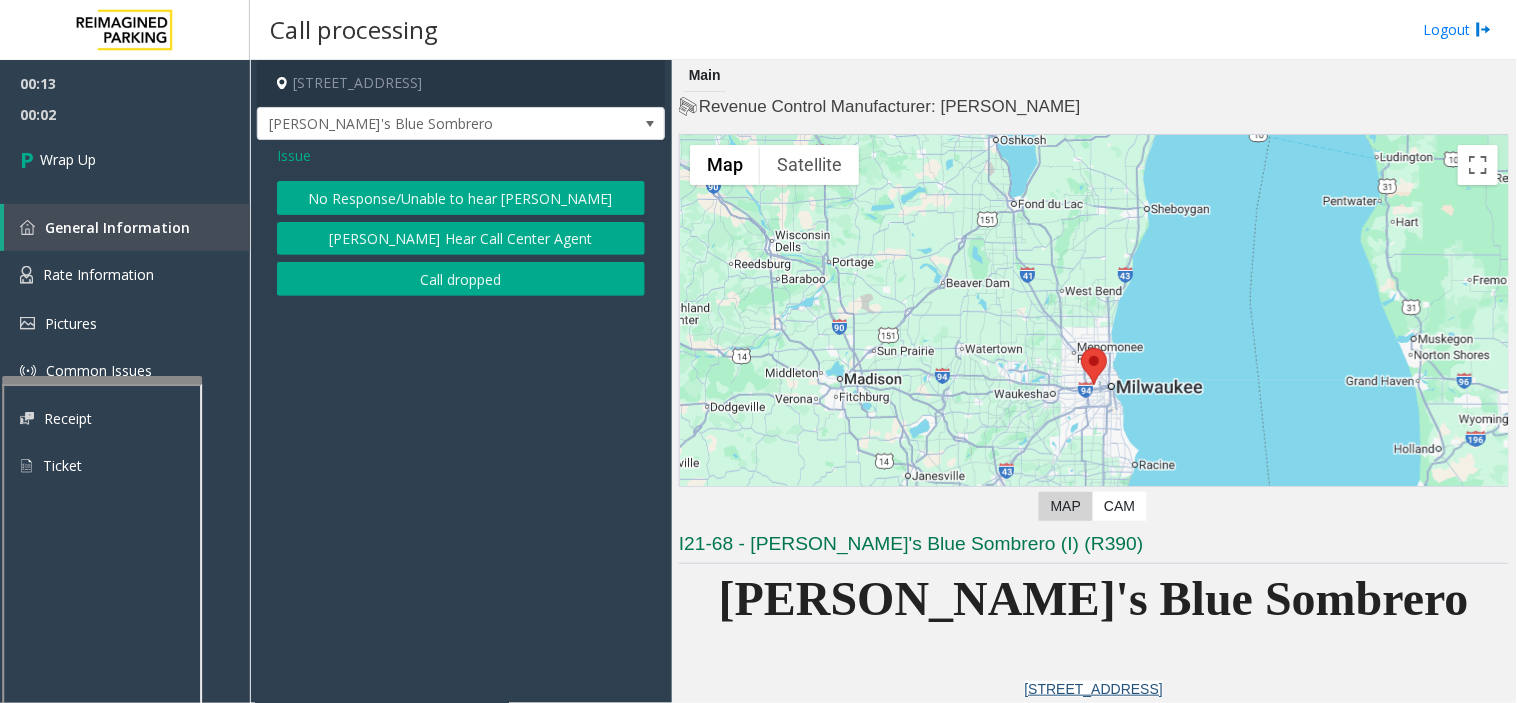 click on "Call dropped" 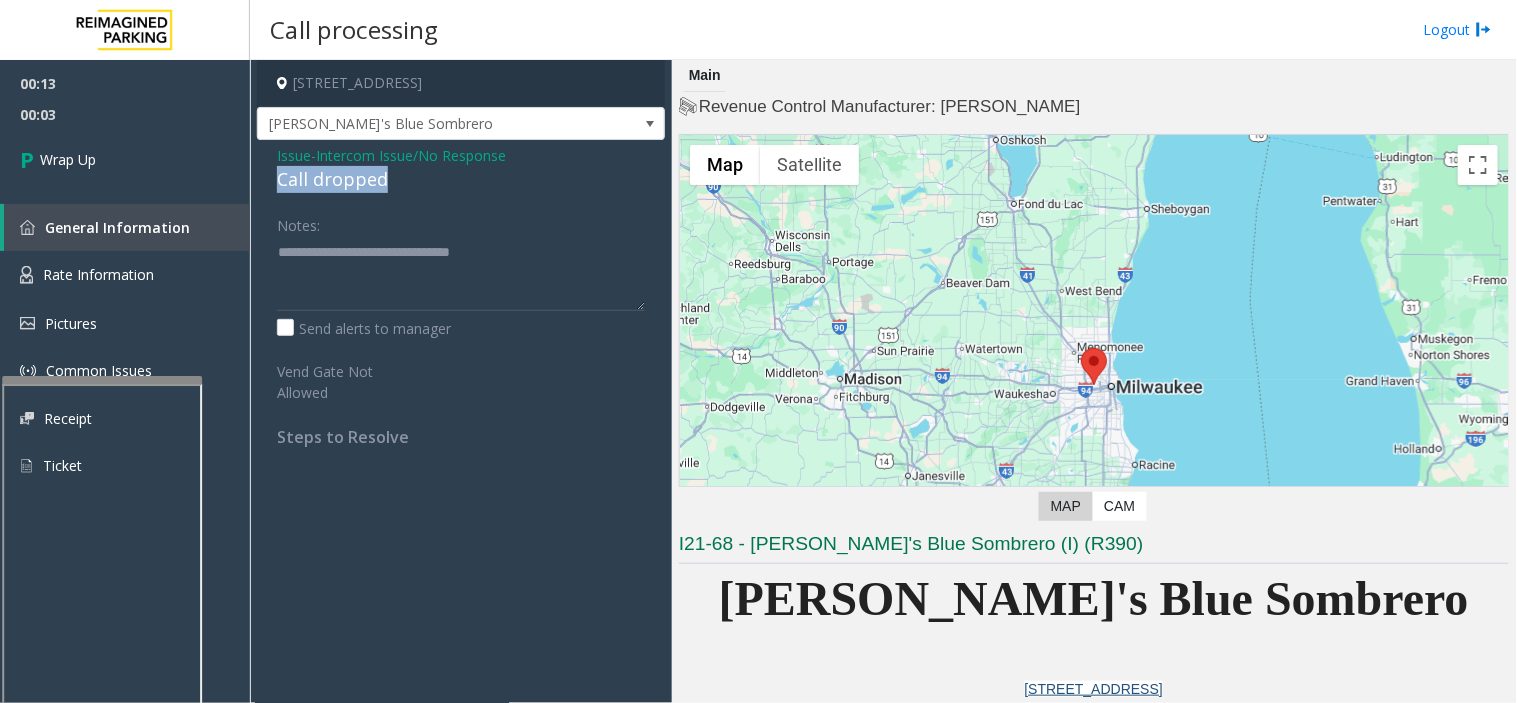 drag, startPoint x: 401, startPoint y: 183, endPoint x: 263, endPoint y: 178, distance: 138.09055 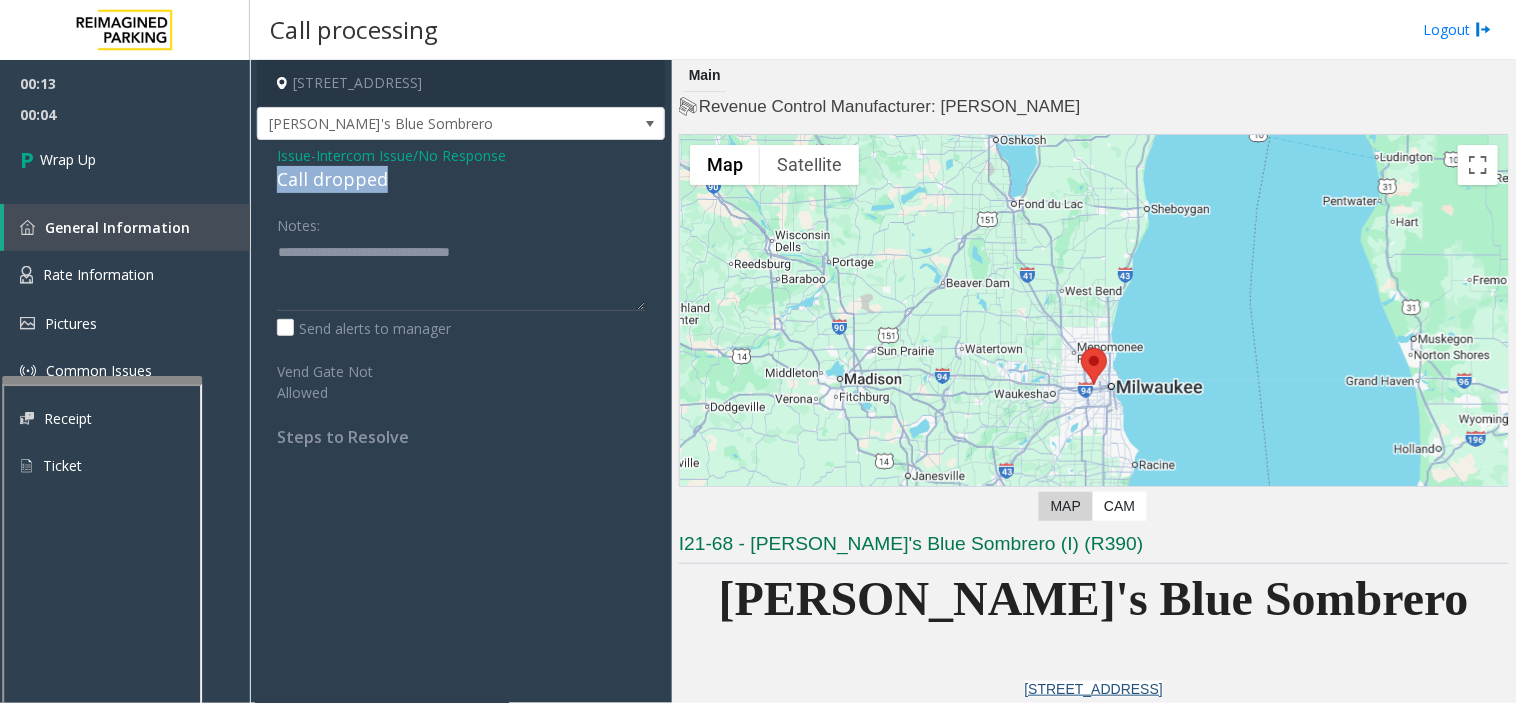 copy on "Call dropped" 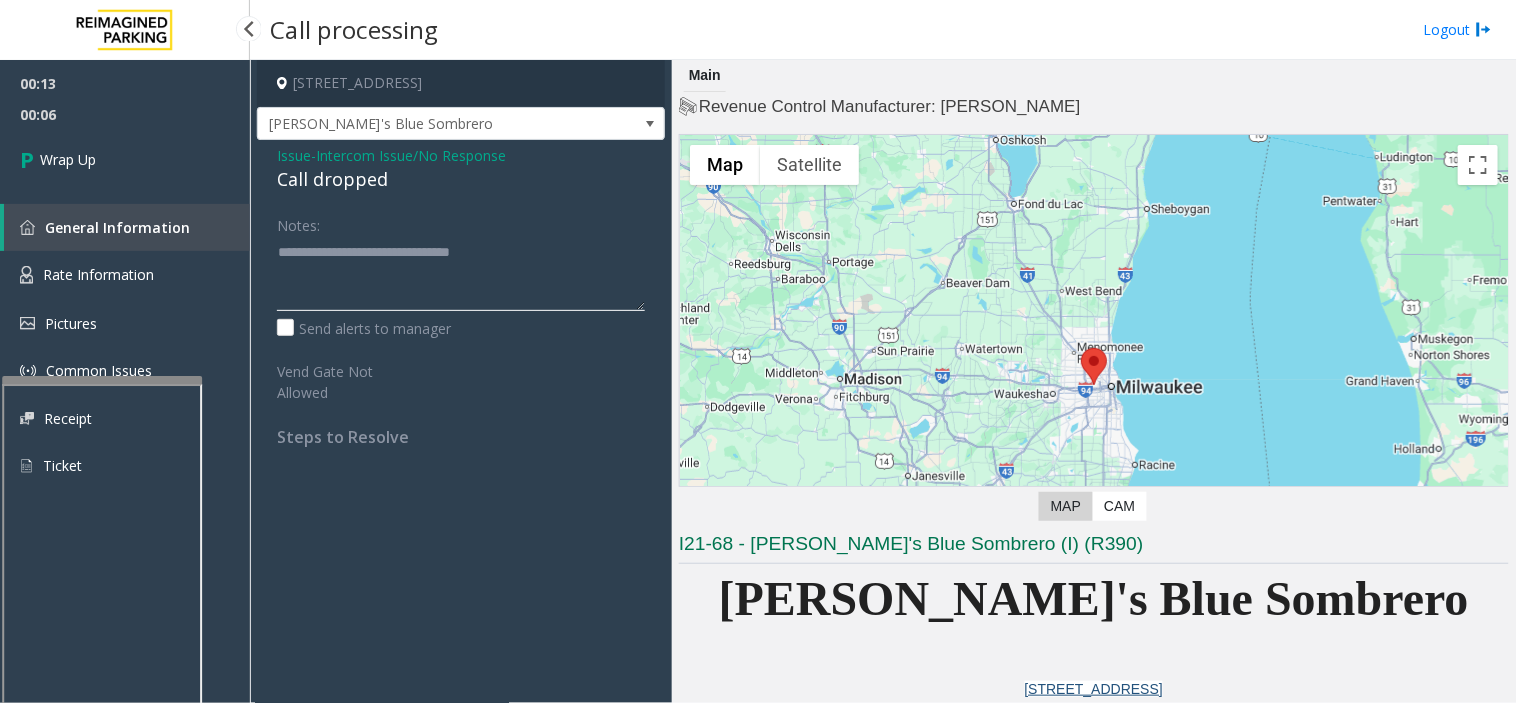 drag, startPoint x: 614, startPoint y: 271, endPoint x: 248, endPoint y: 248, distance: 366.72195 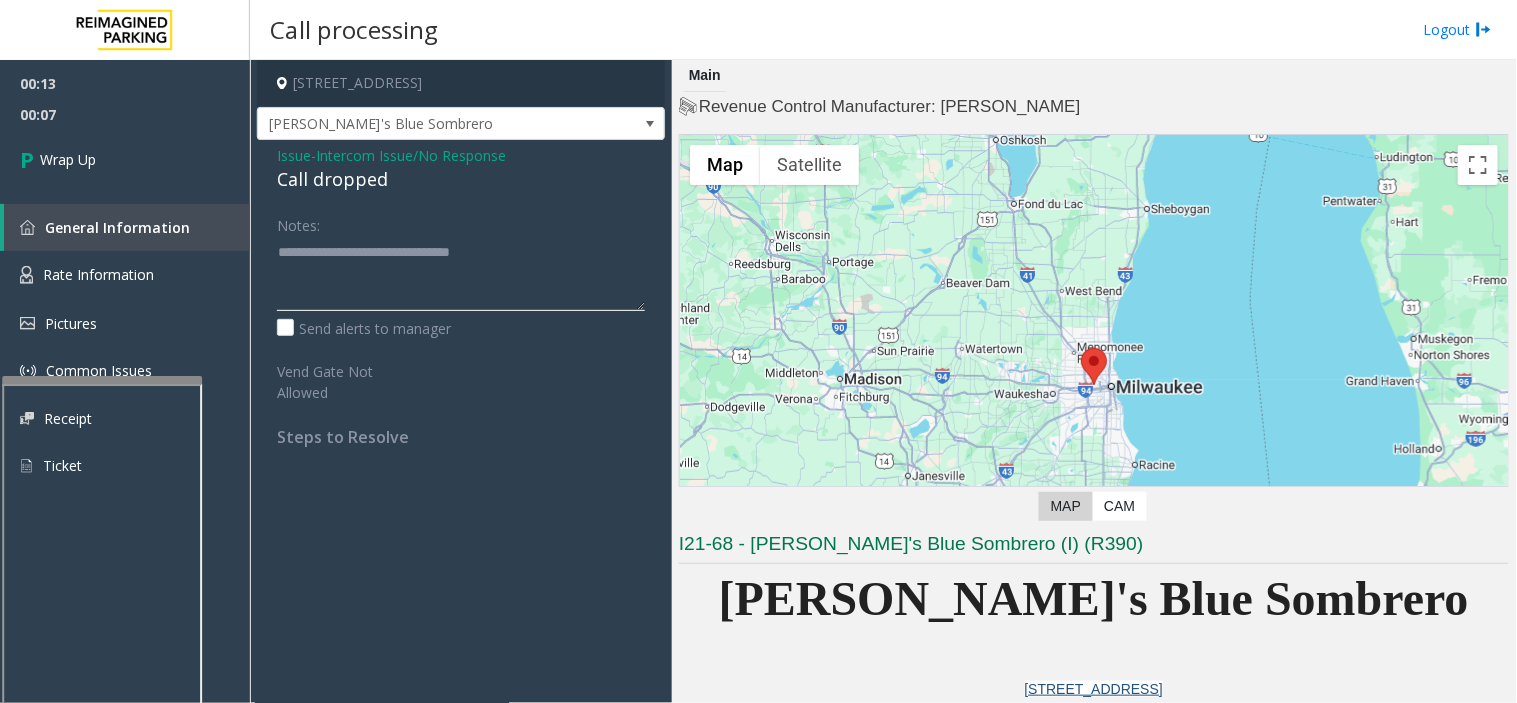 paste 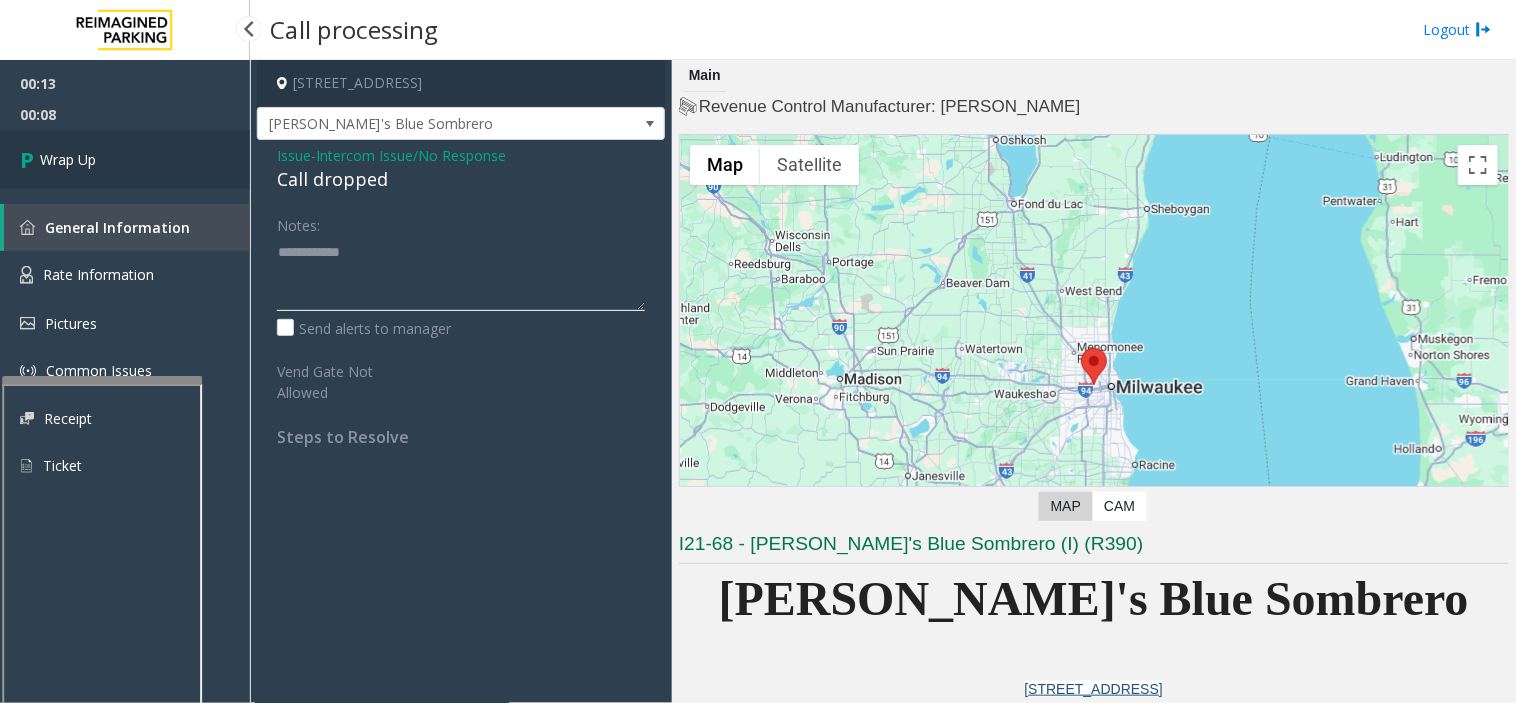 type on "**********" 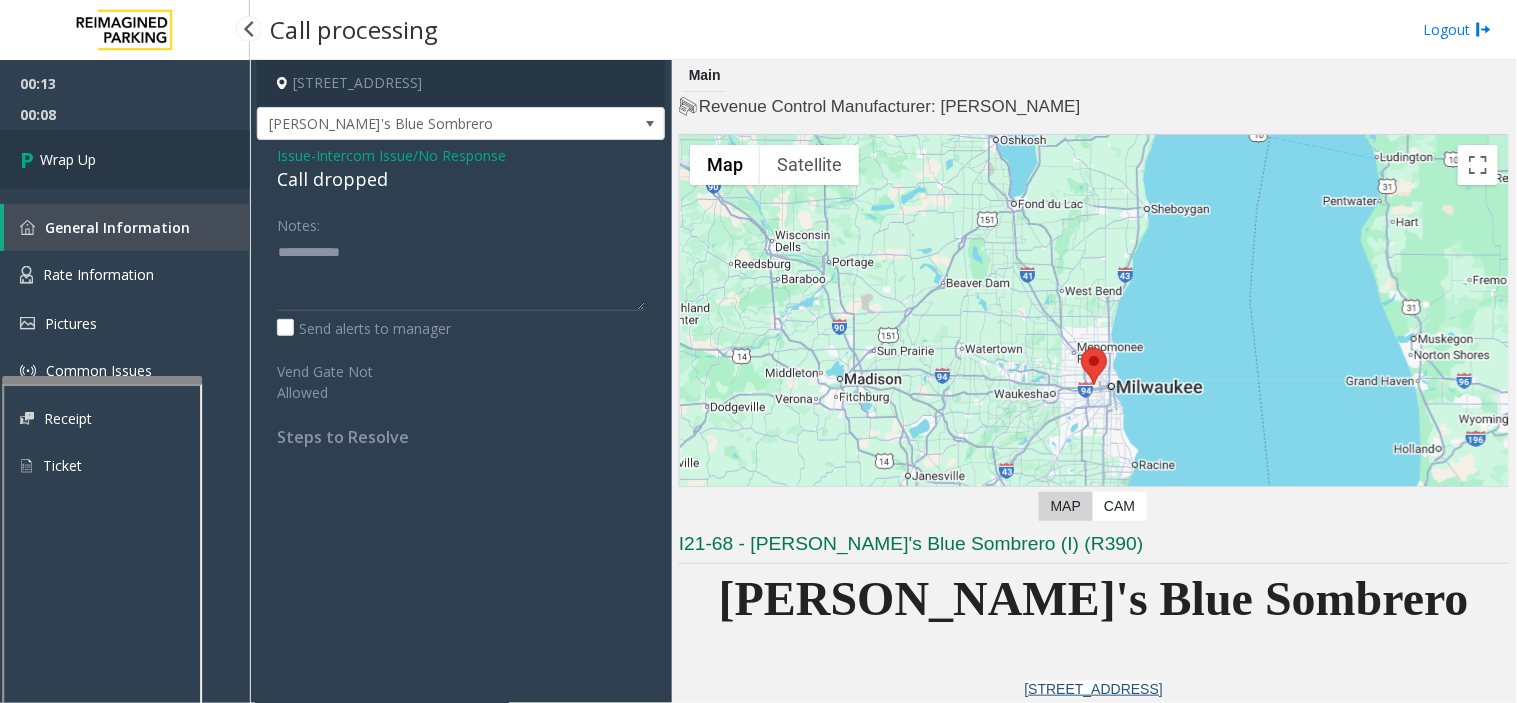 click on "Wrap Up" at bounding box center (125, 159) 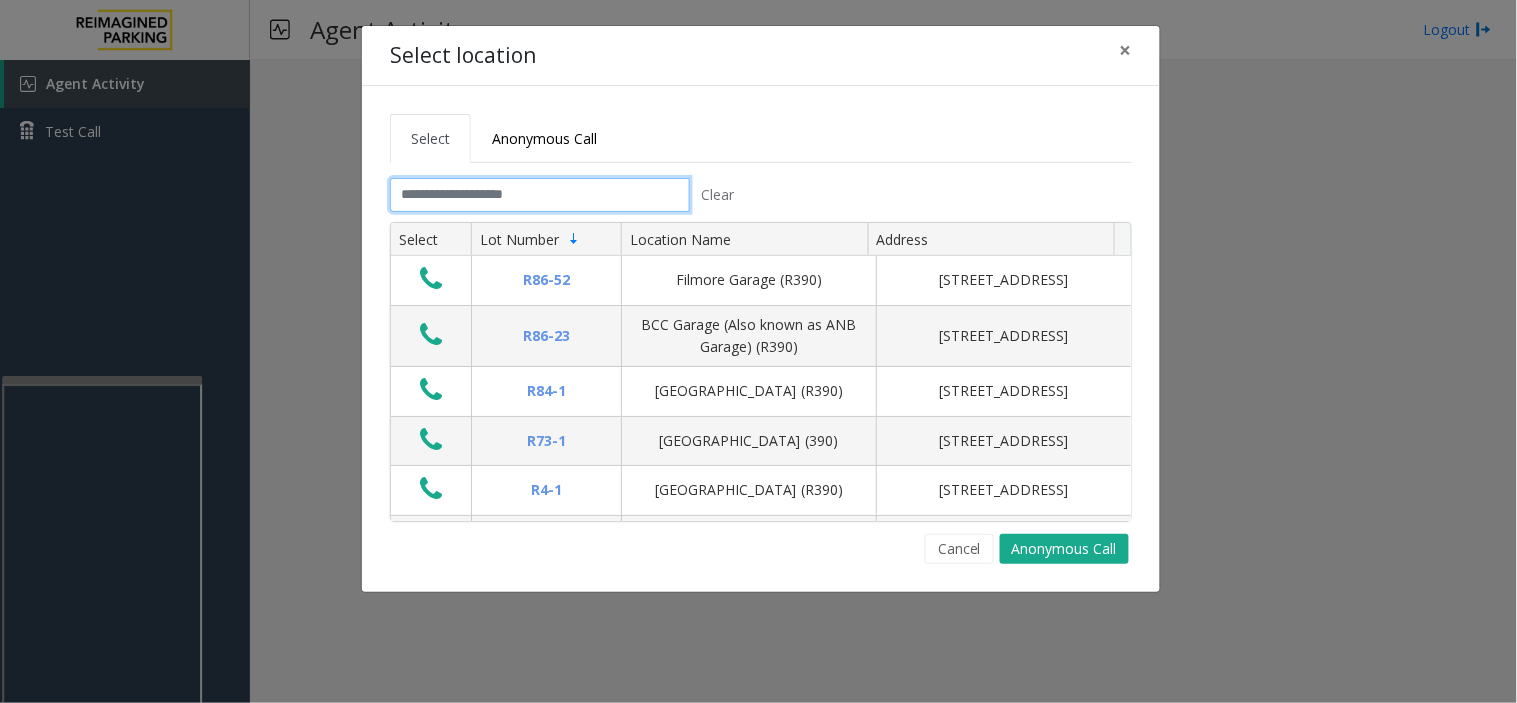 click 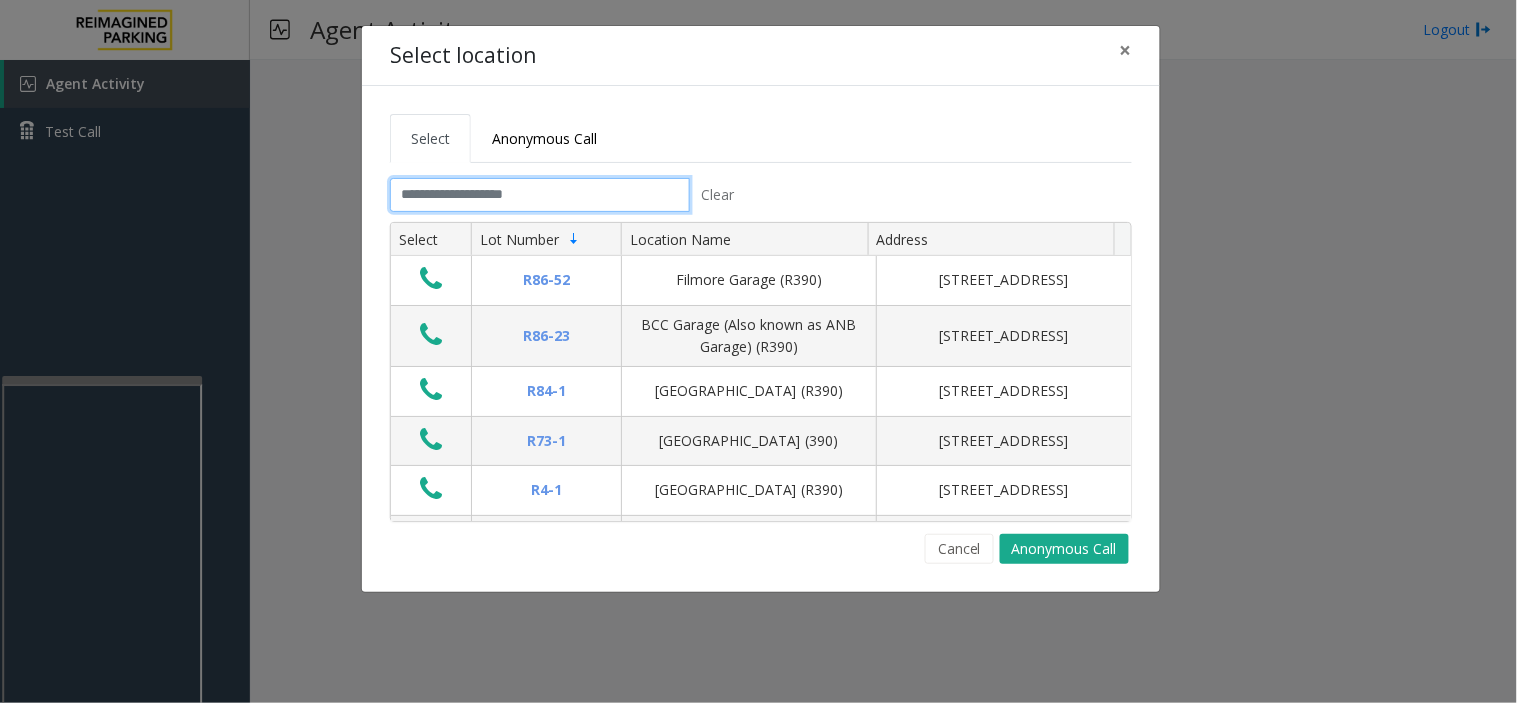 click 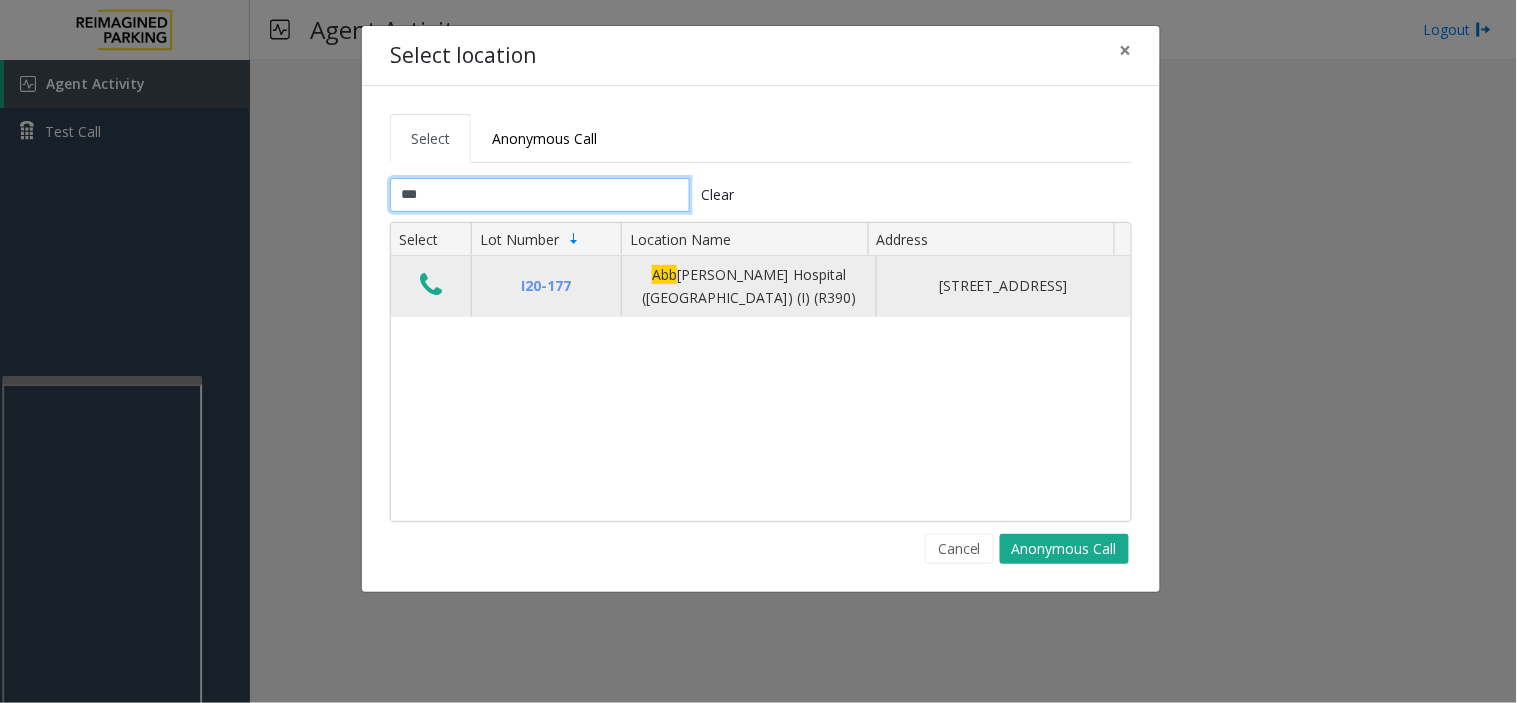 type on "***" 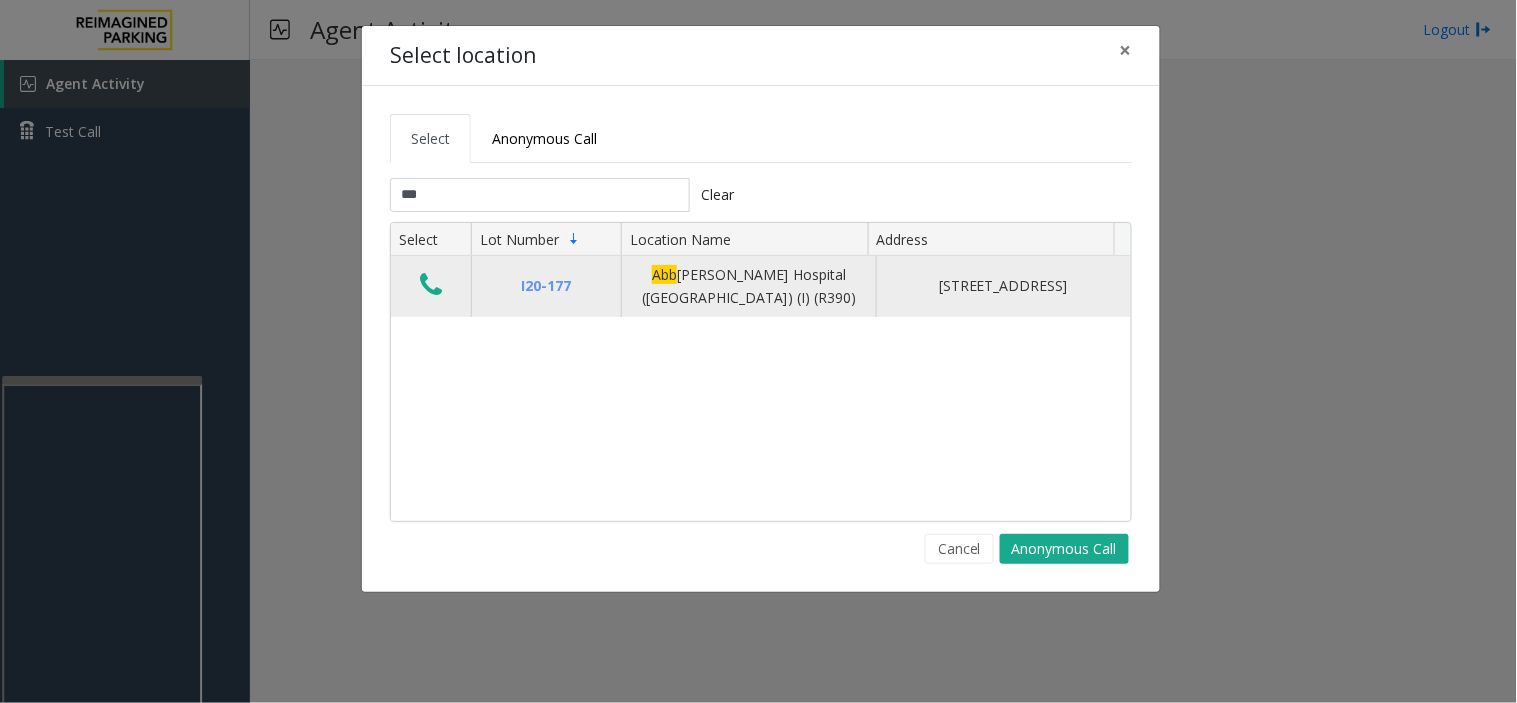 click 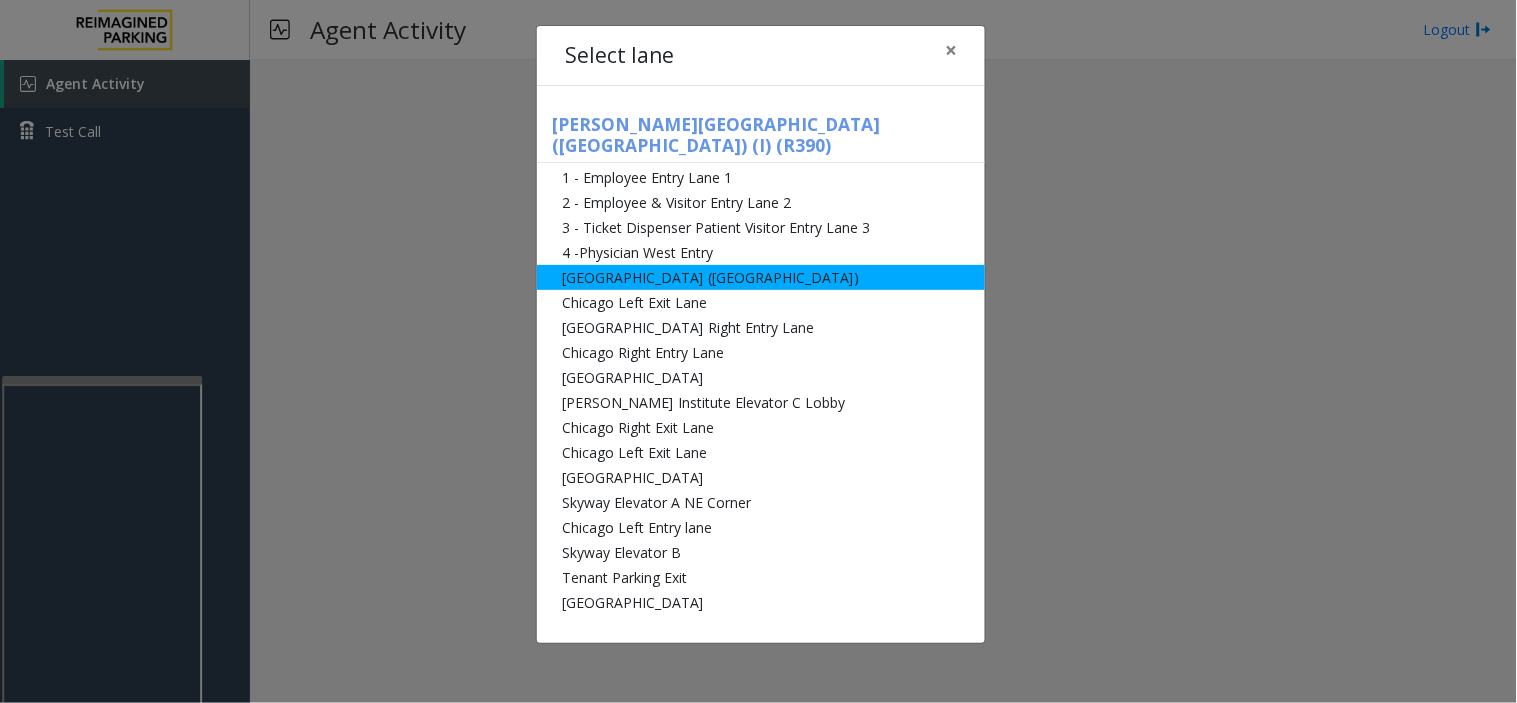 click on "[GEOGRAPHIC_DATA] ([GEOGRAPHIC_DATA])" 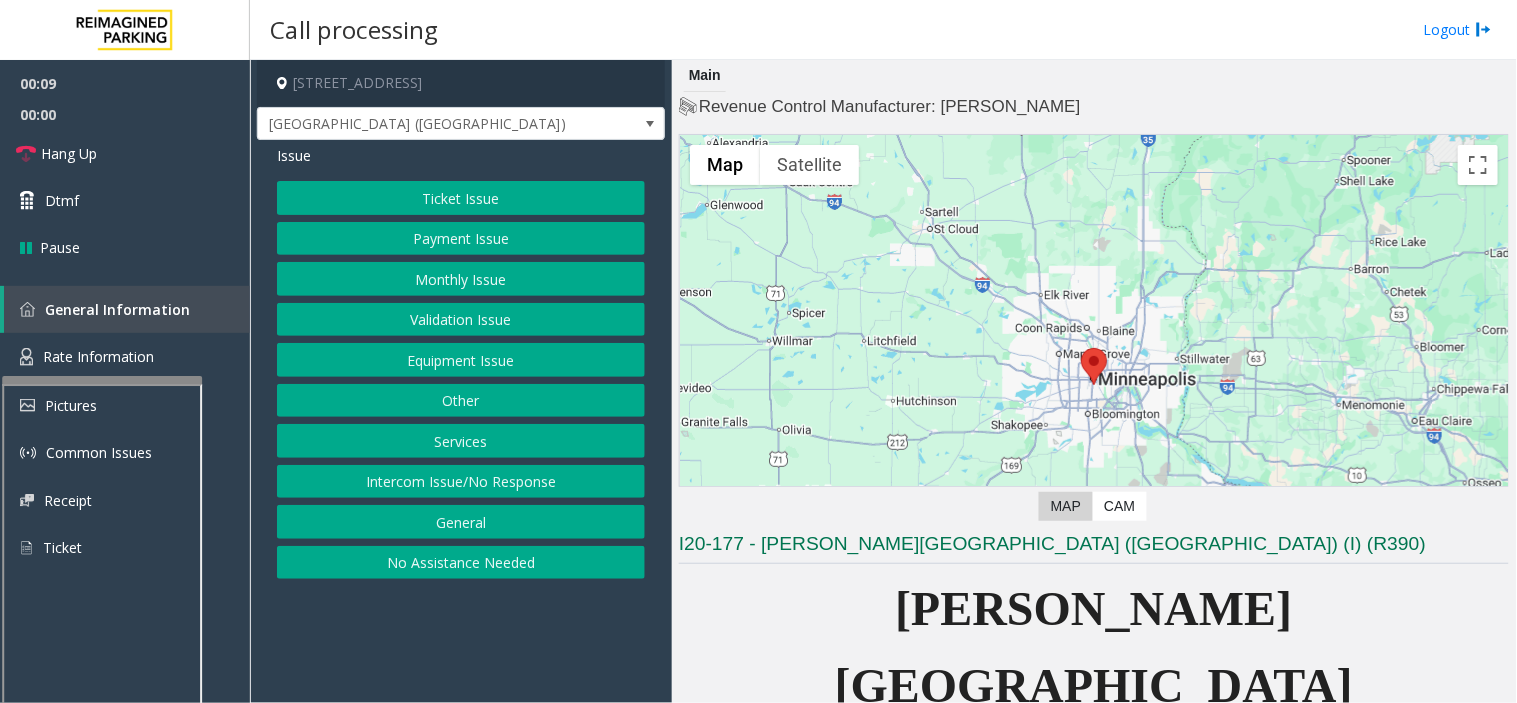 click on "Equipment Issue" 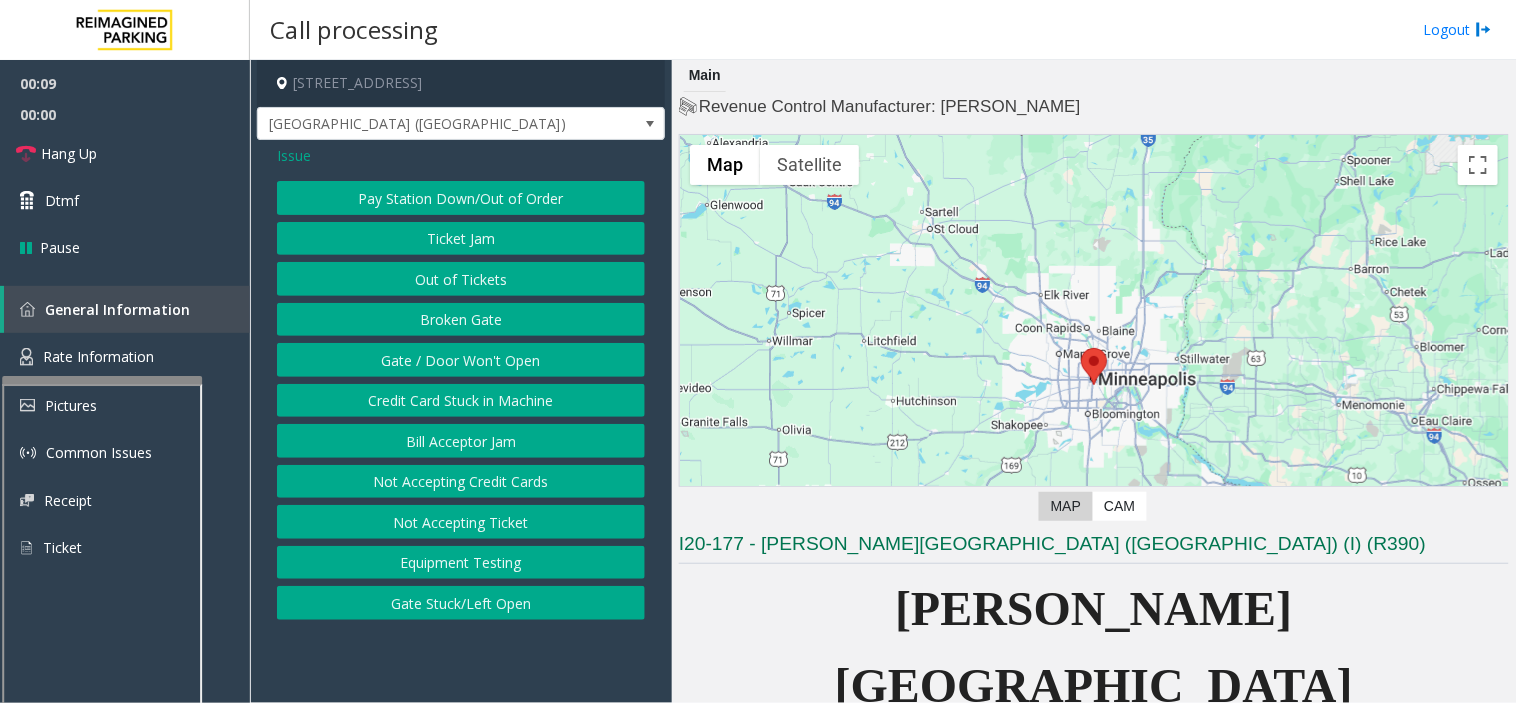 click on "Gate / Door Won't Open" 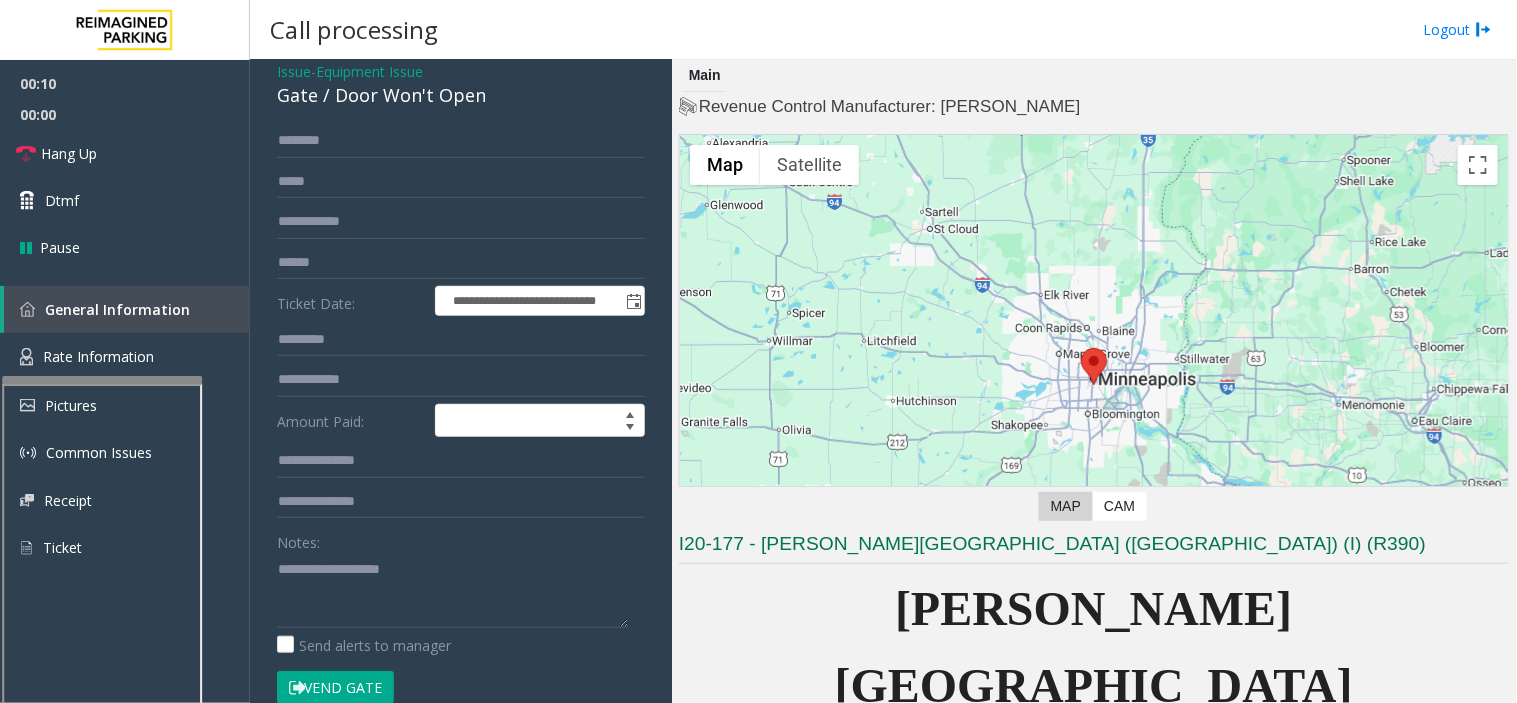 scroll, scrollTop: 222, scrollLeft: 0, axis: vertical 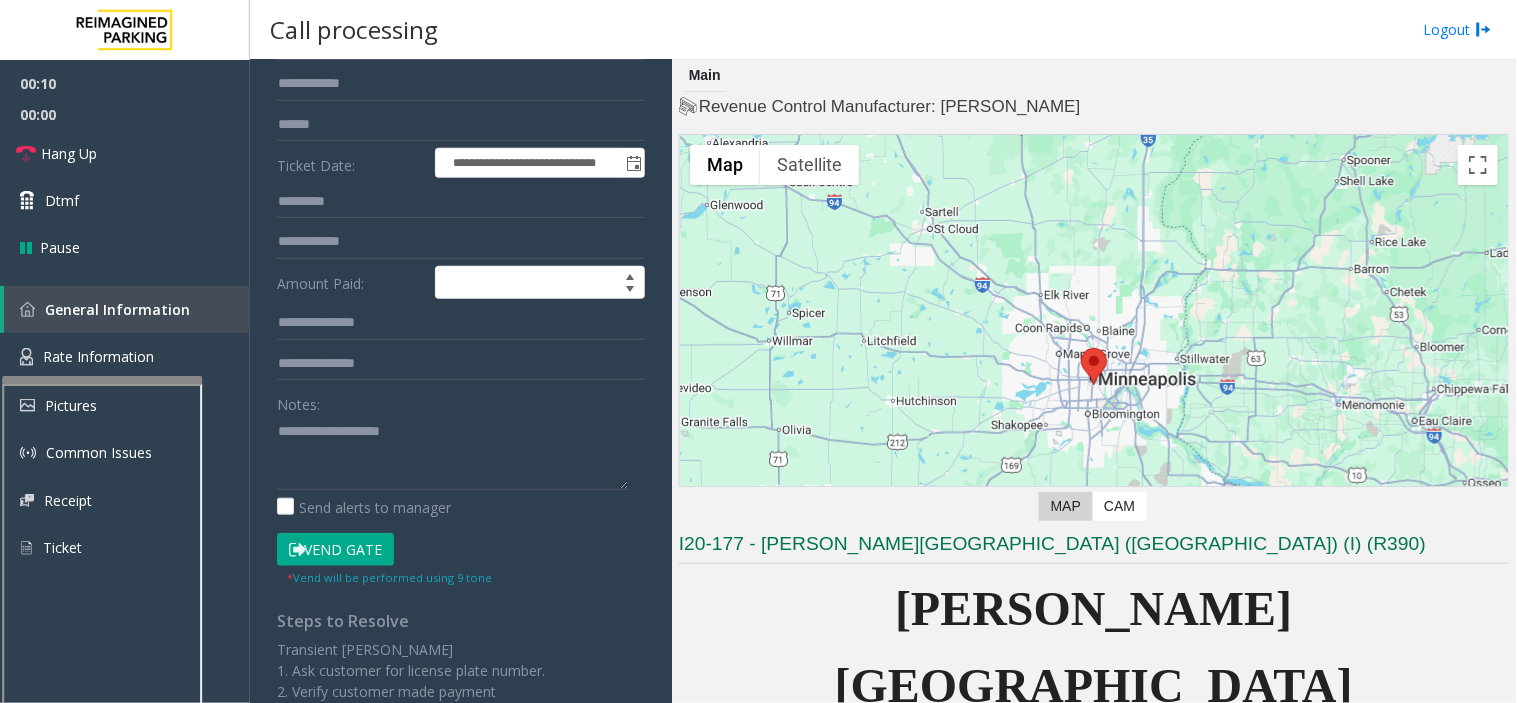 click on "Vend Gate" 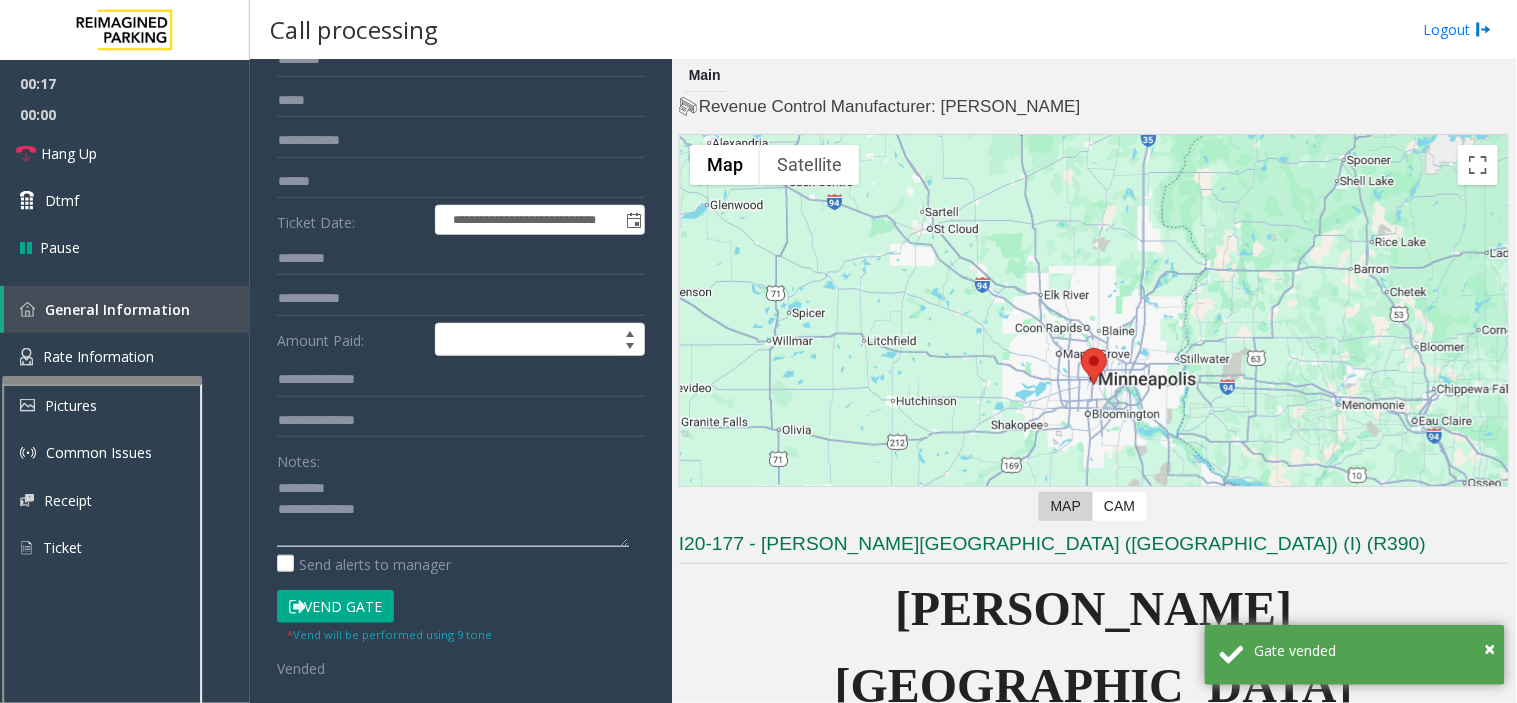 scroll, scrollTop: 111, scrollLeft: 0, axis: vertical 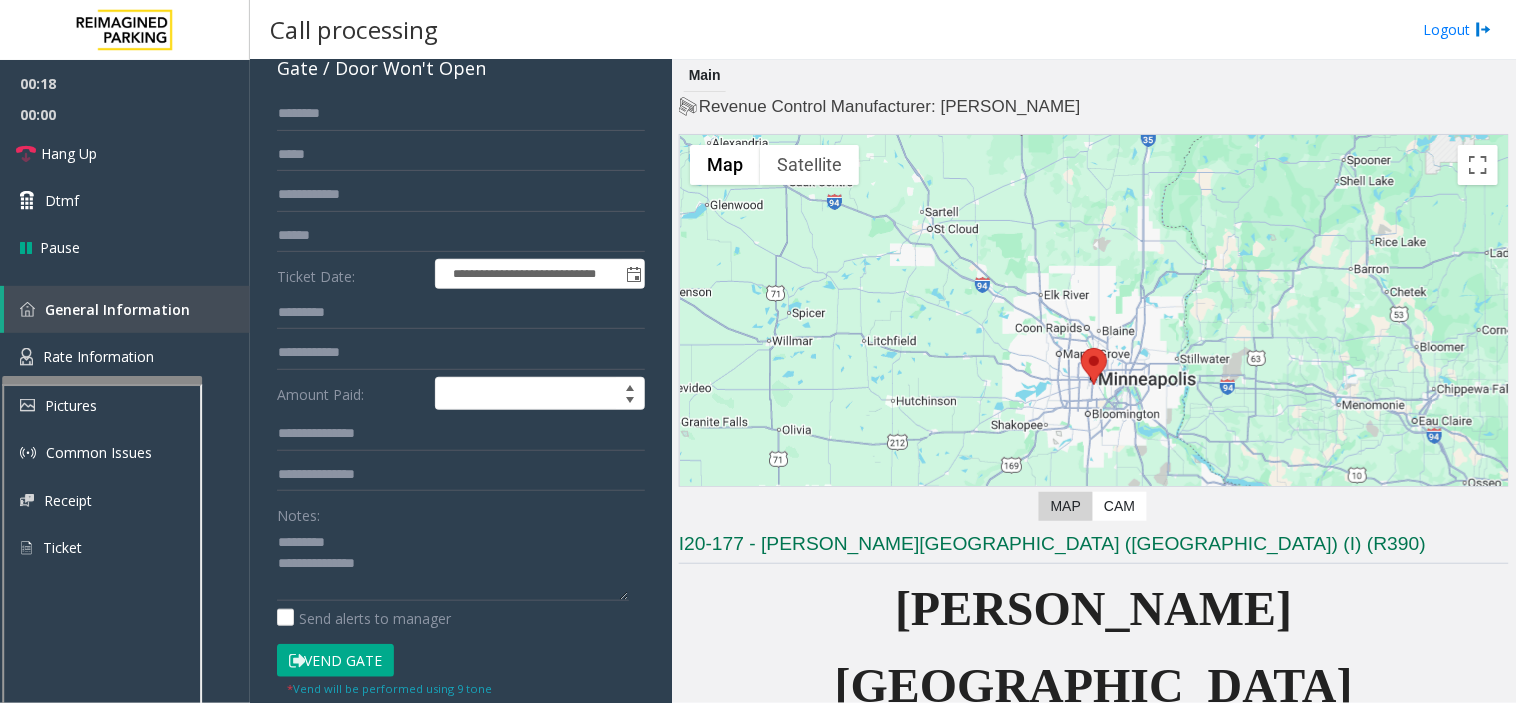 click on "Gate / Door Won't Open" 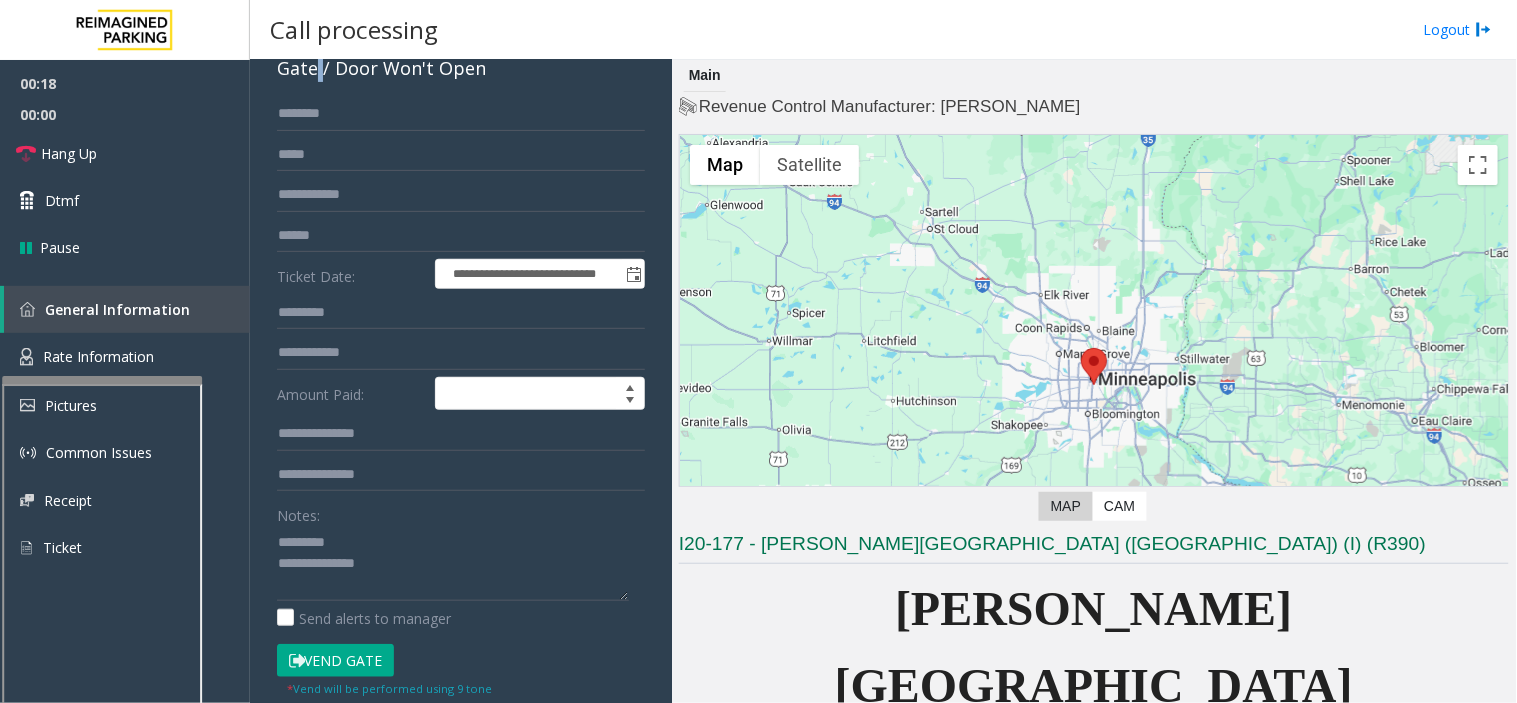 click on "Gate / Door Won't Open" 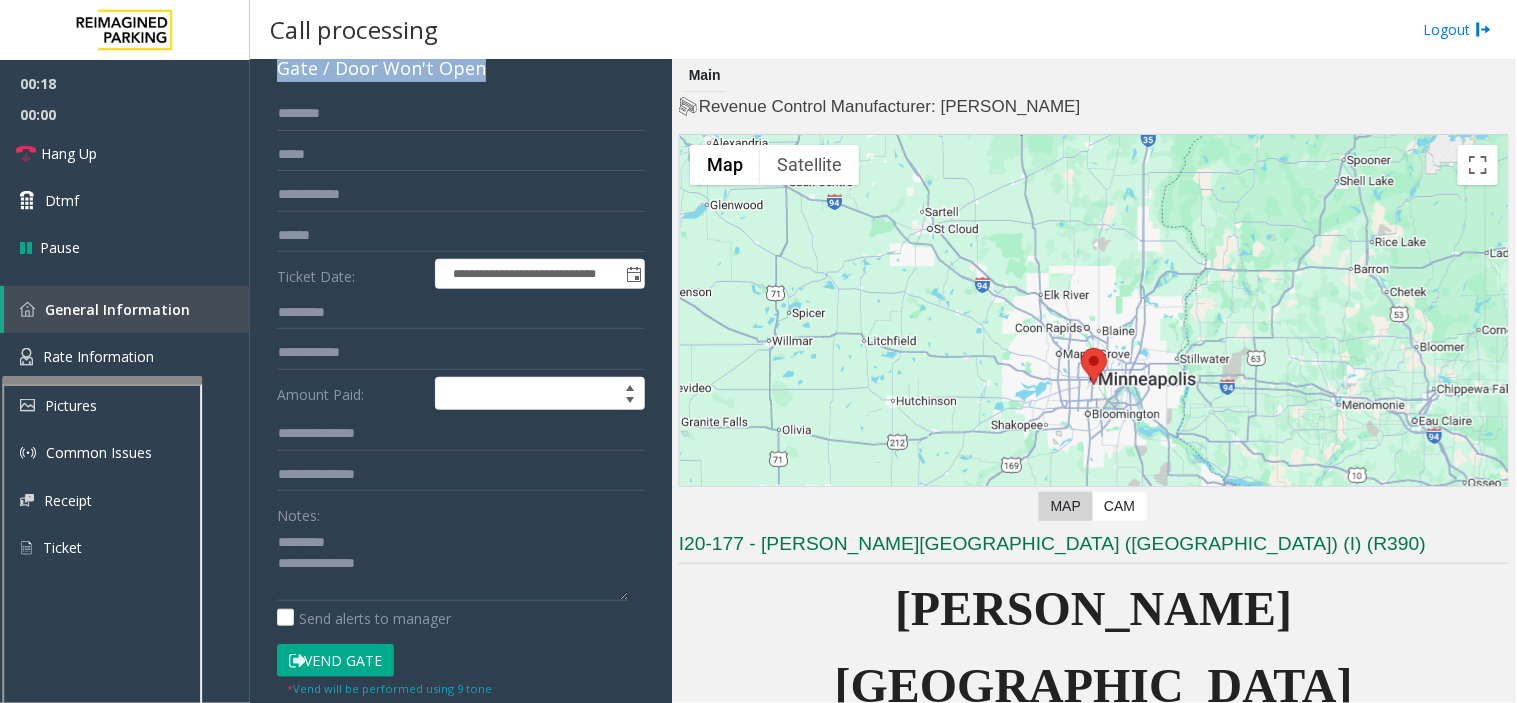 click on "Gate / Door Won't Open" 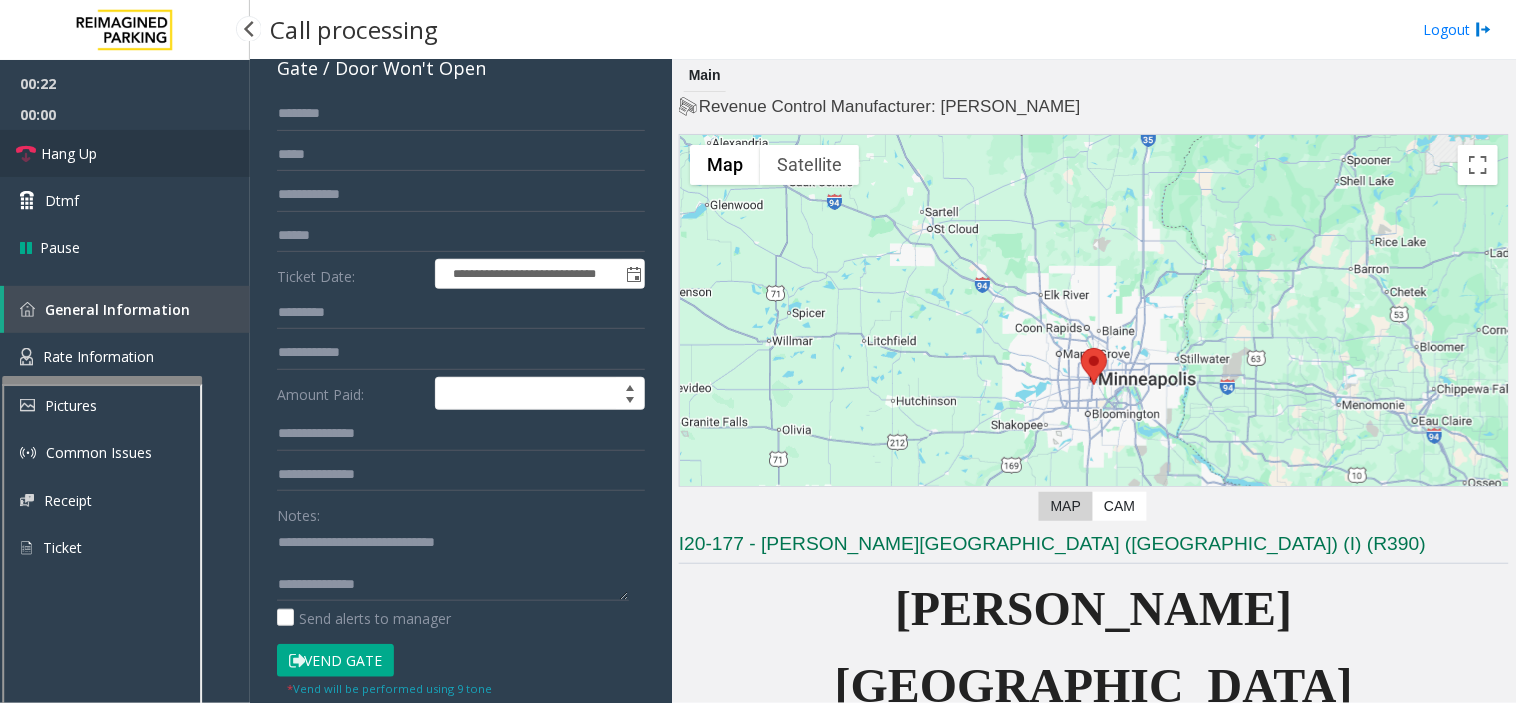 click on "Hang Up" at bounding box center [69, 153] 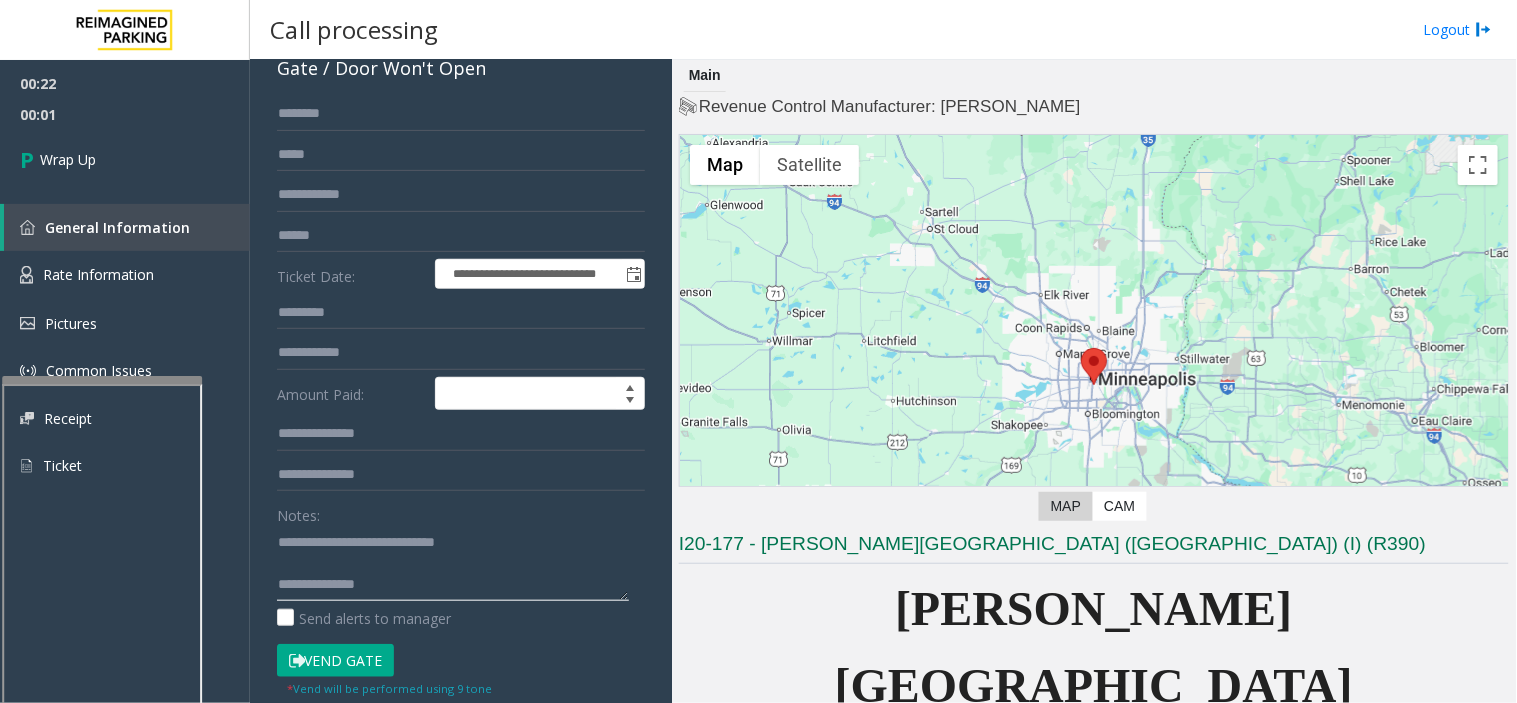 click 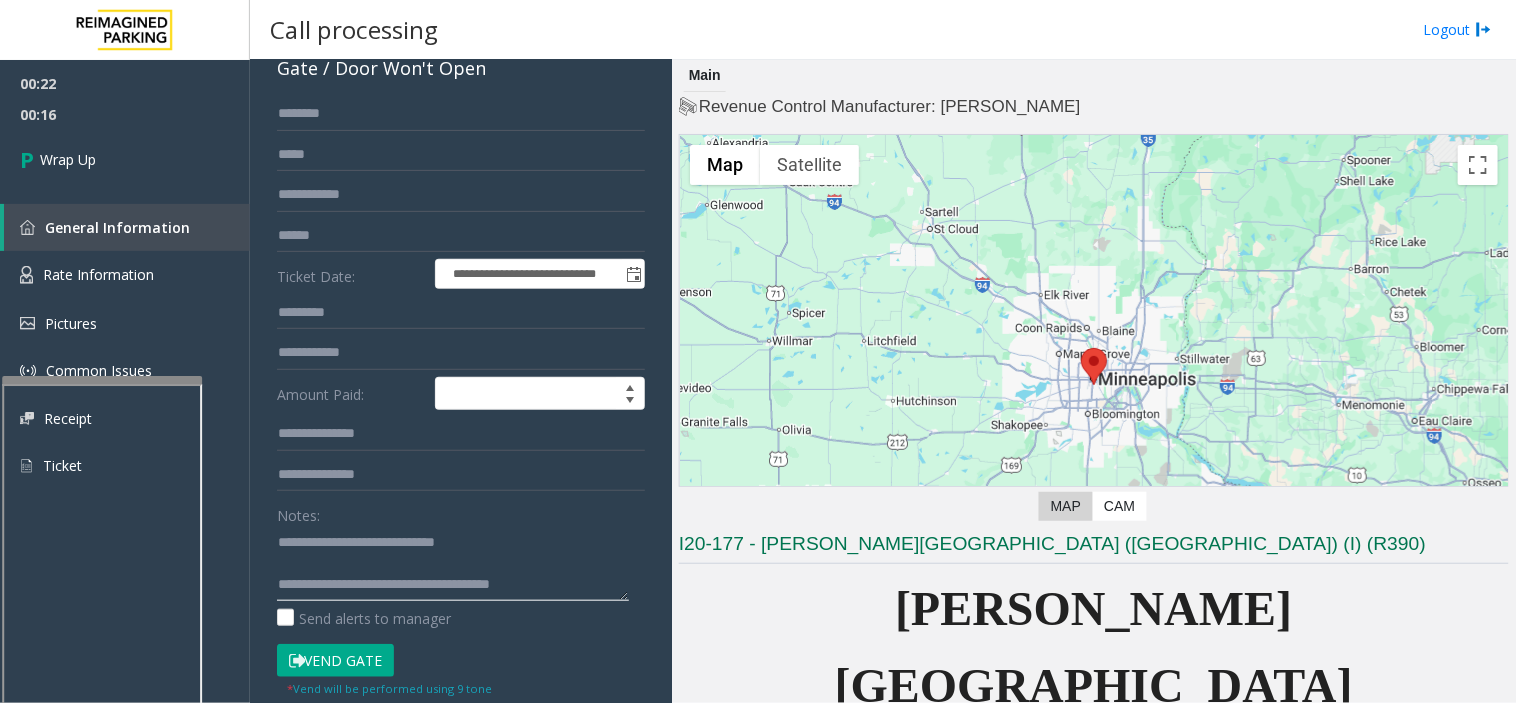 click 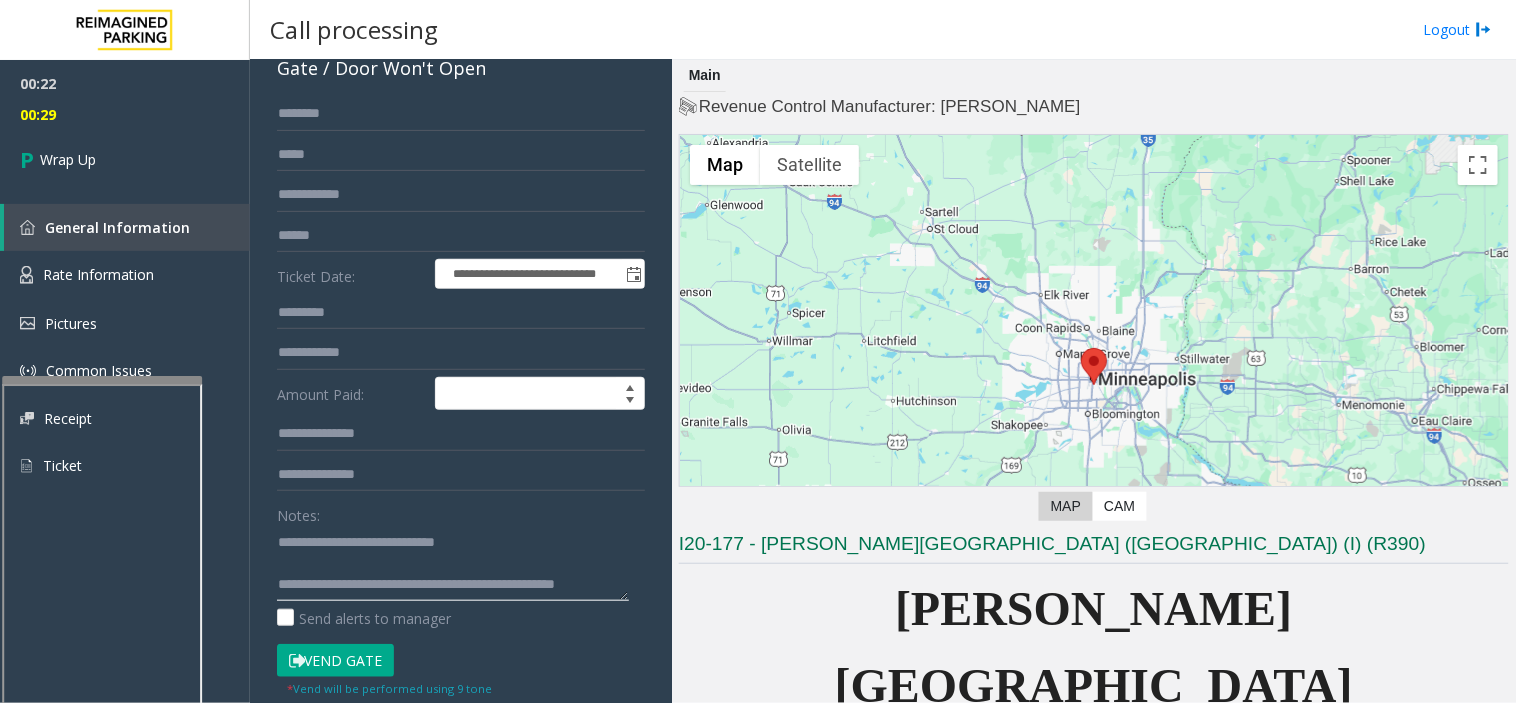 scroll, scrollTop: 14, scrollLeft: 0, axis: vertical 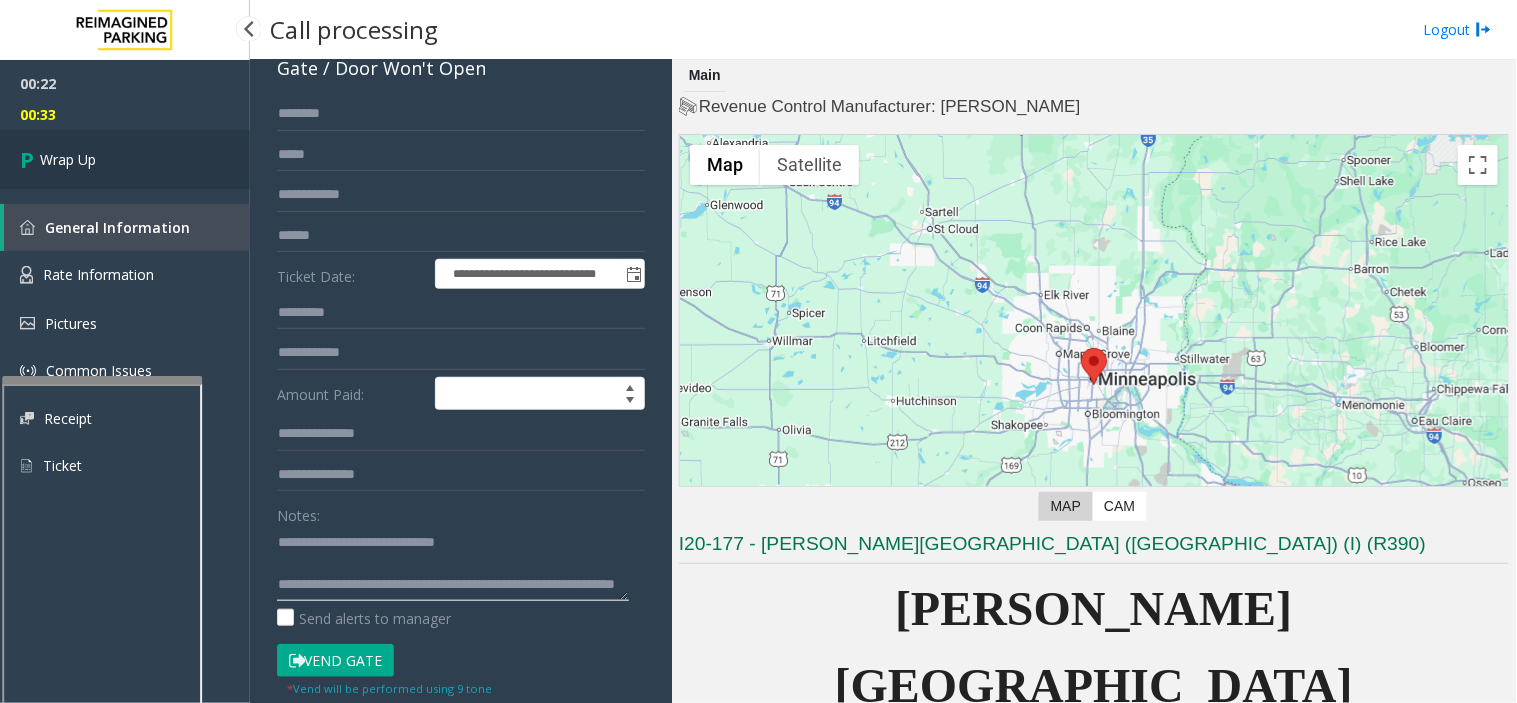 type on "**********" 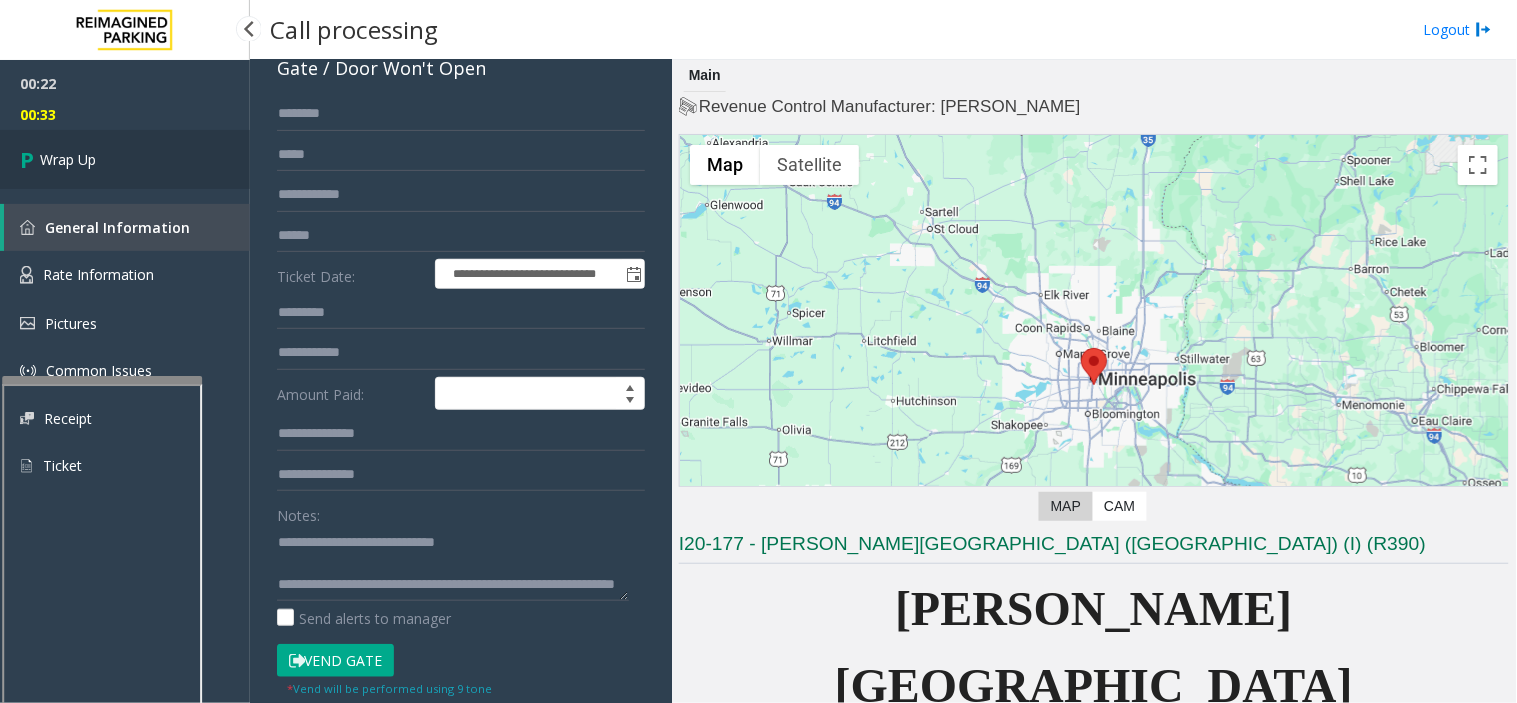 click on "Wrap Up" at bounding box center [68, 159] 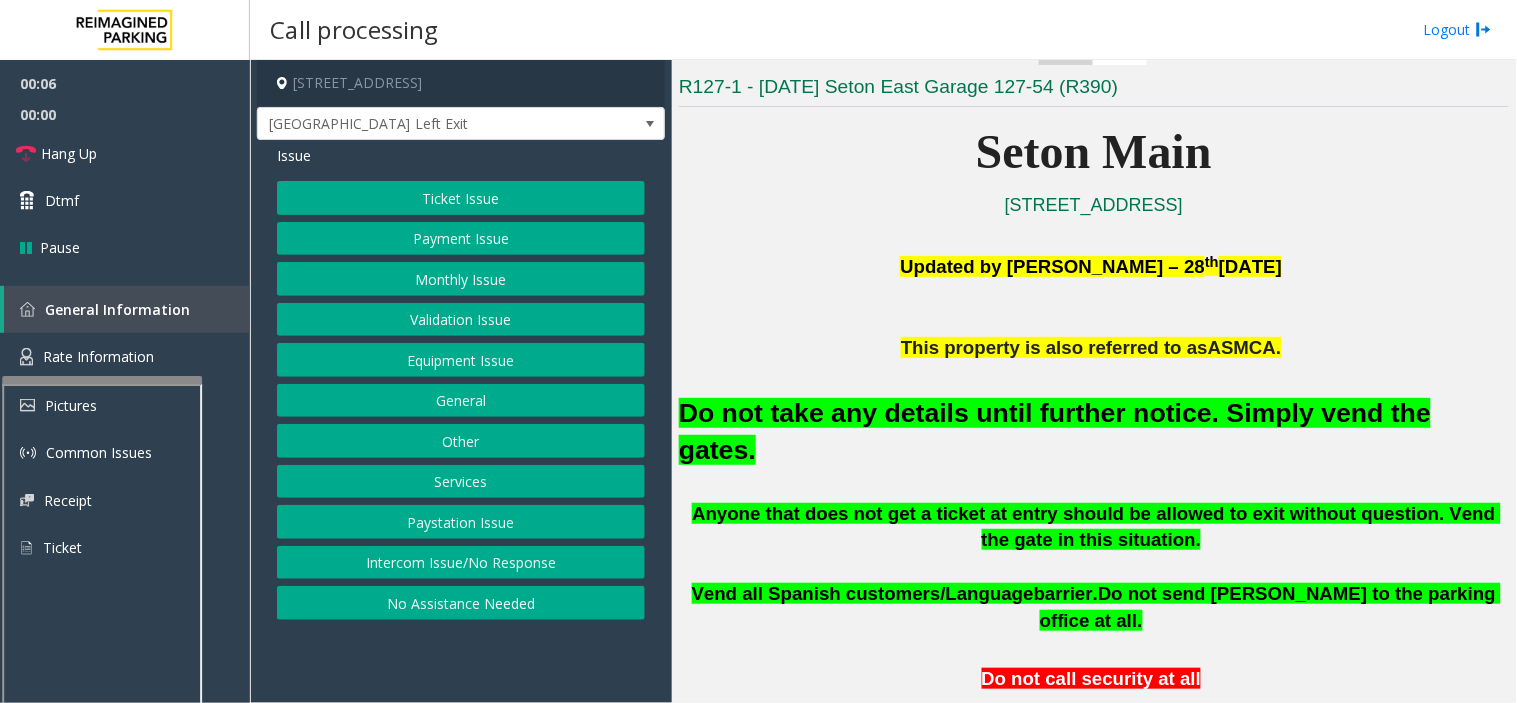 scroll, scrollTop: 444, scrollLeft: 0, axis: vertical 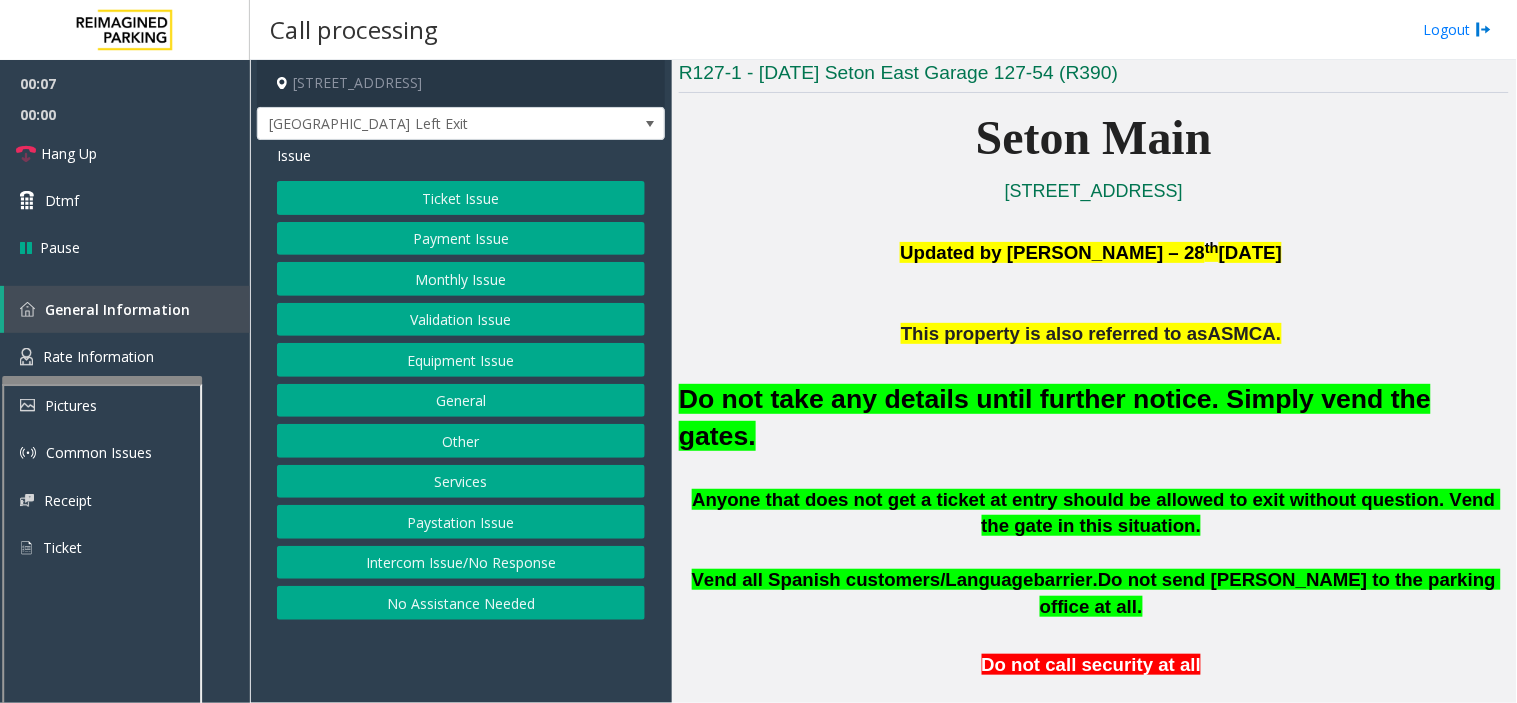 drag, startPoint x: 501, startPoint y: 363, endPoint x: 487, endPoint y: 332, distance: 34.0147 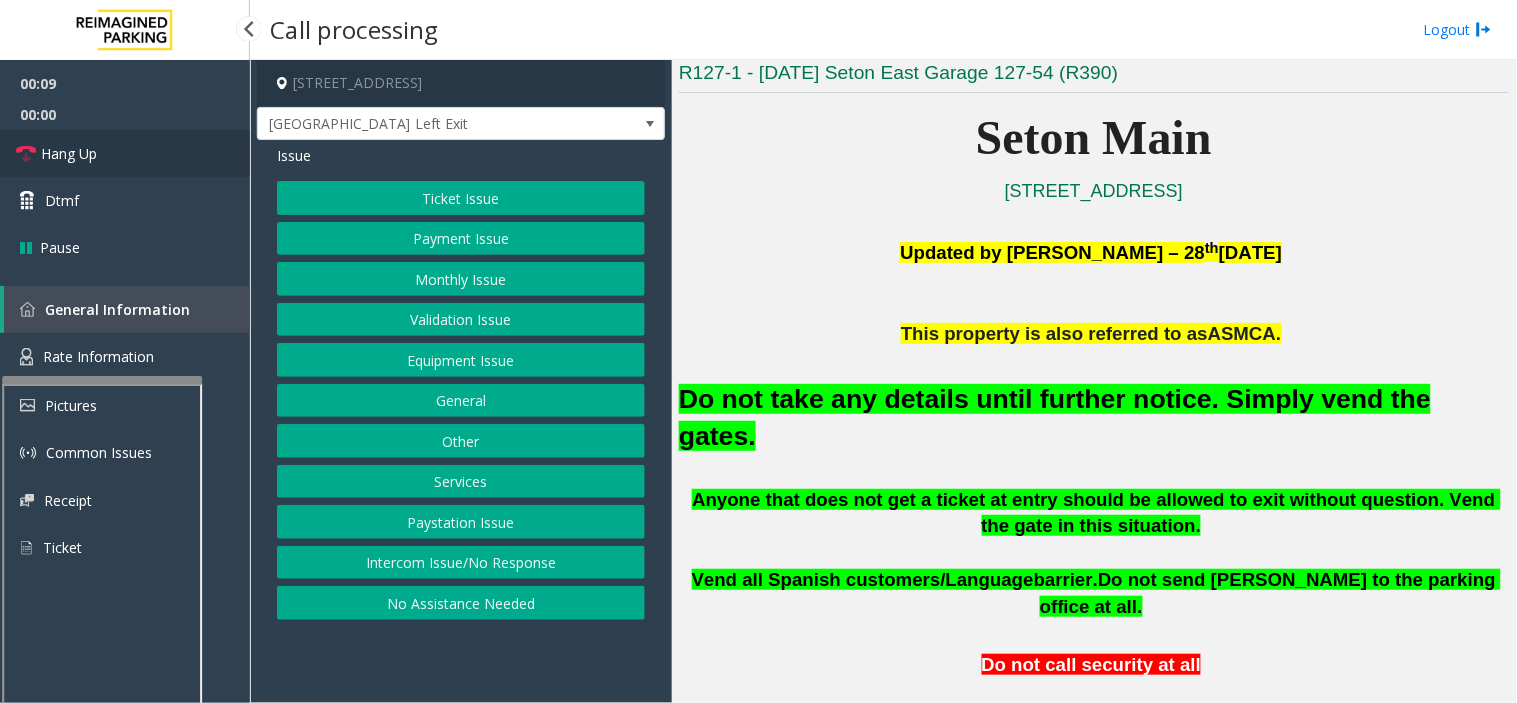 click on "Hang Up" at bounding box center [125, 153] 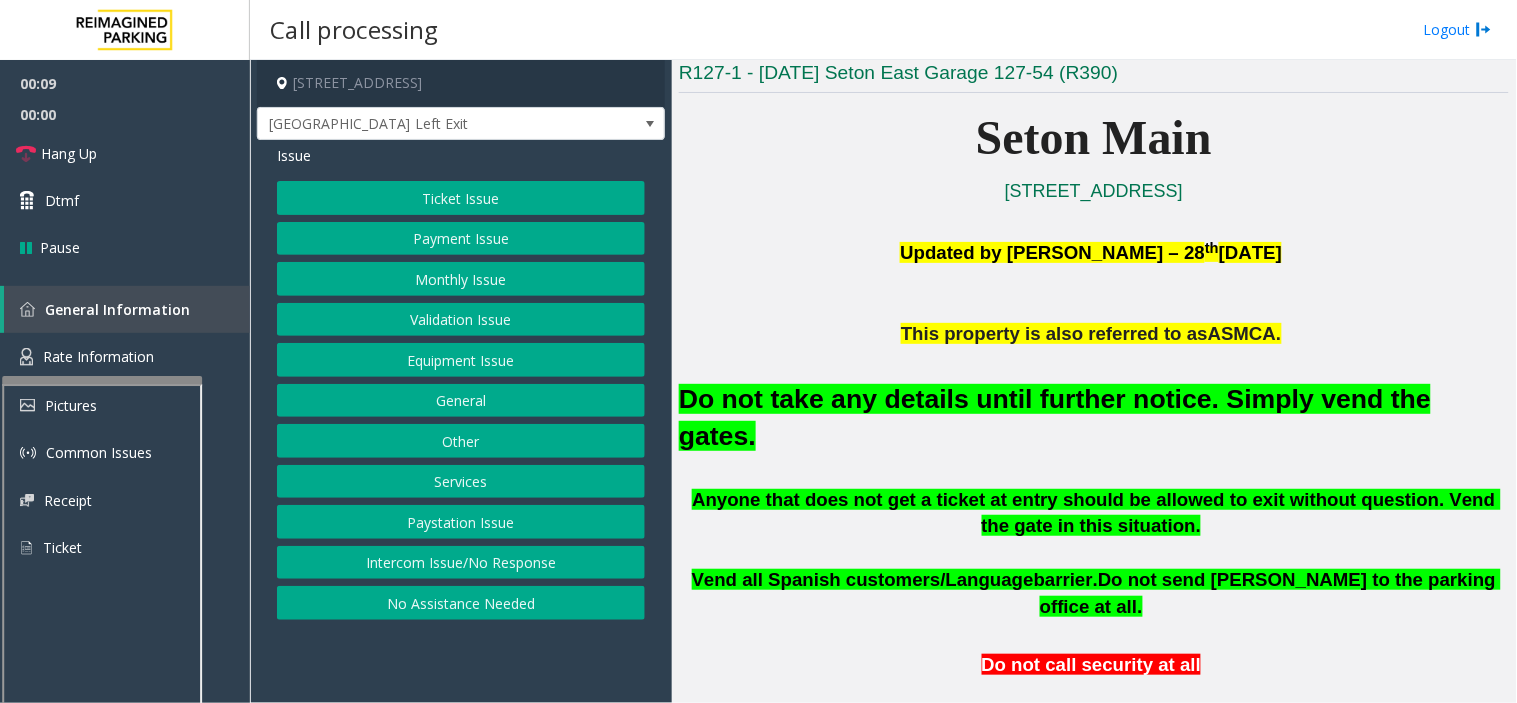 click on "Issue  Ticket Issue   Payment Issue   Monthly Issue   Validation Issue   Equipment Issue   General   Other   Services   Paystation Issue   Intercom Issue/No Response   No Assistance Needed" 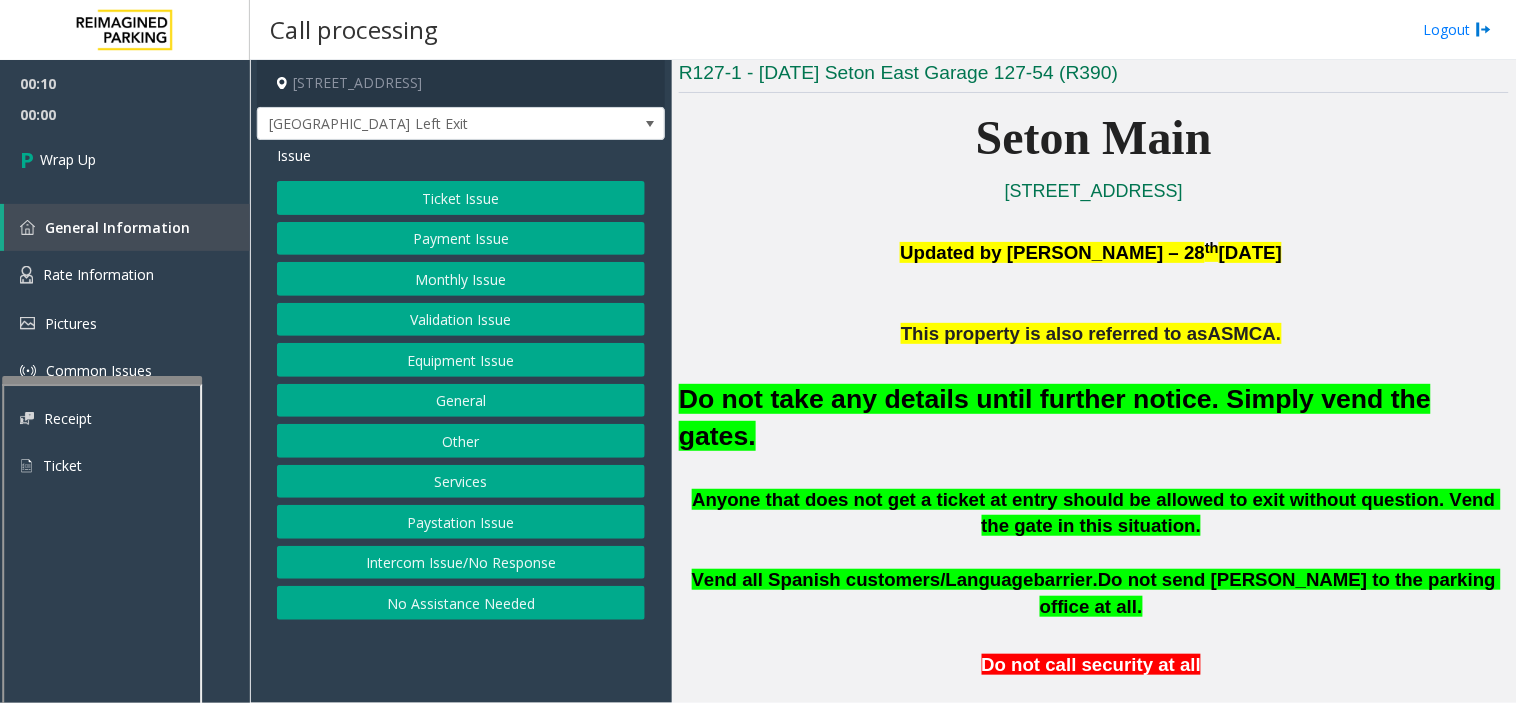 click on "No Assistance Needed" 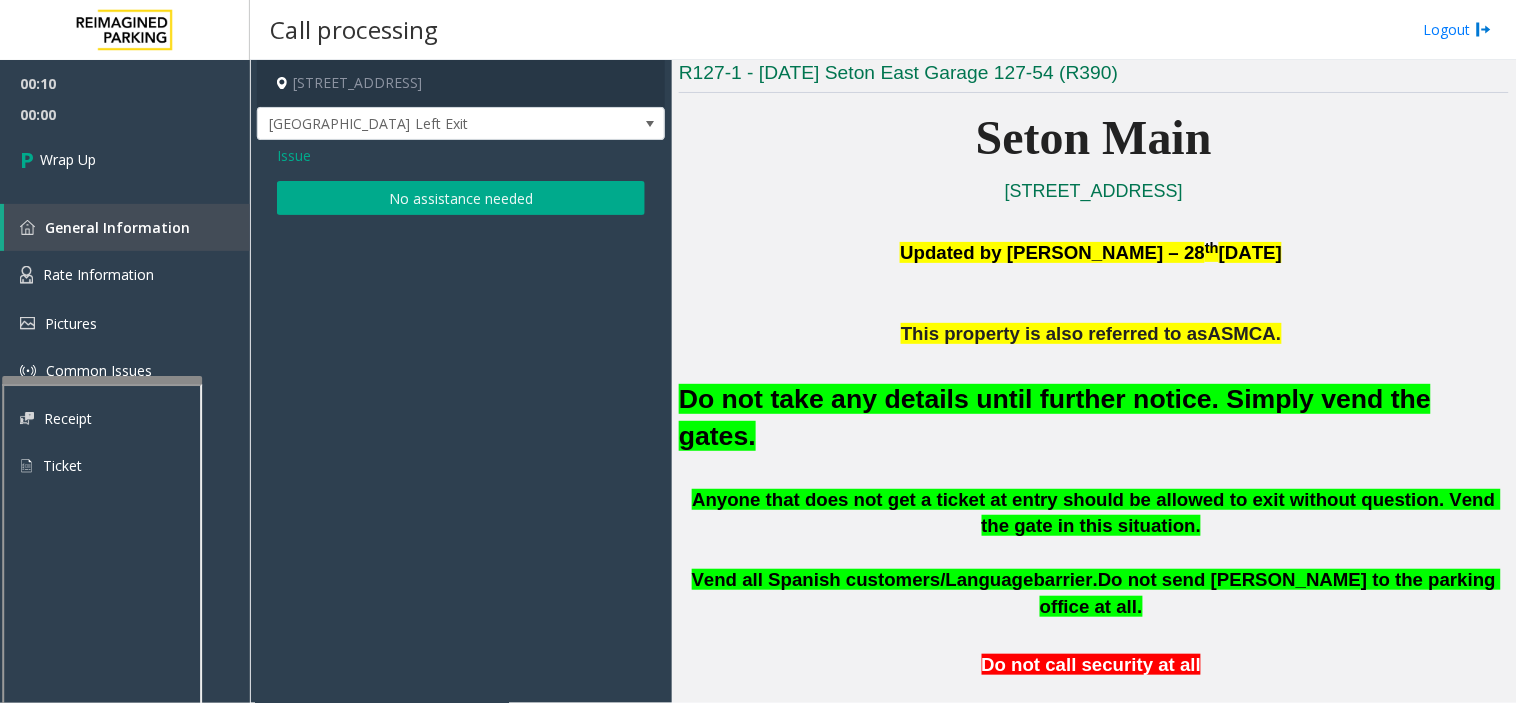 click on "No assistance needed" 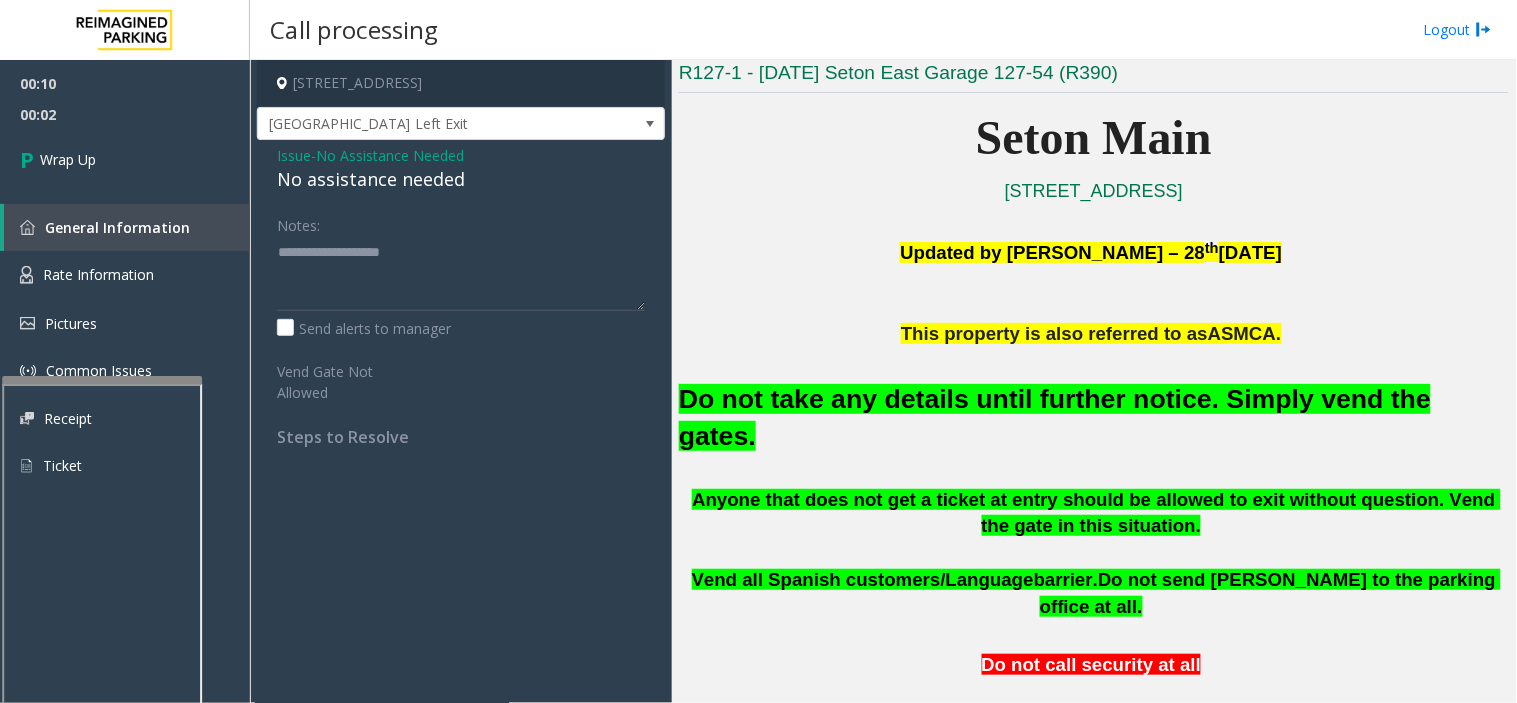 click on "No assistance needed" 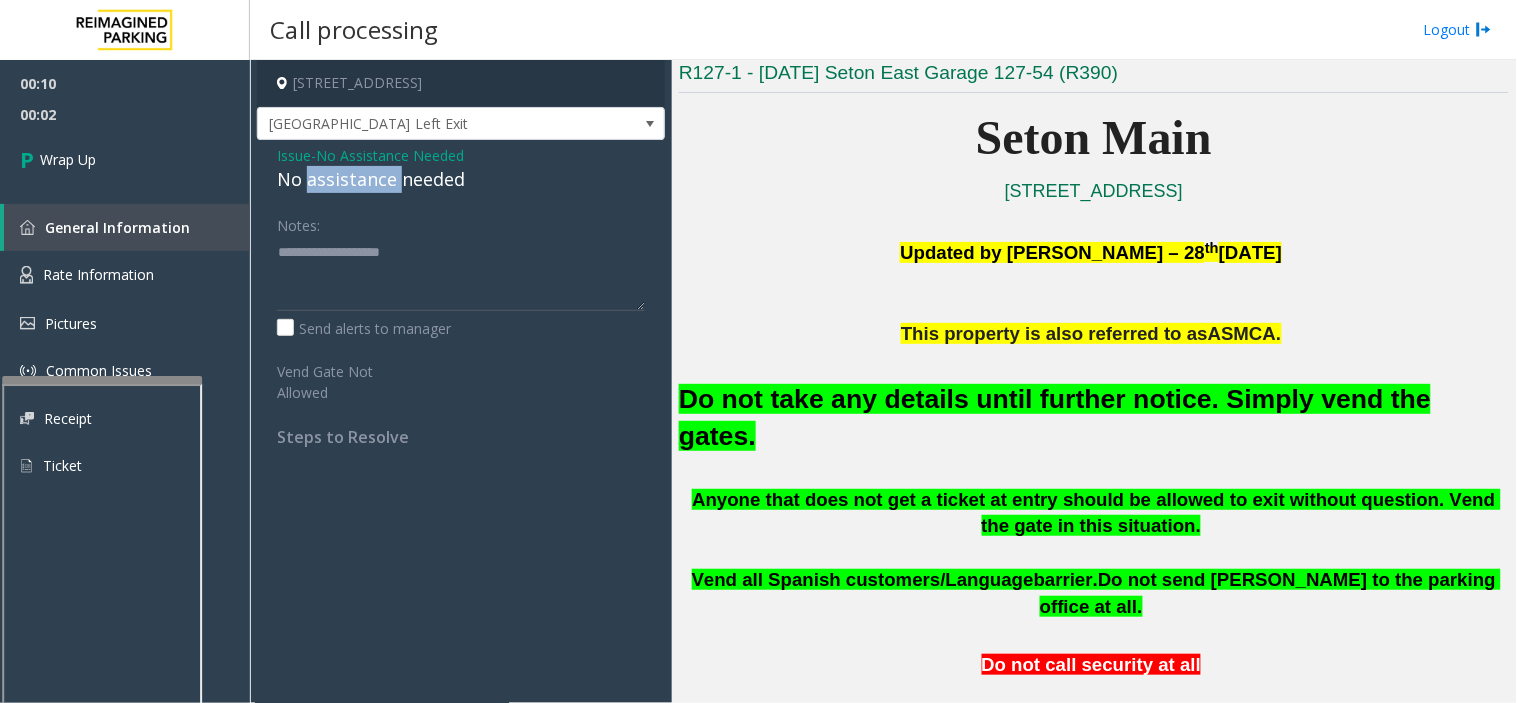 click on "No assistance needed" 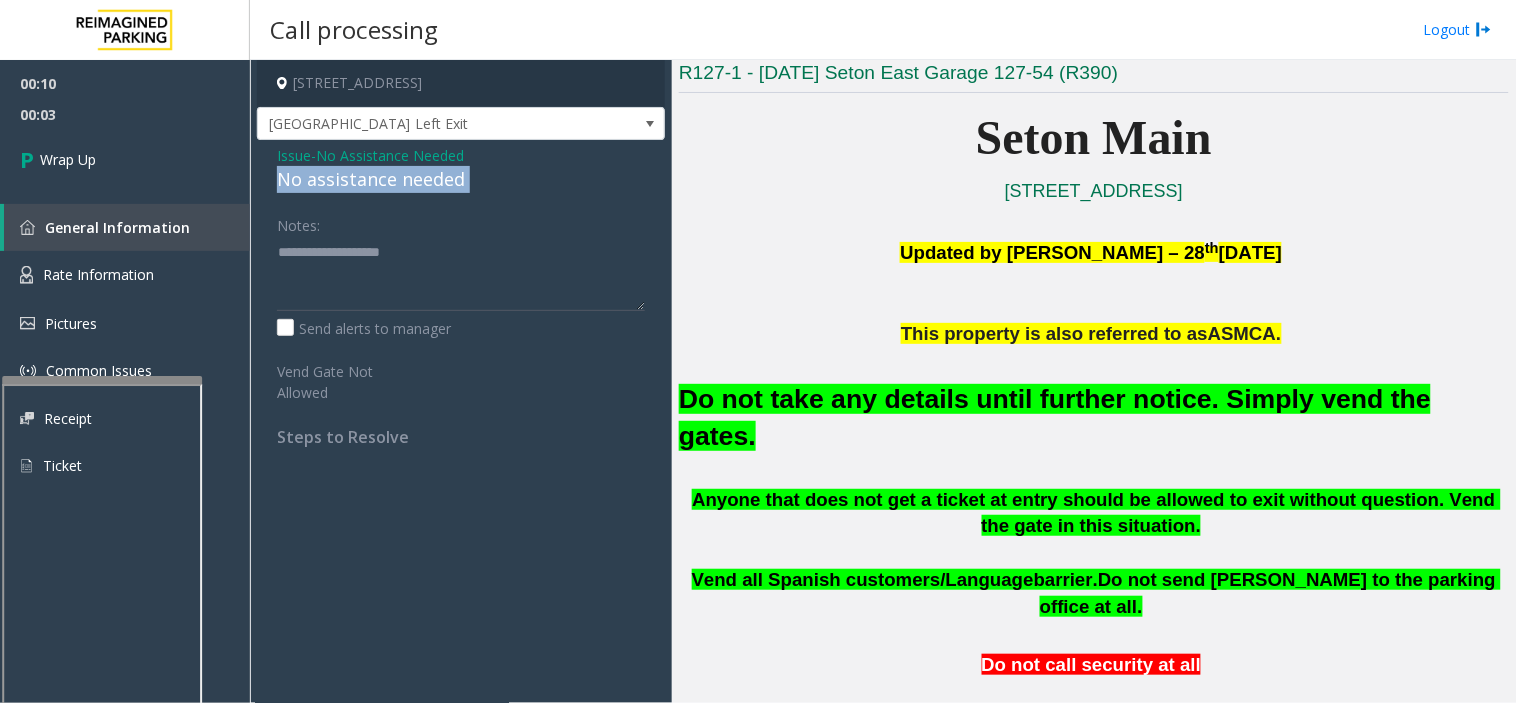 click on "No assistance needed" 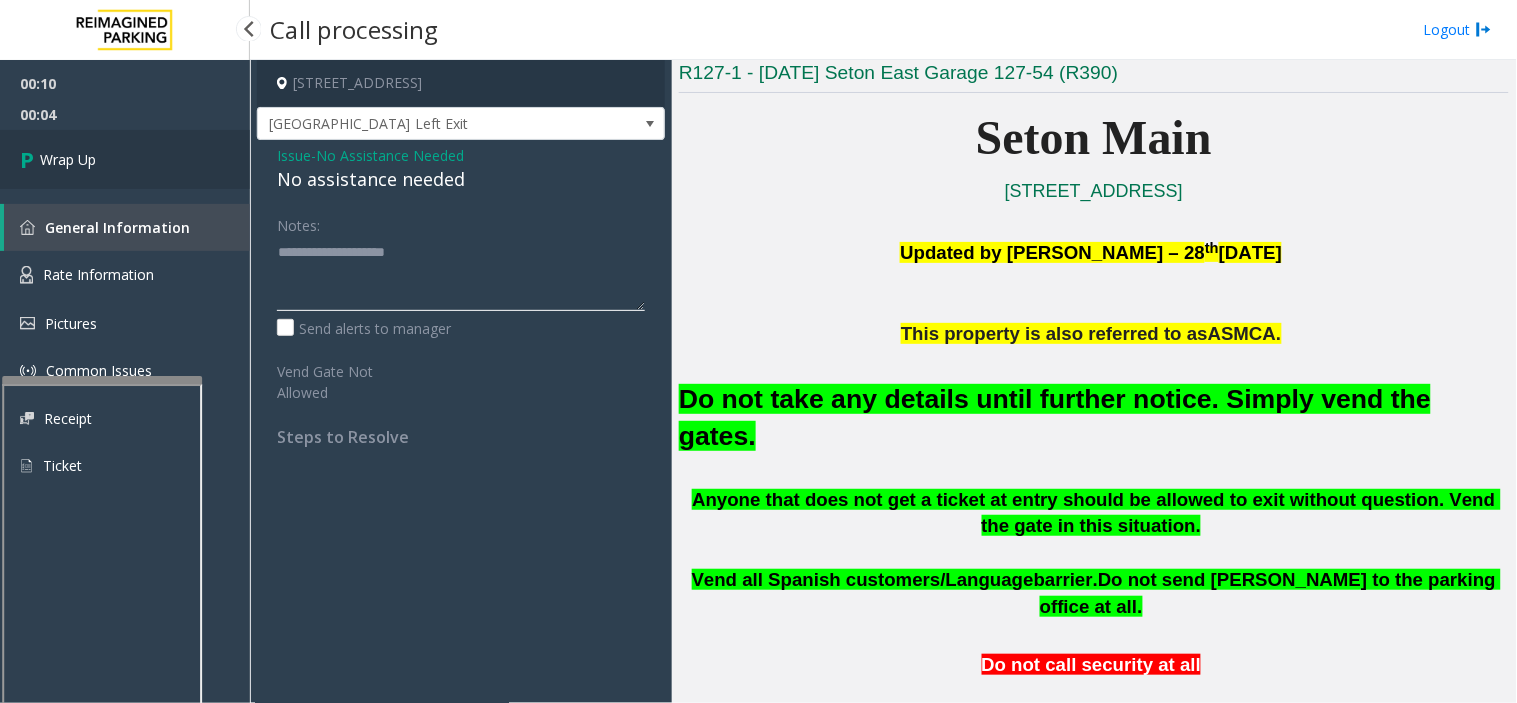 type on "**********" 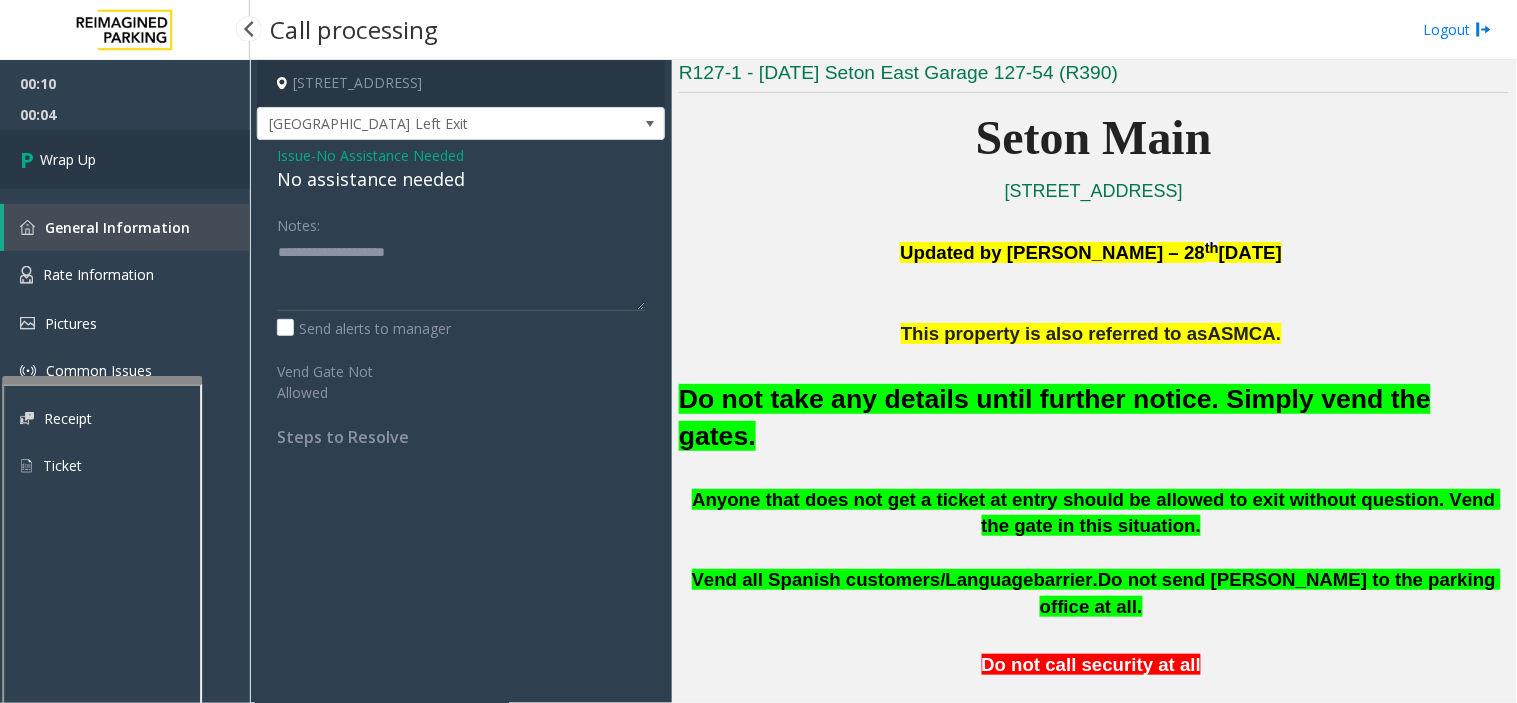 click on "Wrap Up" at bounding box center (125, 159) 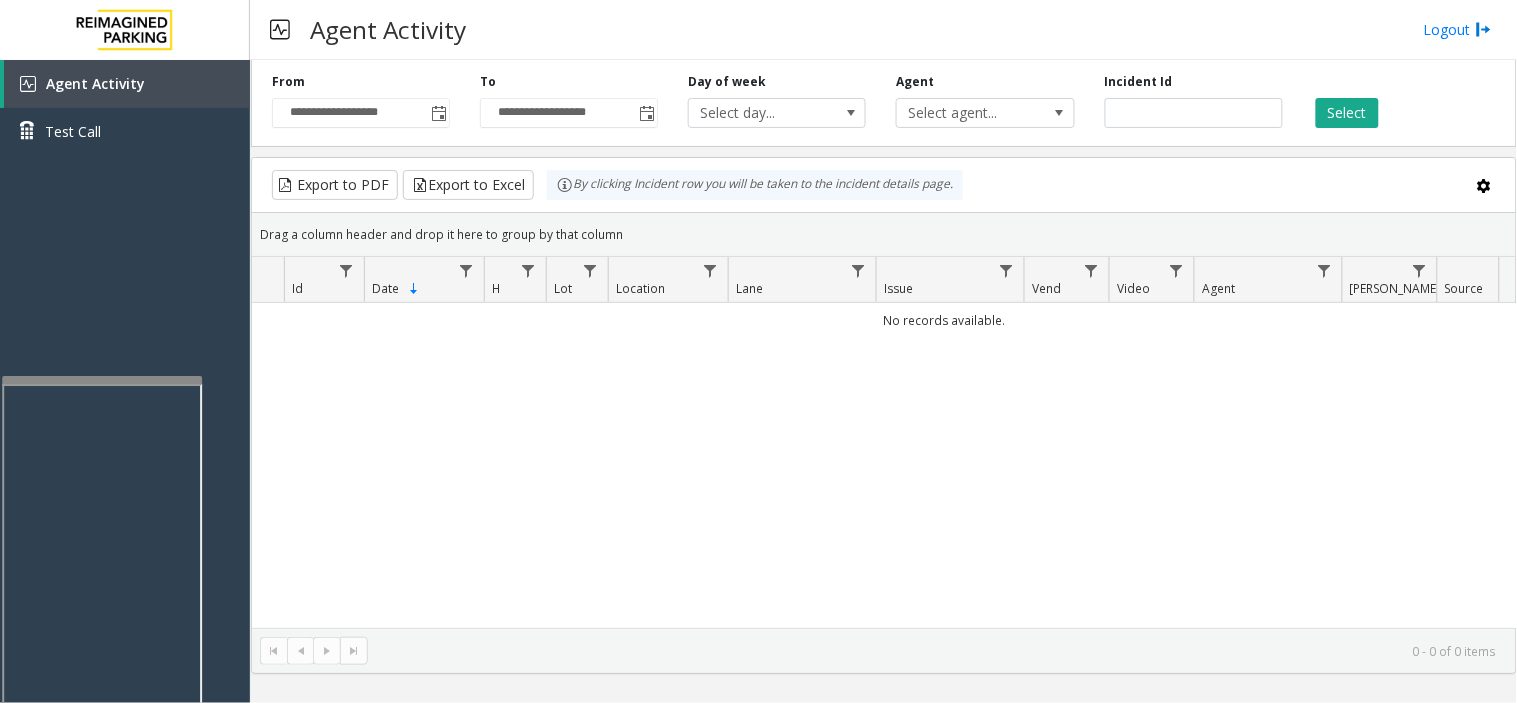 type 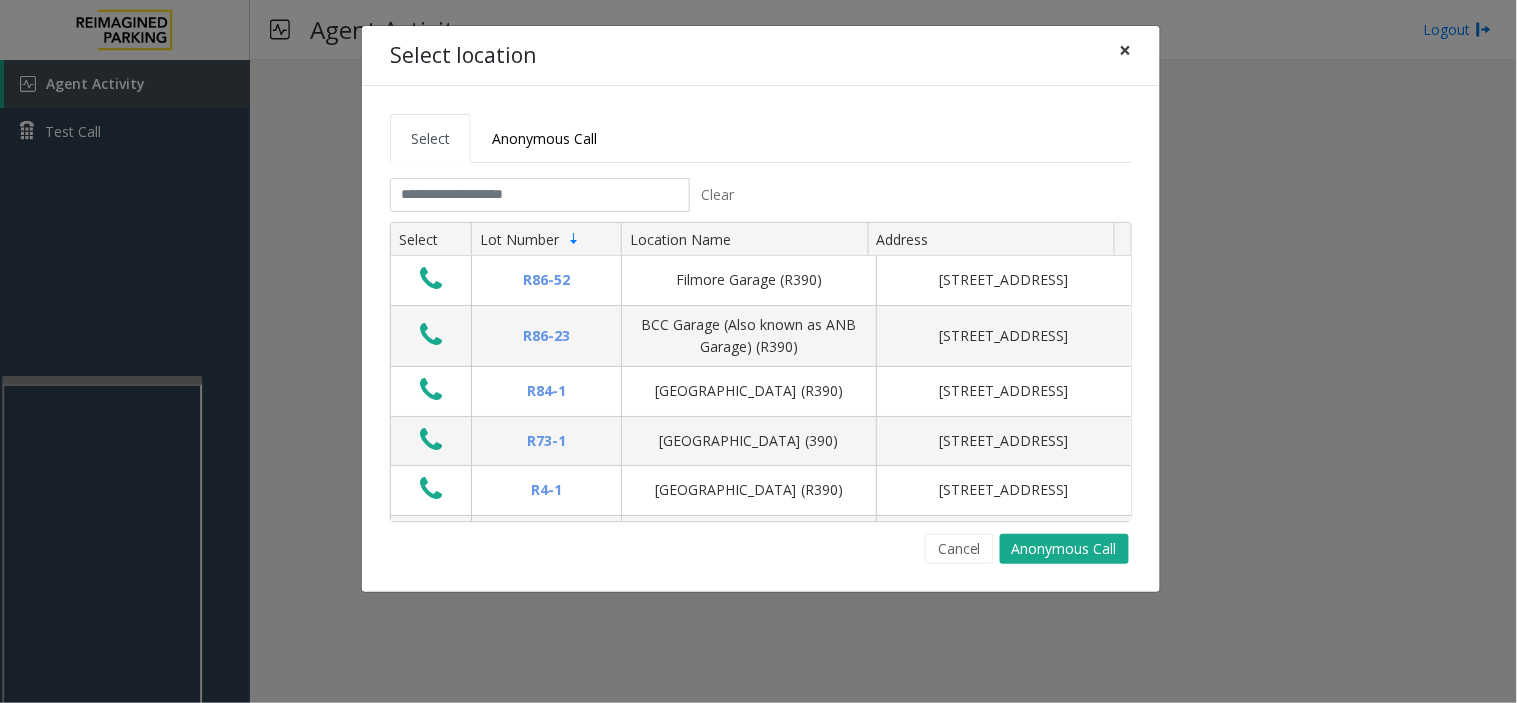 click on "×" 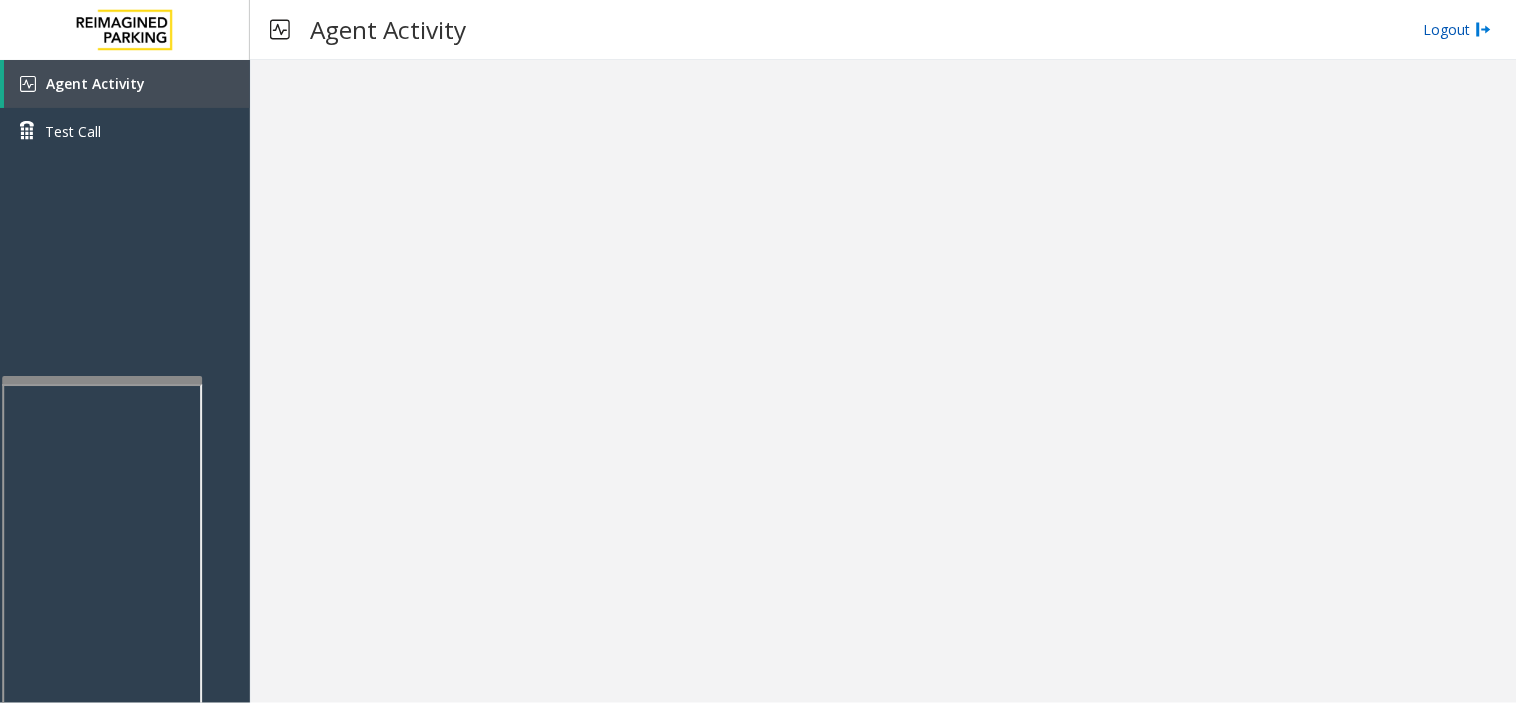 click on "Logout" at bounding box center (1458, 29) 